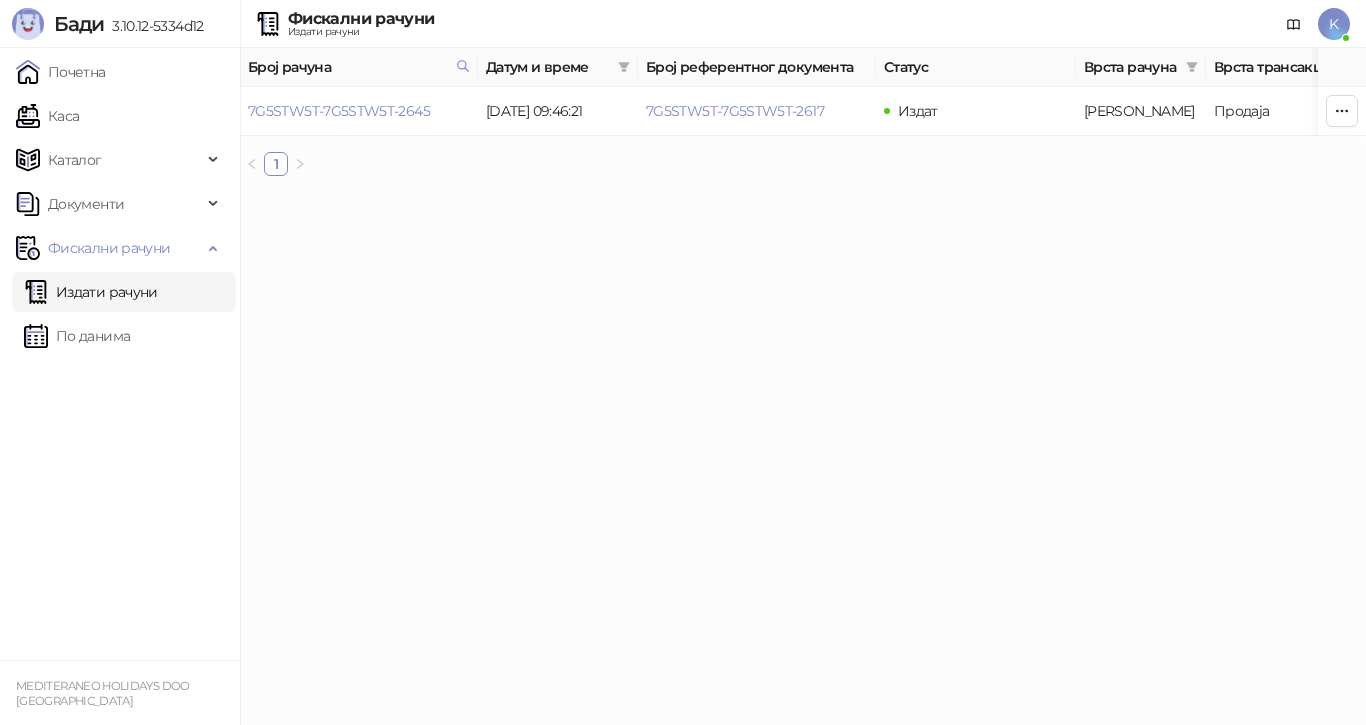 scroll, scrollTop: 0, scrollLeft: 0, axis: both 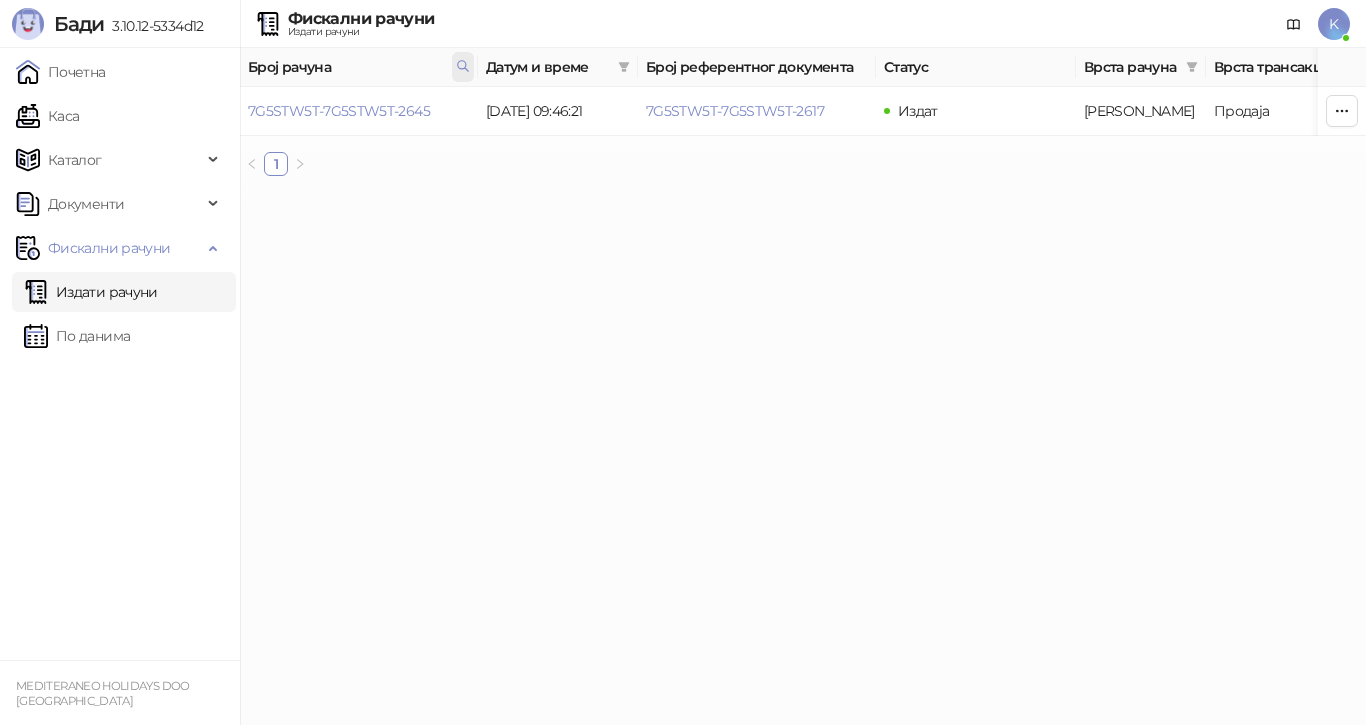 click 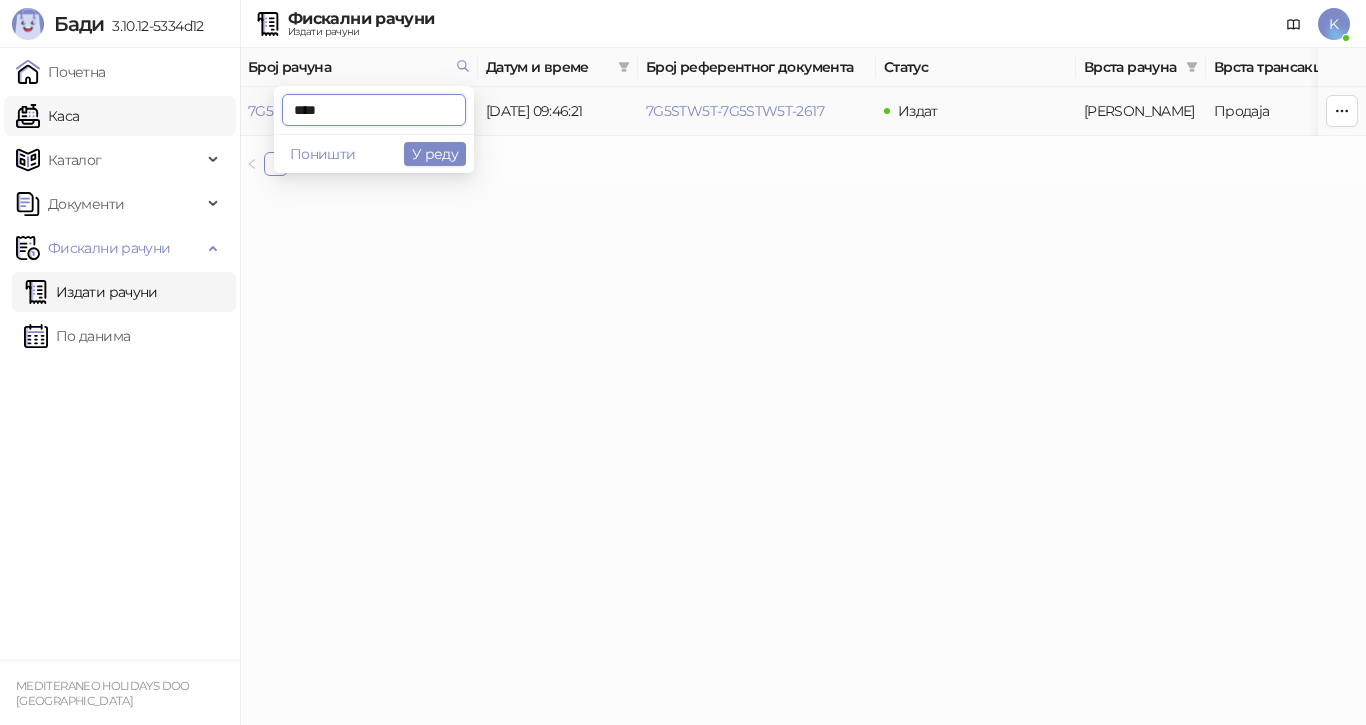 drag, startPoint x: 255, startPoint y: 110, endPoint x: 208, endPoint y: 126, distance: 49.648766 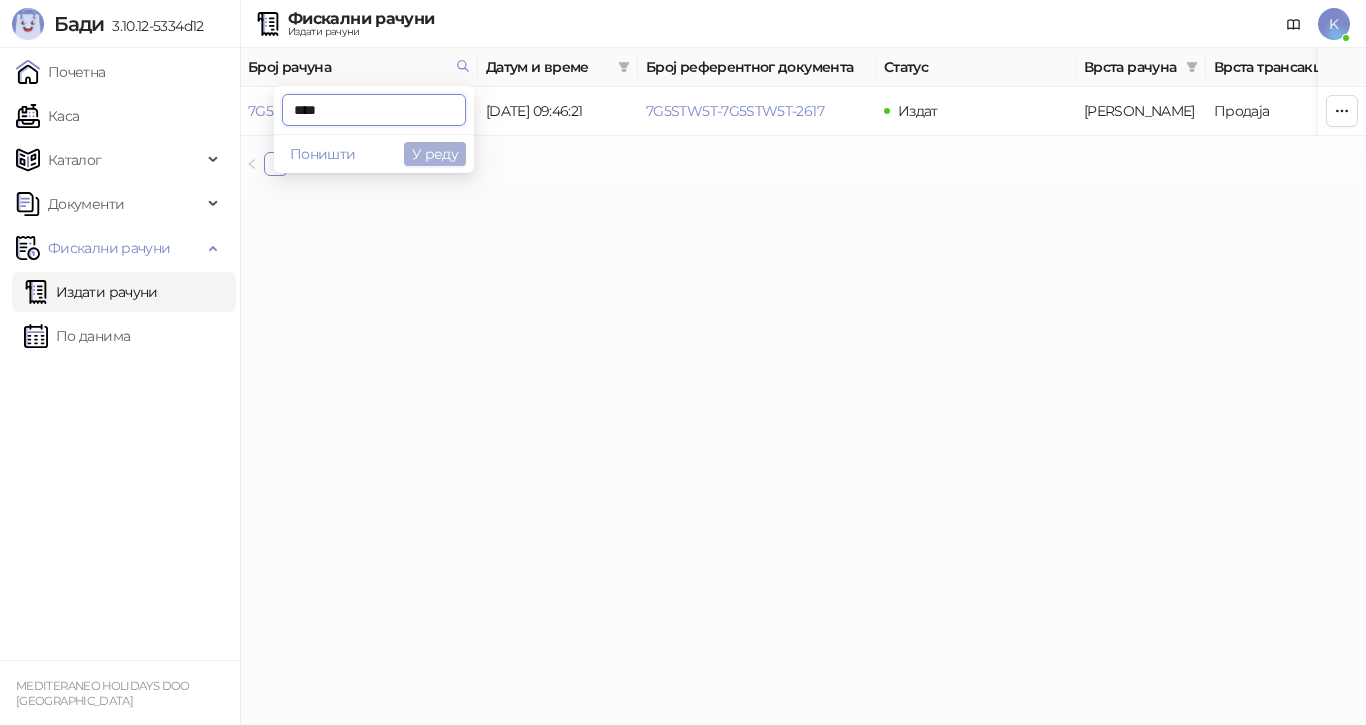 type on "****" 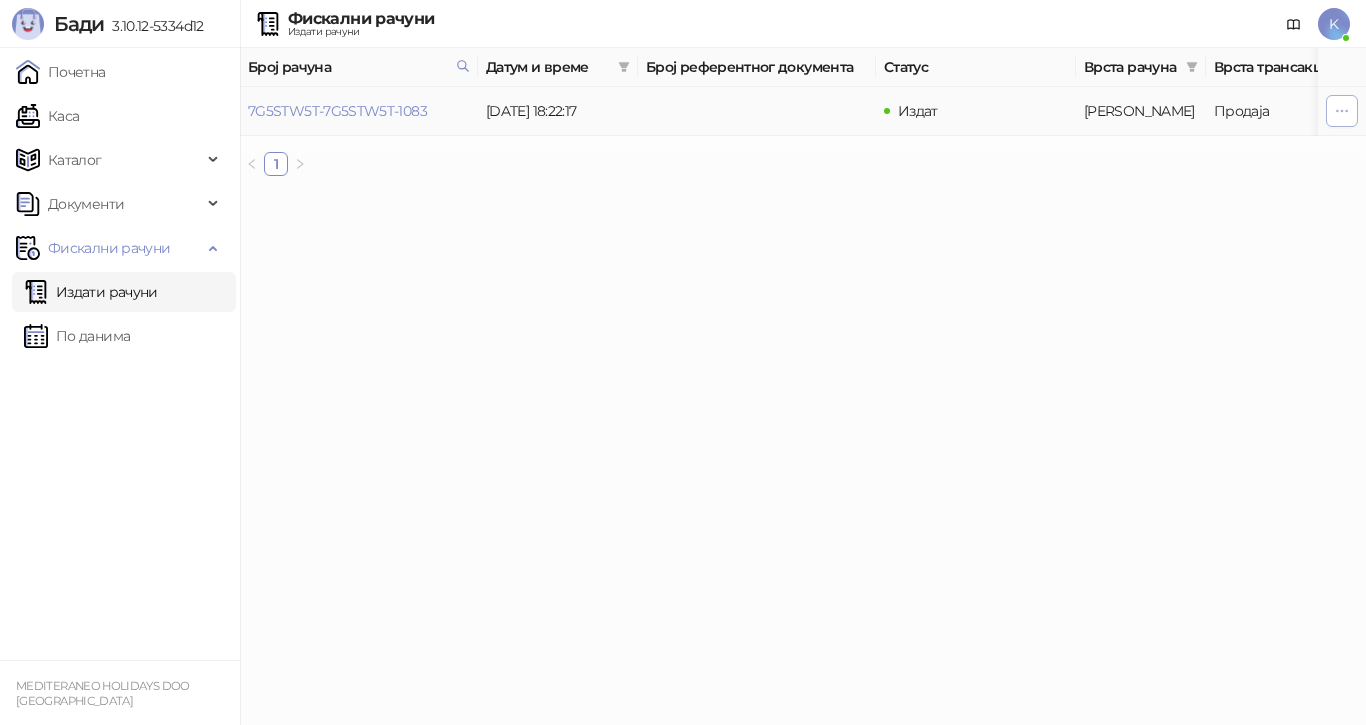 click 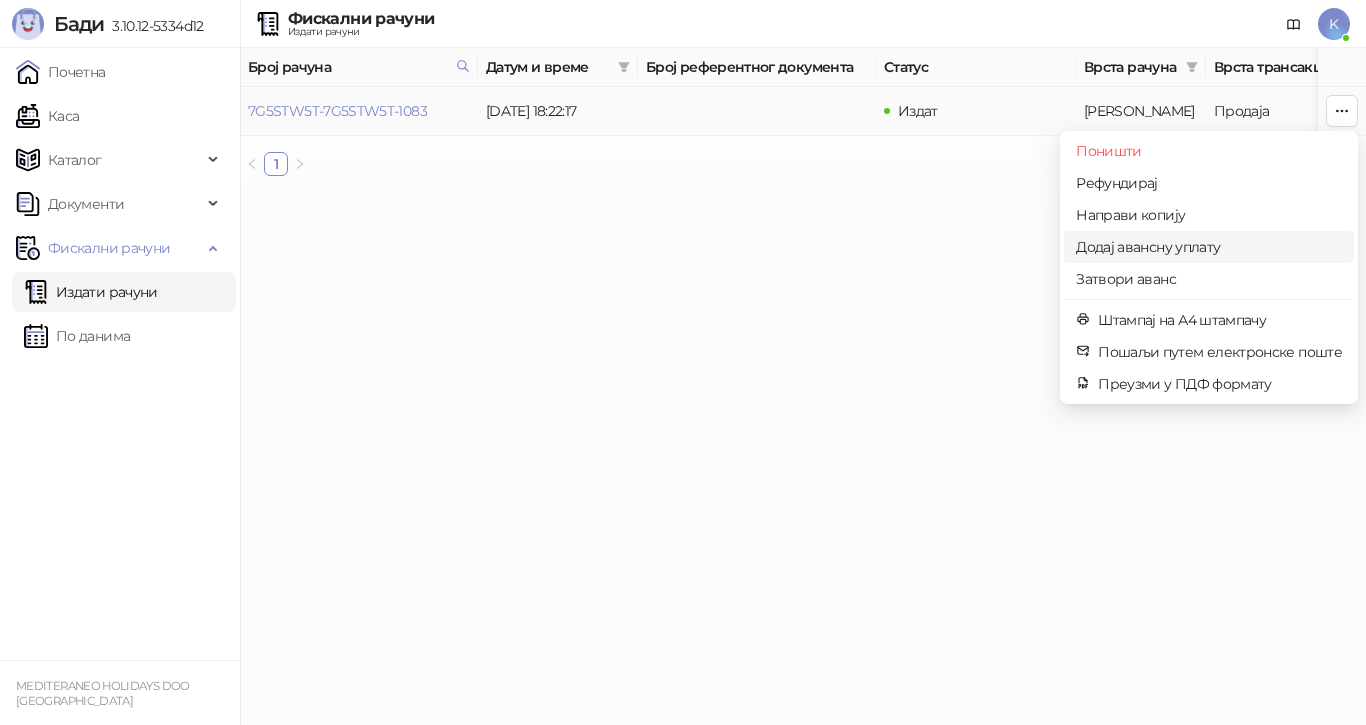 click on "Додај авансну уплату" at bounding box center [1209, 247] 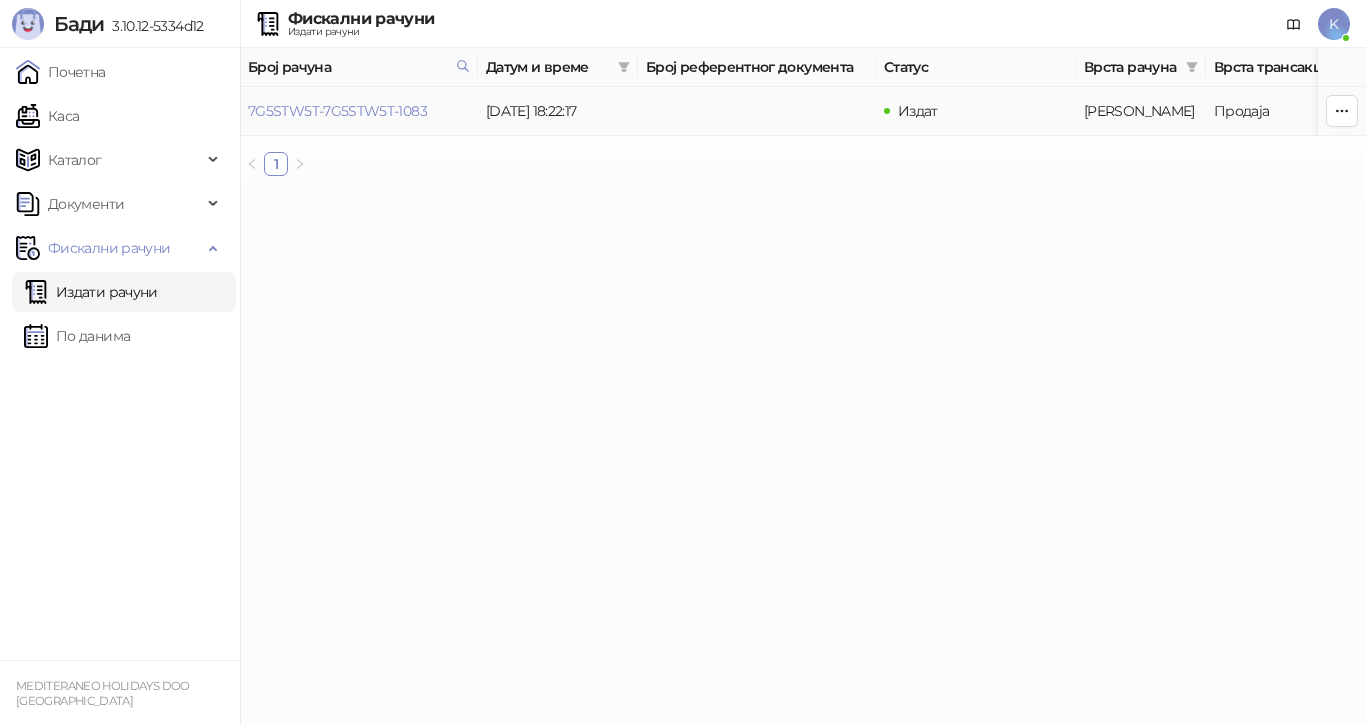 type on "**********" 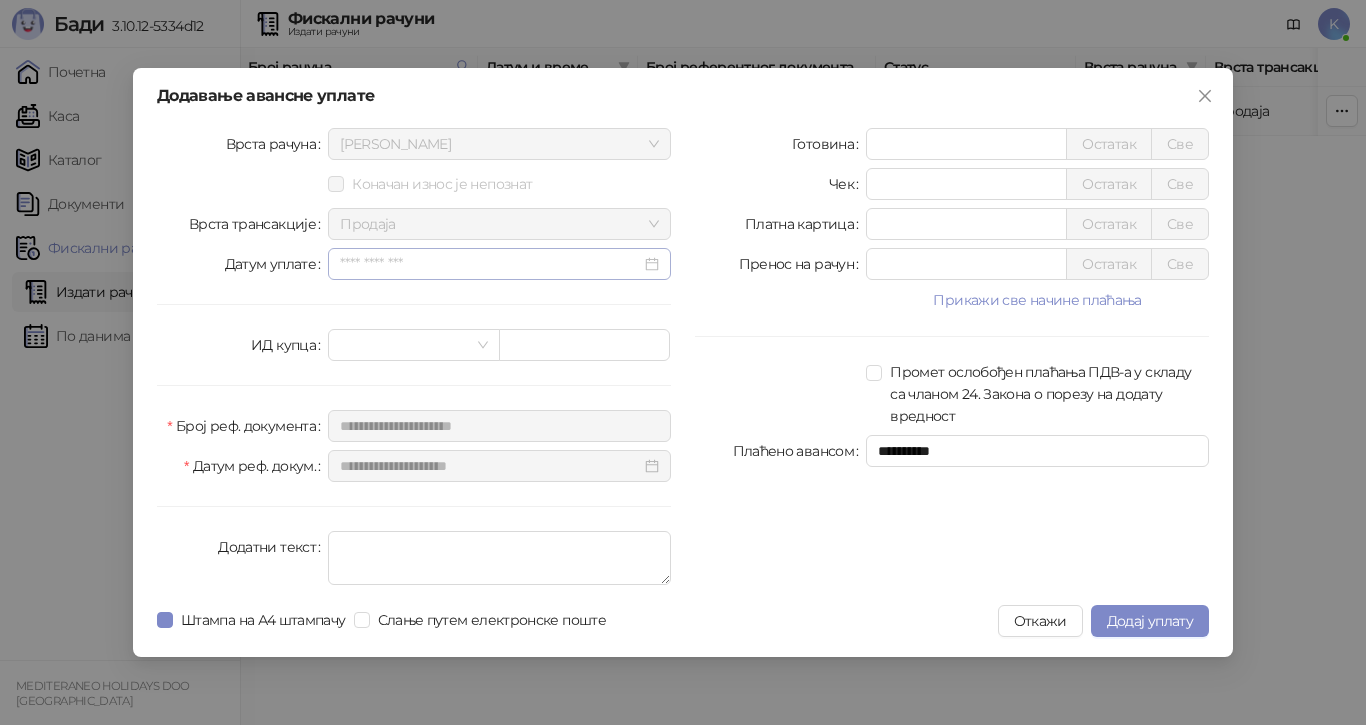 click at bounding box center [499, 264] 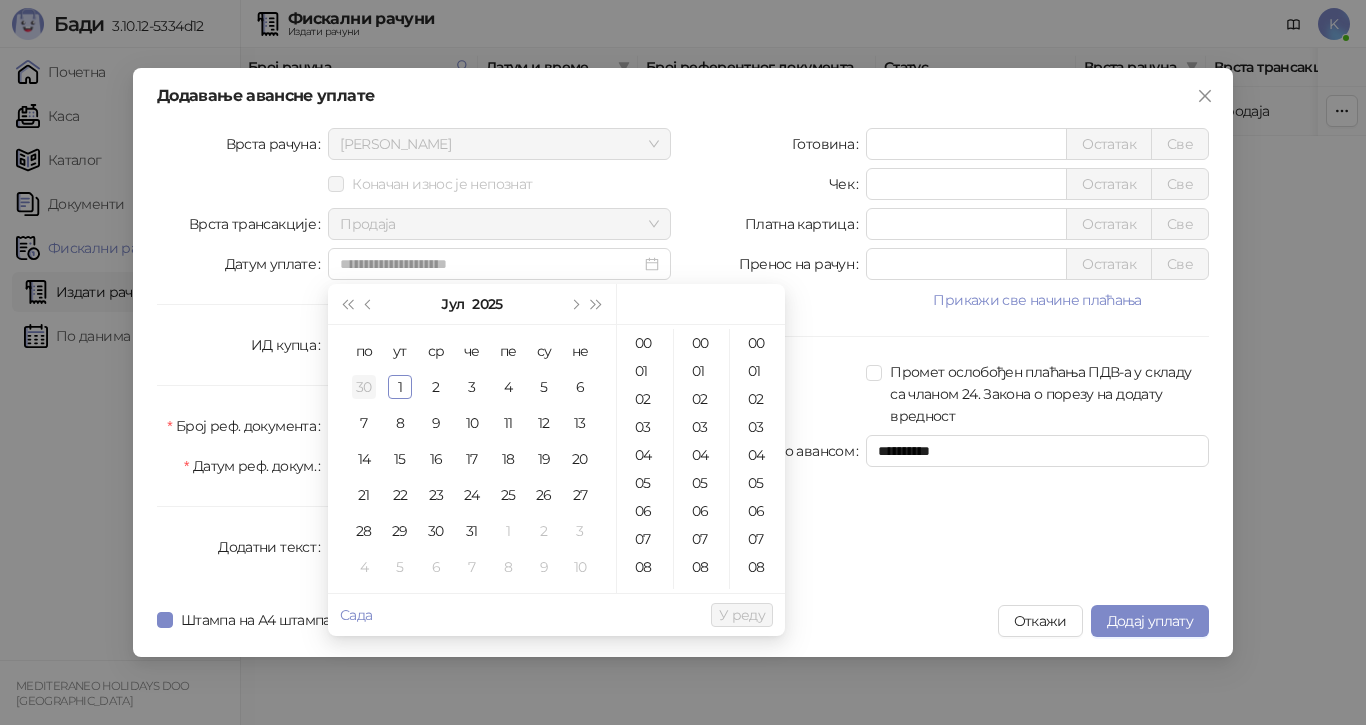 click on "30" at bounding box center [364, 387] 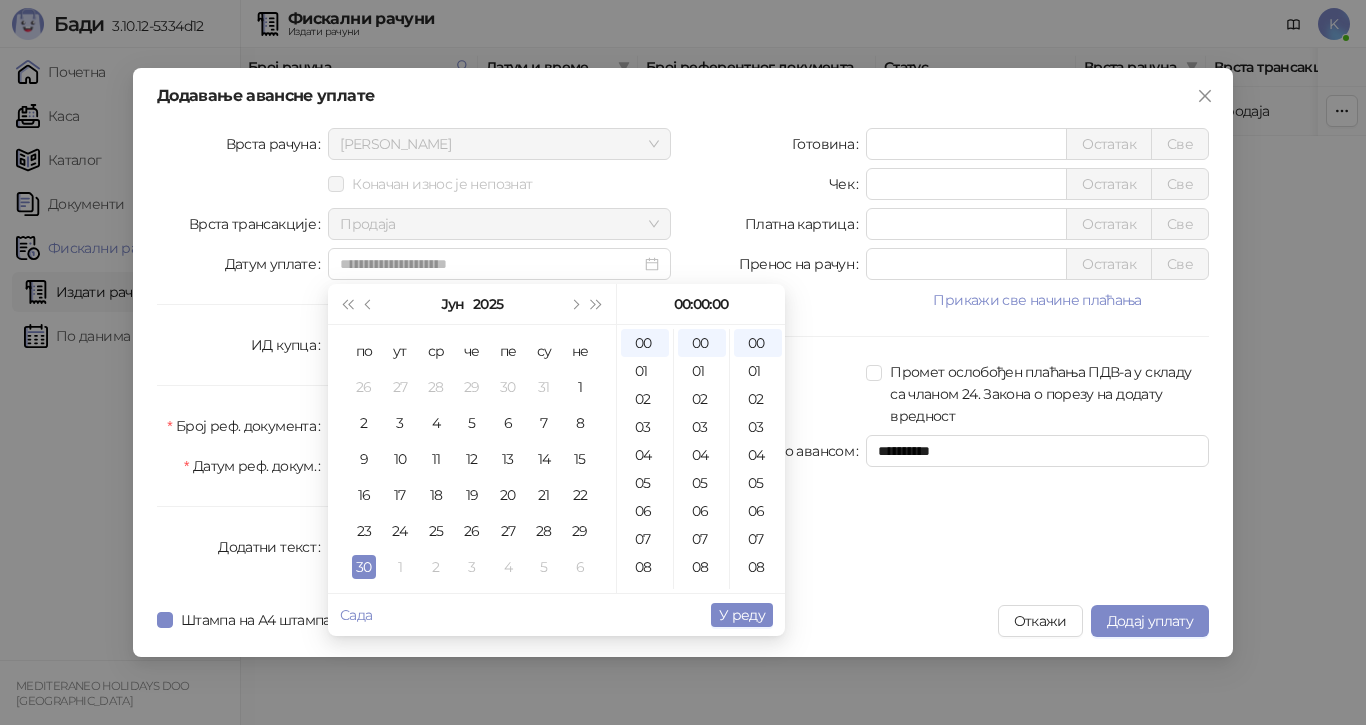 type on "**********" 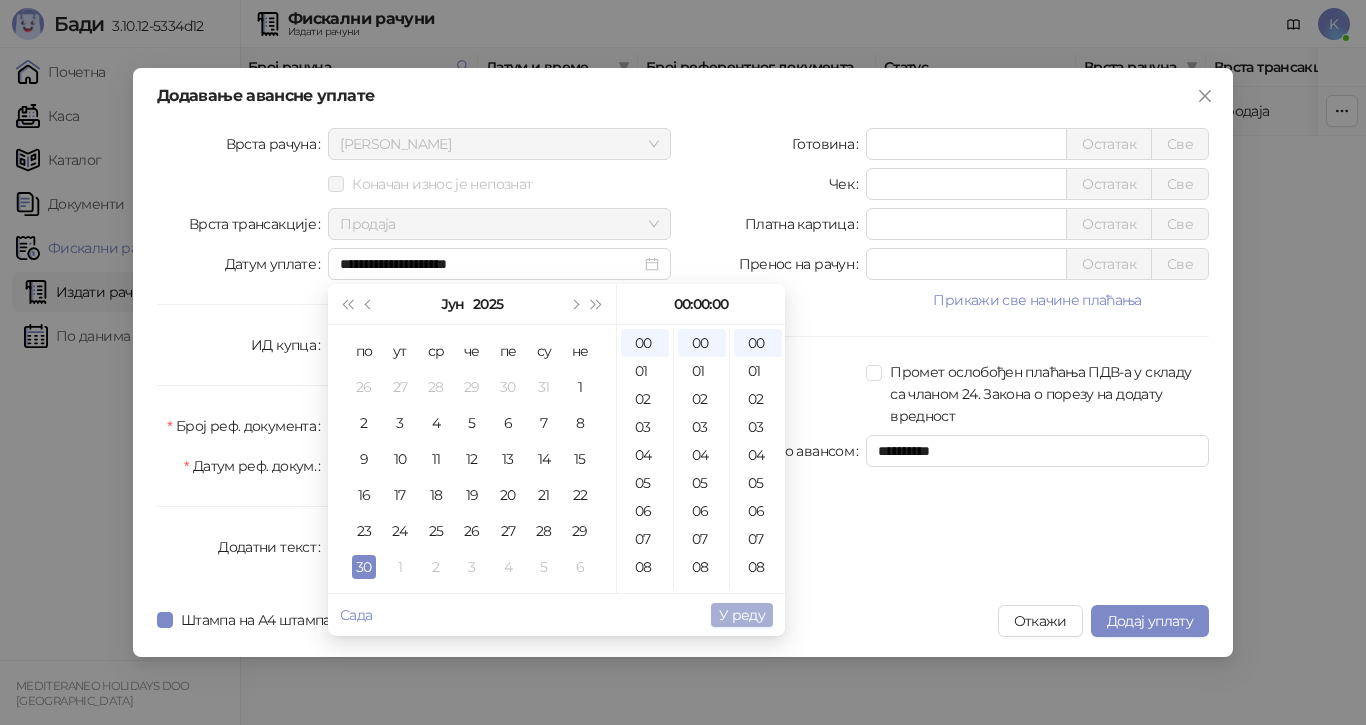 click on "У реду" at bounding box center (742, 615) 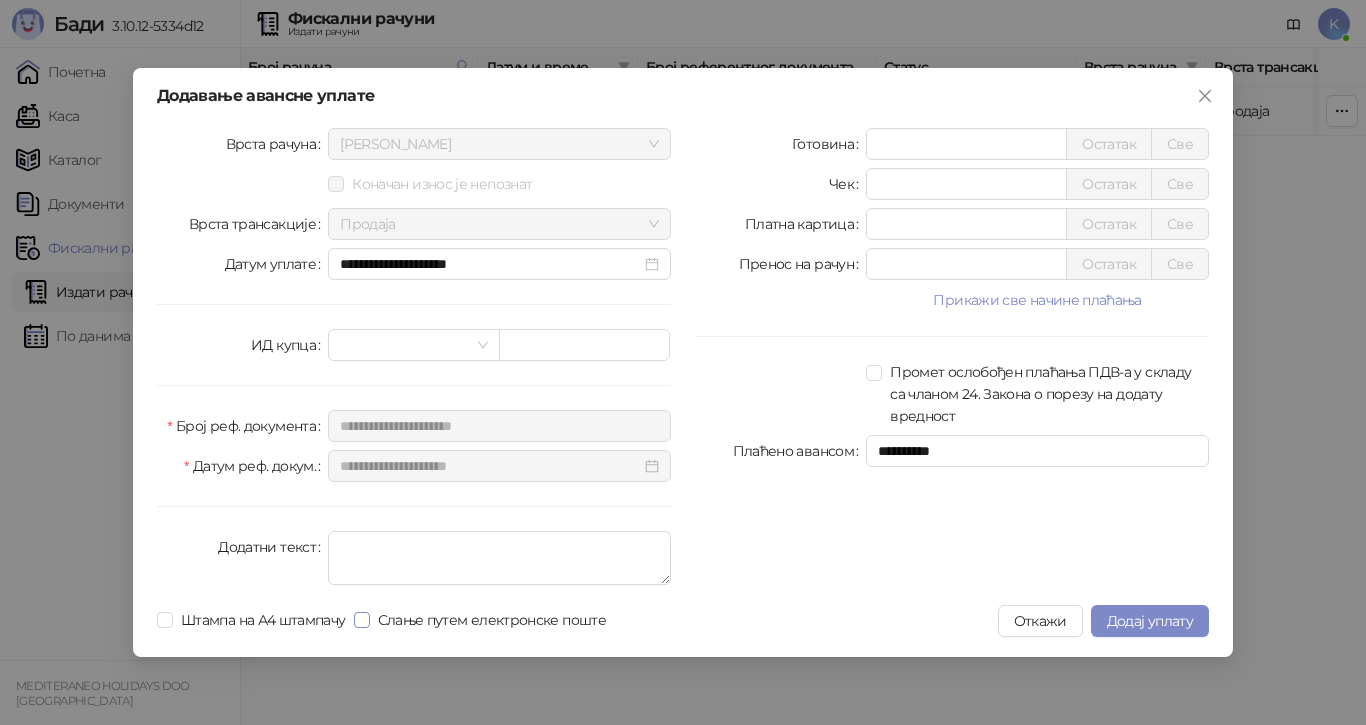 click on "Слање путем електронске поште" at bounding box center (492, 620) 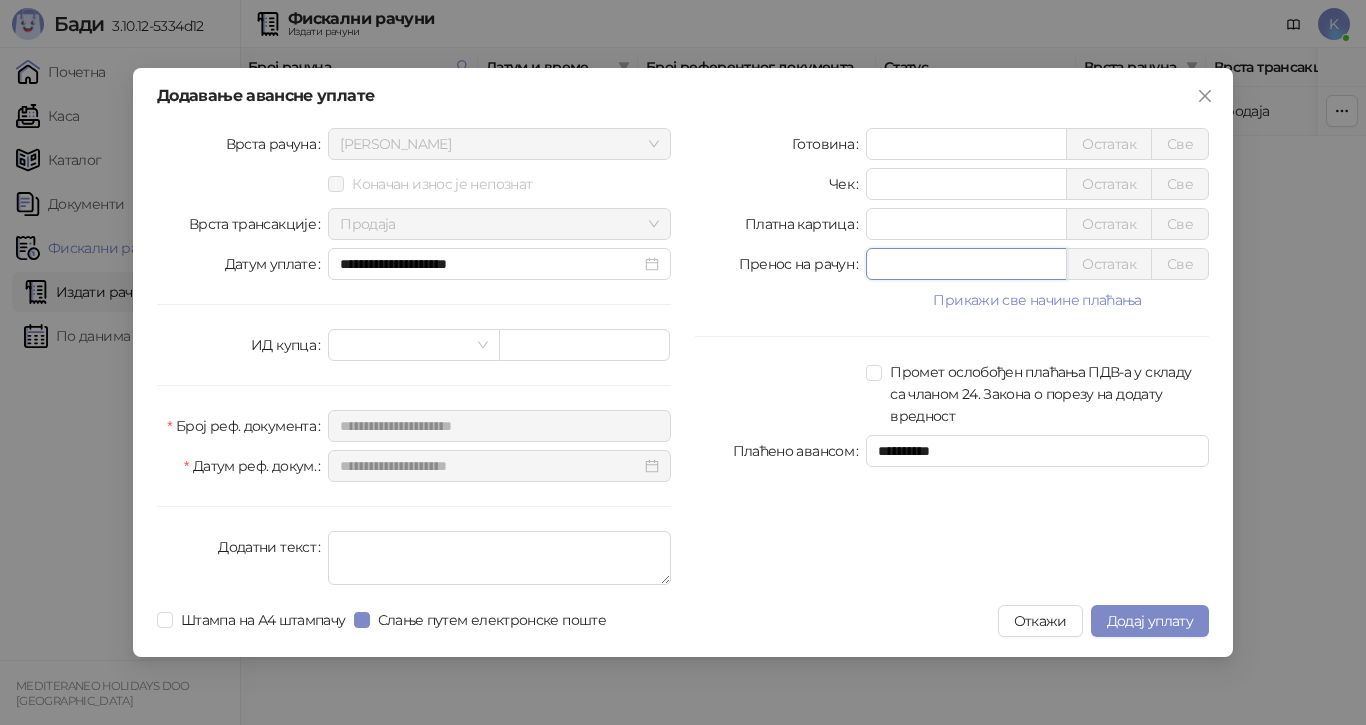 drag, startPoint x: 869, startPoint y: 258, endPoint x: 851, endPoint y: 275, distance: 24.758837 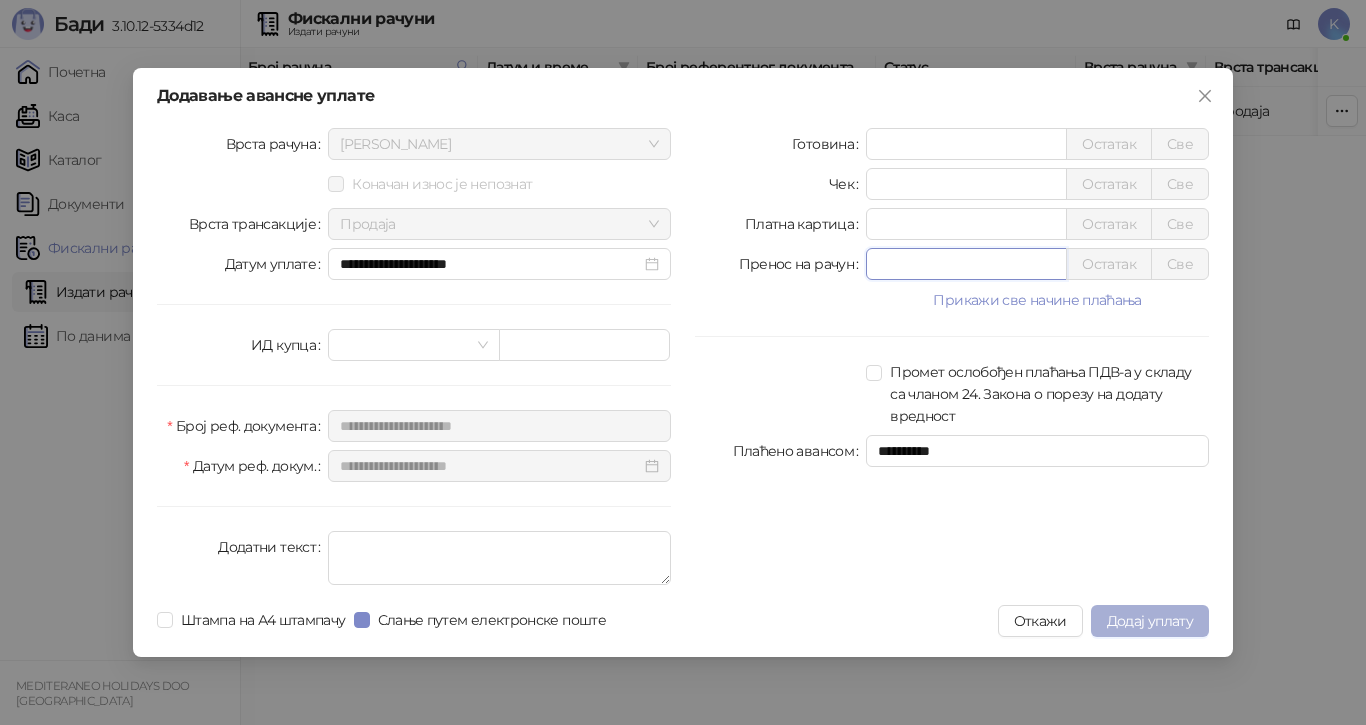 type on "******" 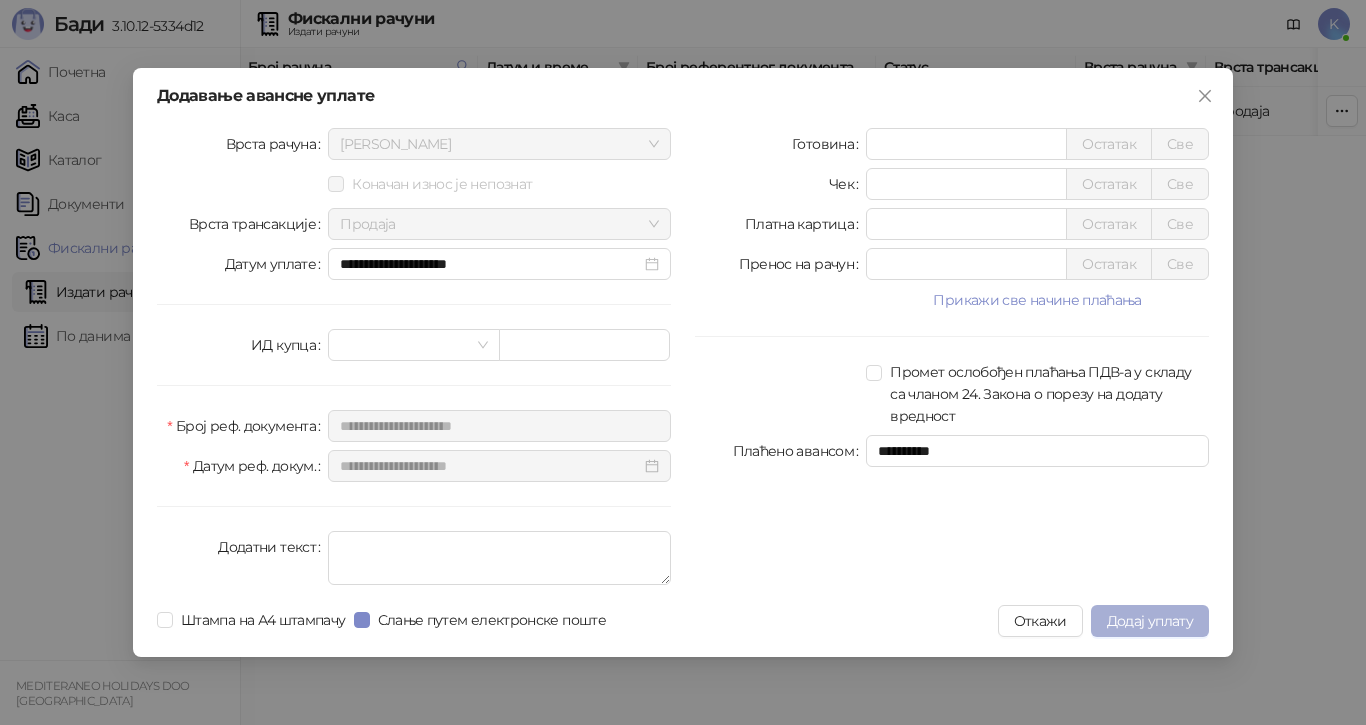 click on "Додај уплату" at bounding box center (1150, 621) 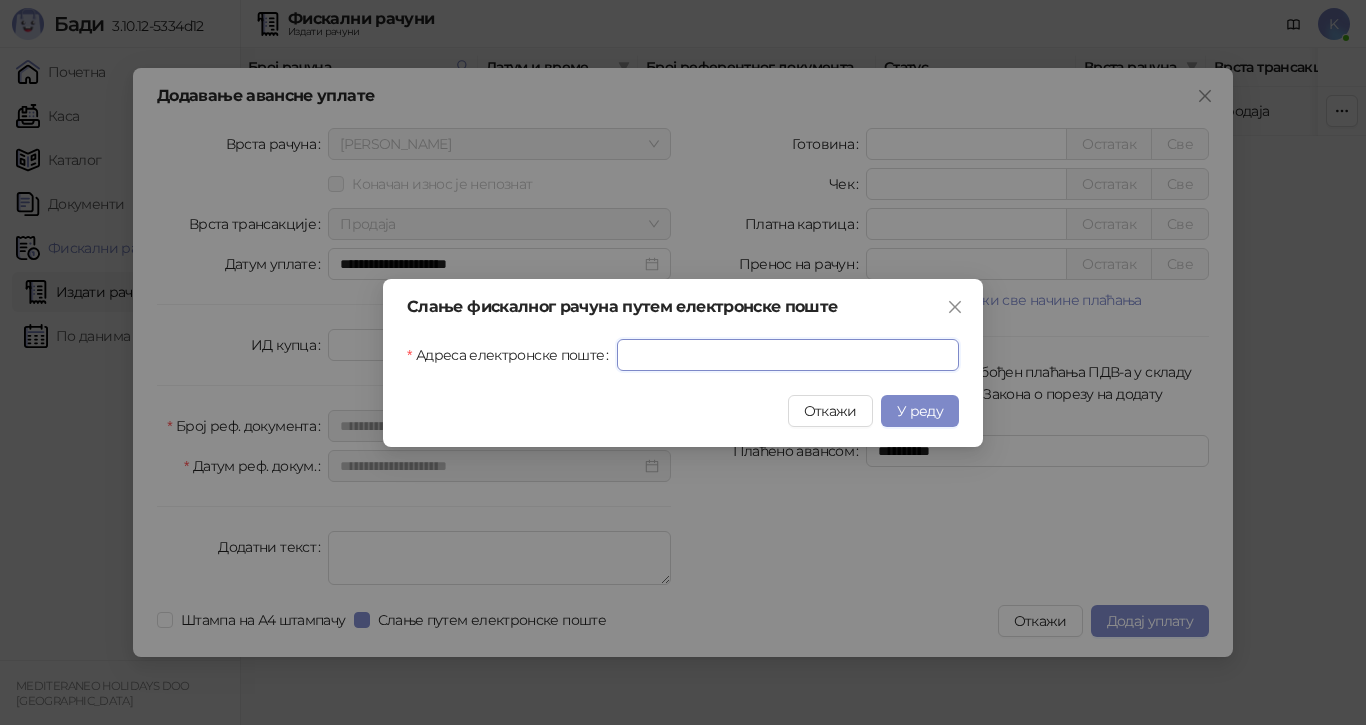 drag, startPoint x: 709, startPoint y: 353, endPoint x: 717, endPoint y: 443, distance: 90.35486 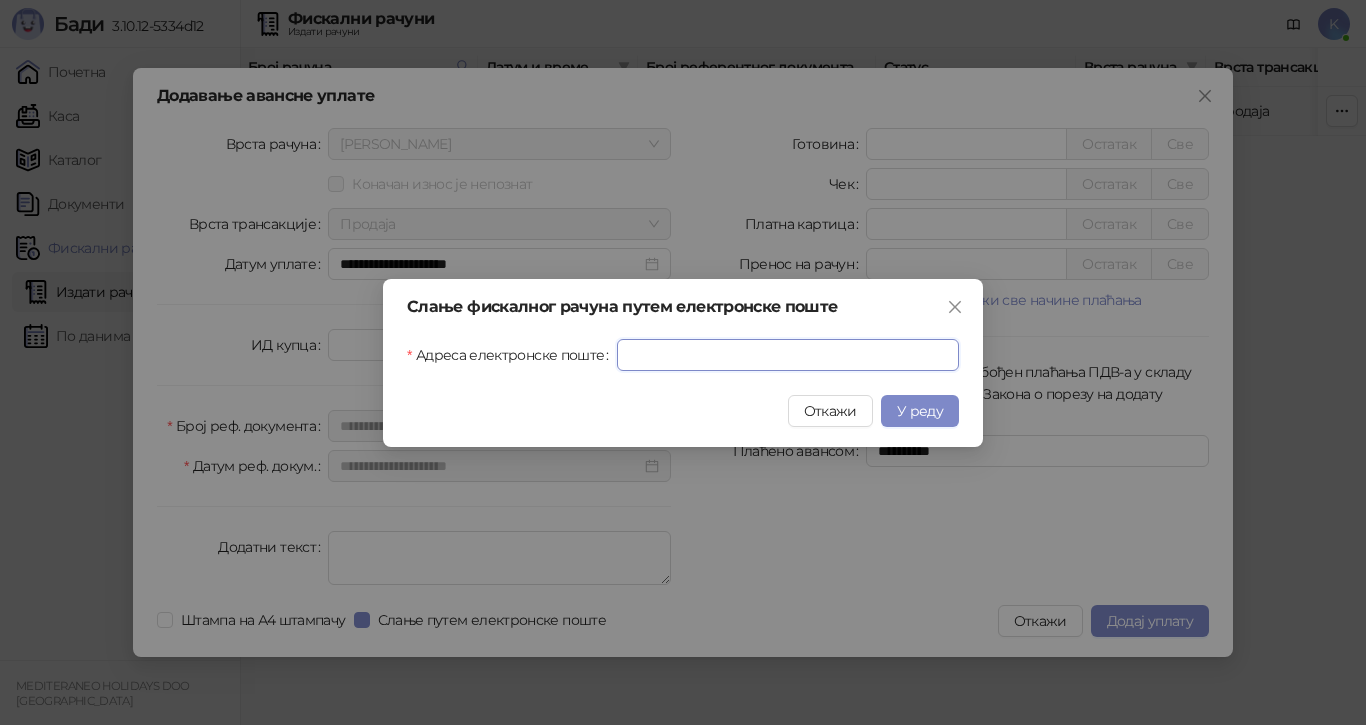 paste on "**********" 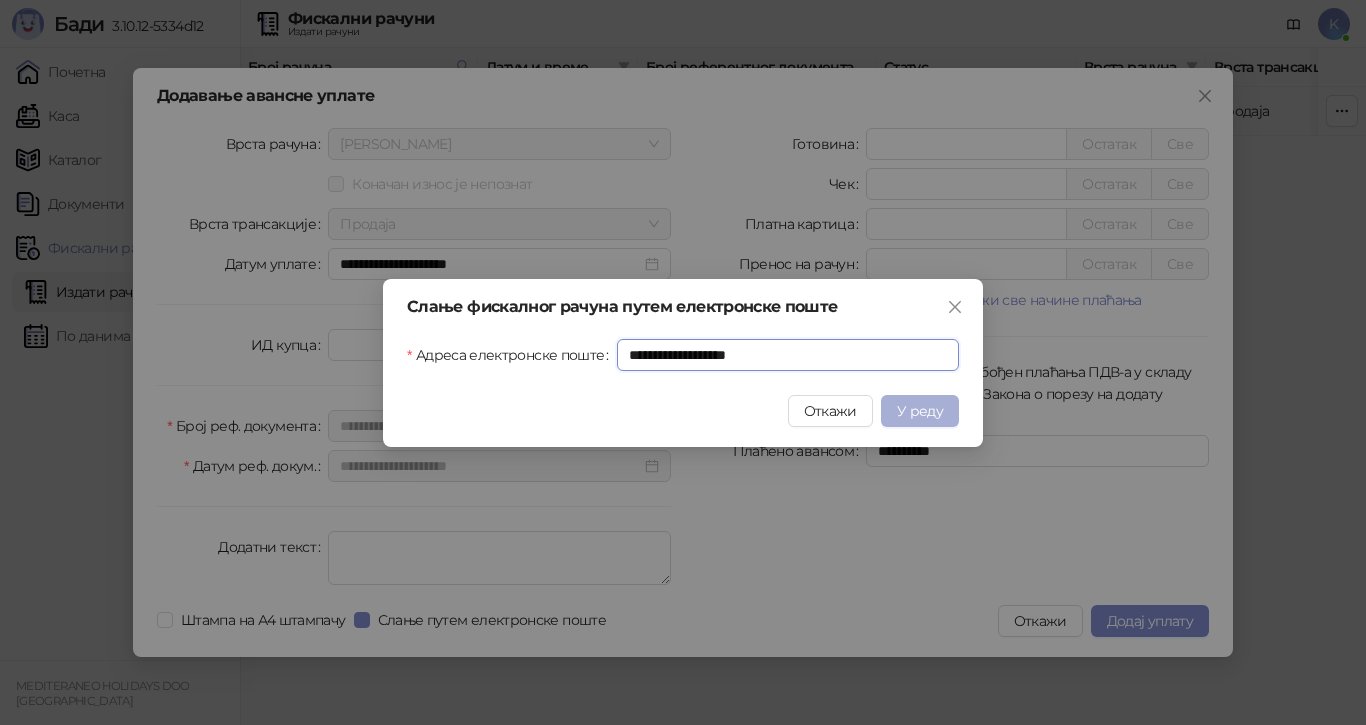 type on "**********" 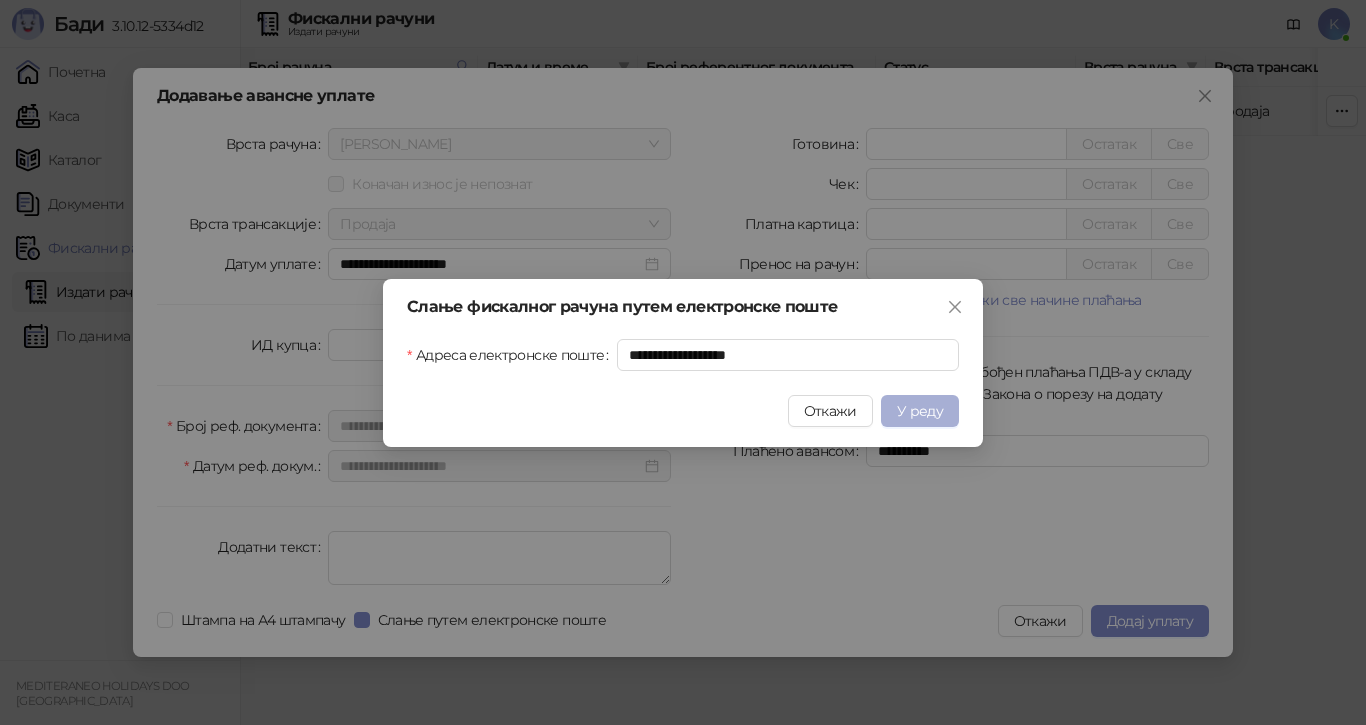 click on "У реду" at bounding box center (920, 411) 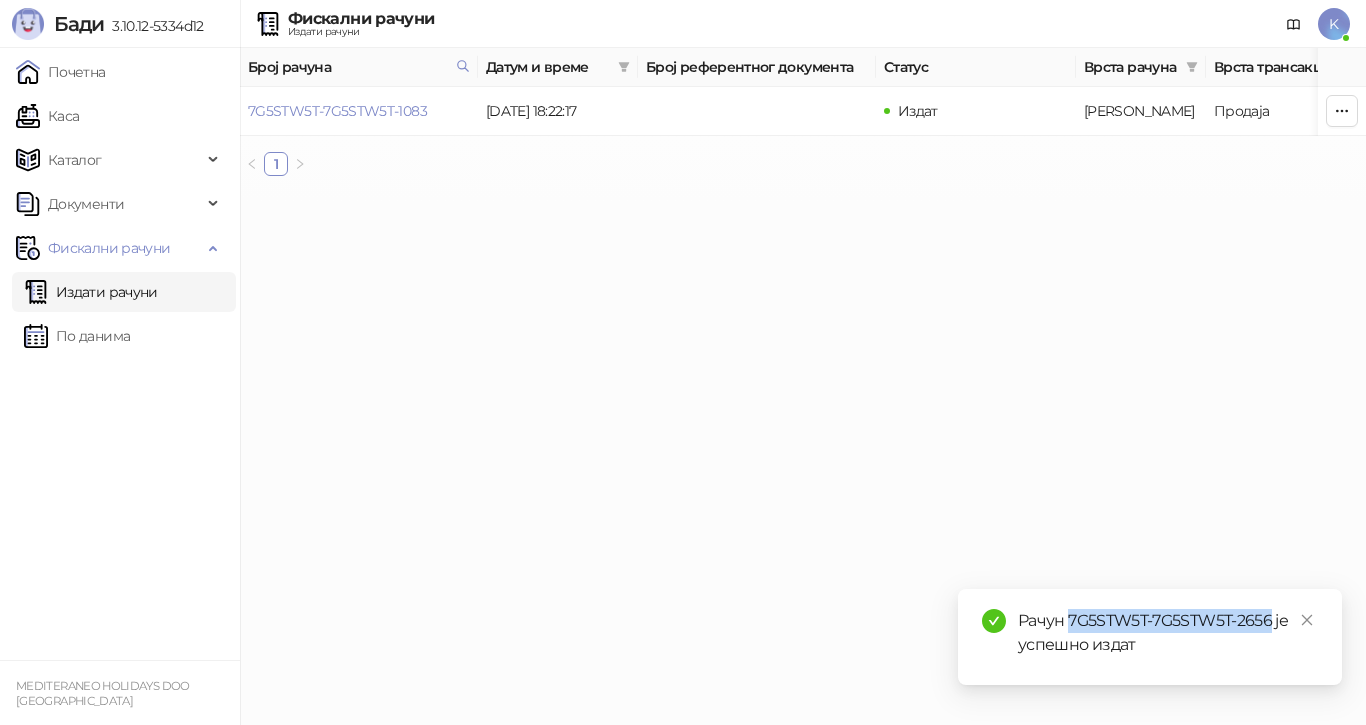 drag, startPoint x: 1274, startPoint y: 618, endPoint x: 1070, endPoint y: 617, distance: 204.00246 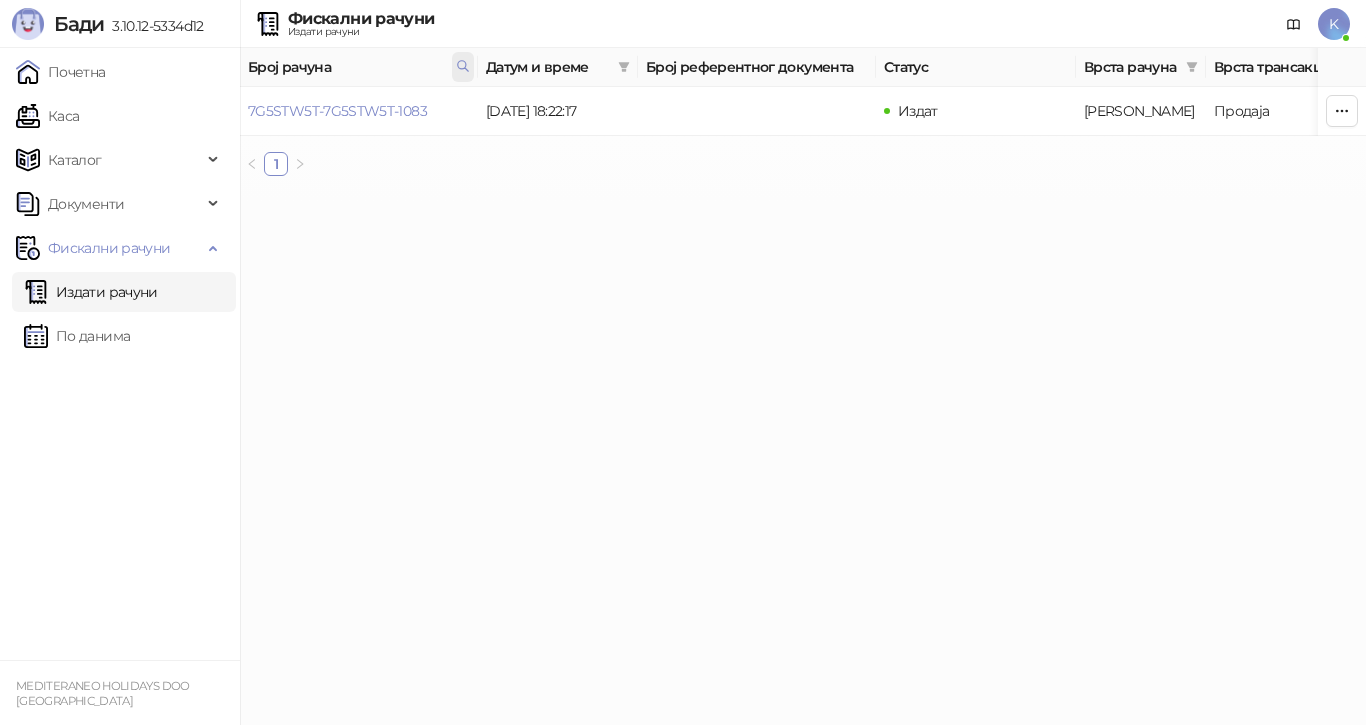 click 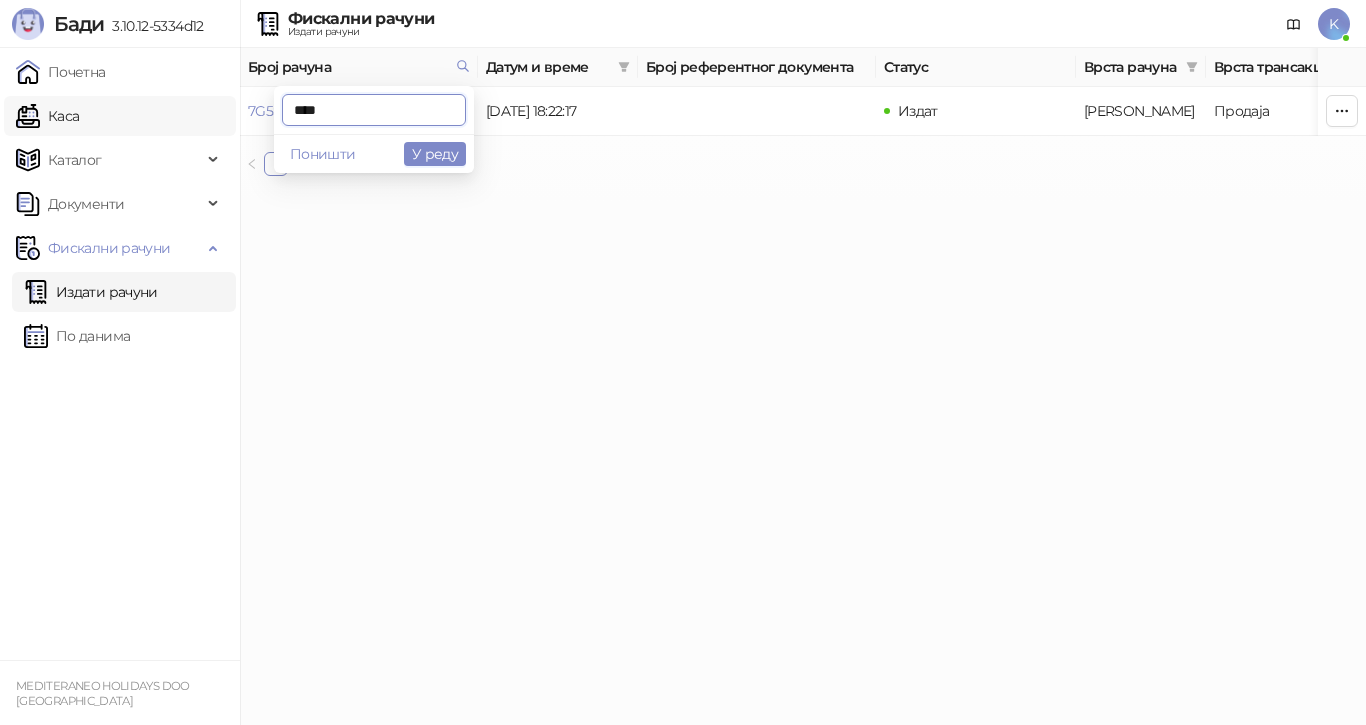 drag, startPoint x: 342, startPoint y: 107, endPoint x: 235, endPoint y: 107, distance: 107 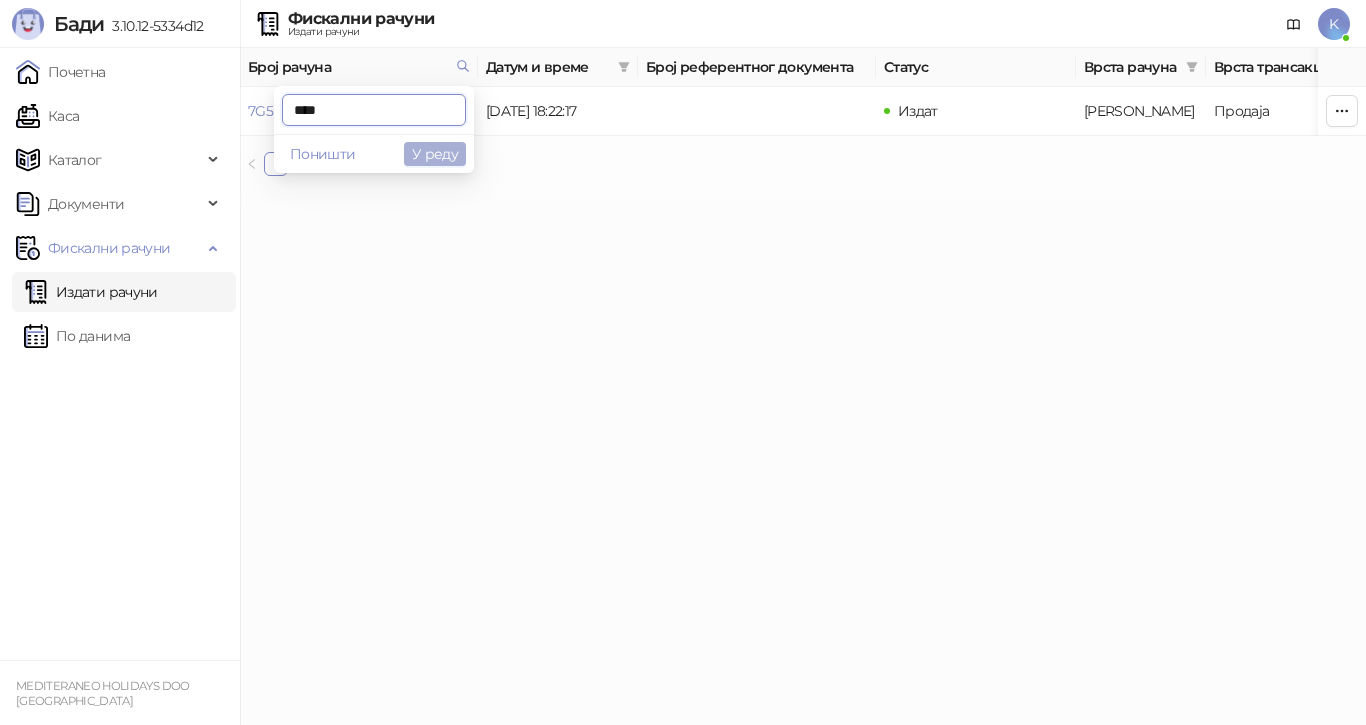 type on "****" 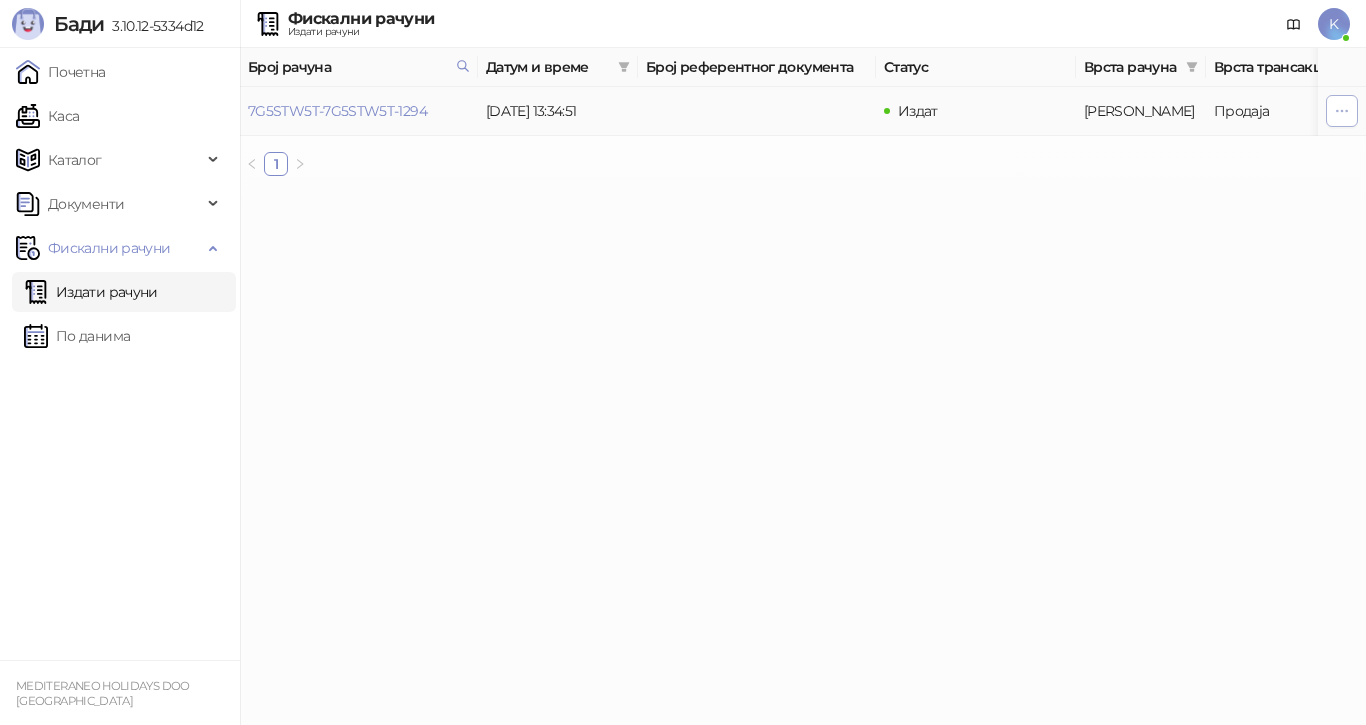 click 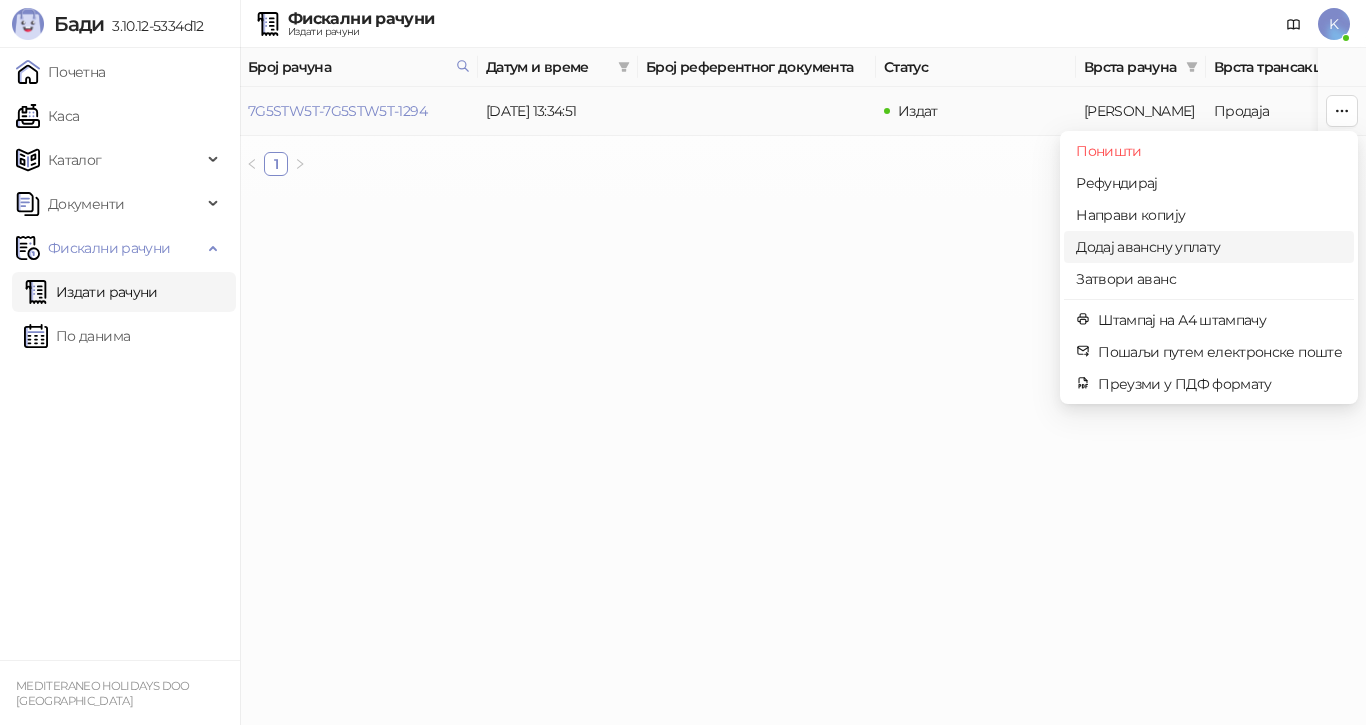 click on "Додај авансну уплату" at bounding box center [1209, 247] 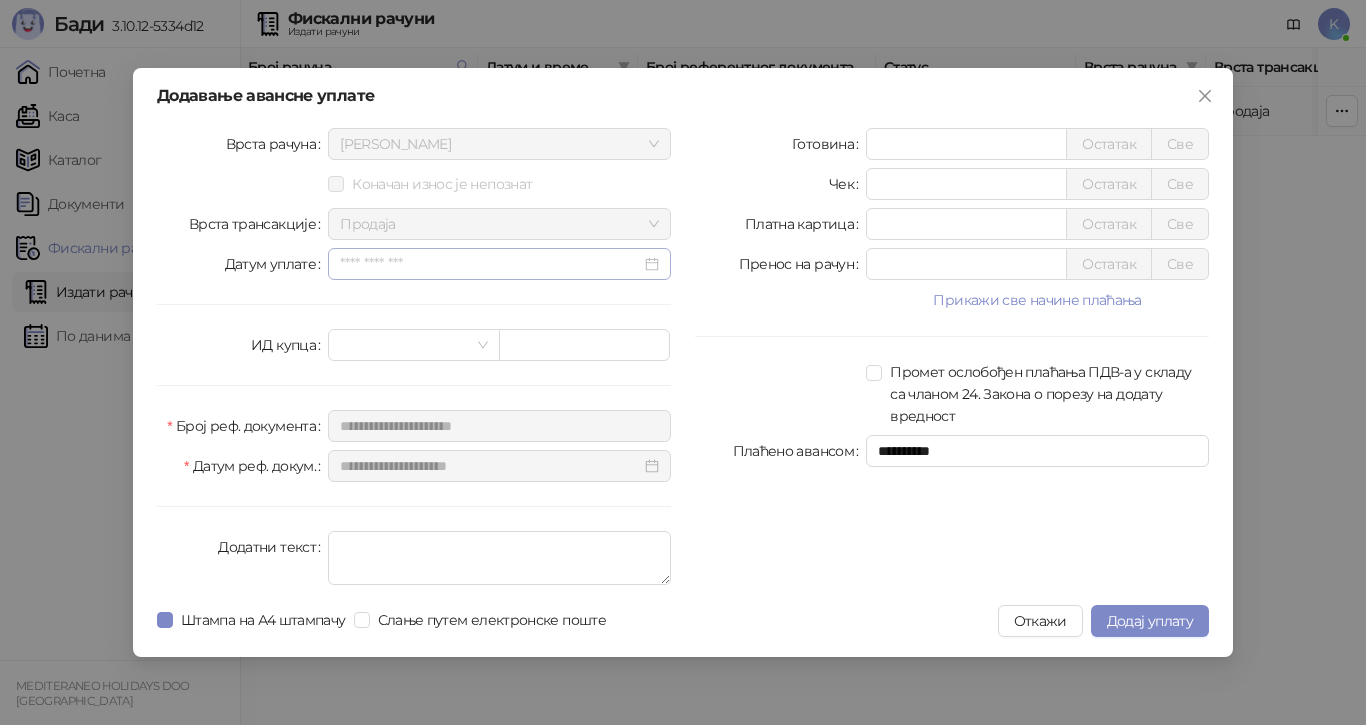 drag, startPoint x: 654, startPoint y: 264, endPoint x: 631, endPoint y: 269, distance: 23.537205 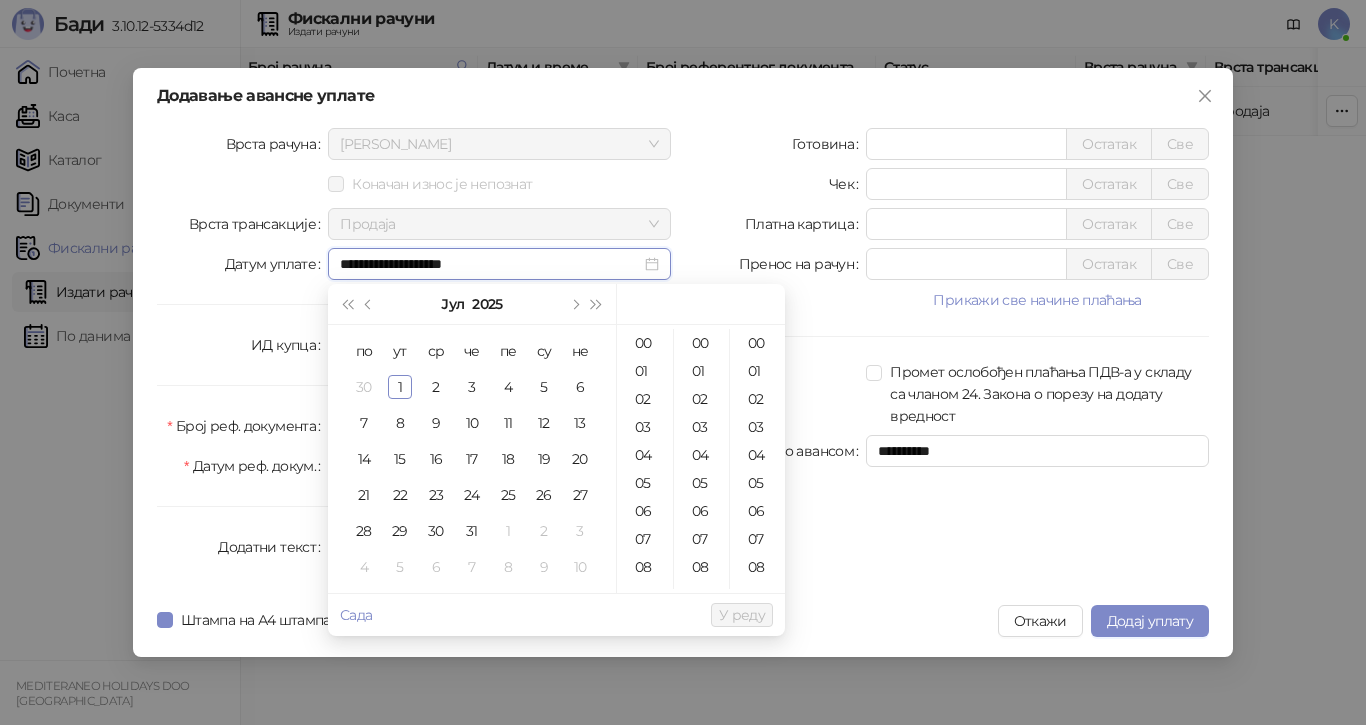type on "**********" 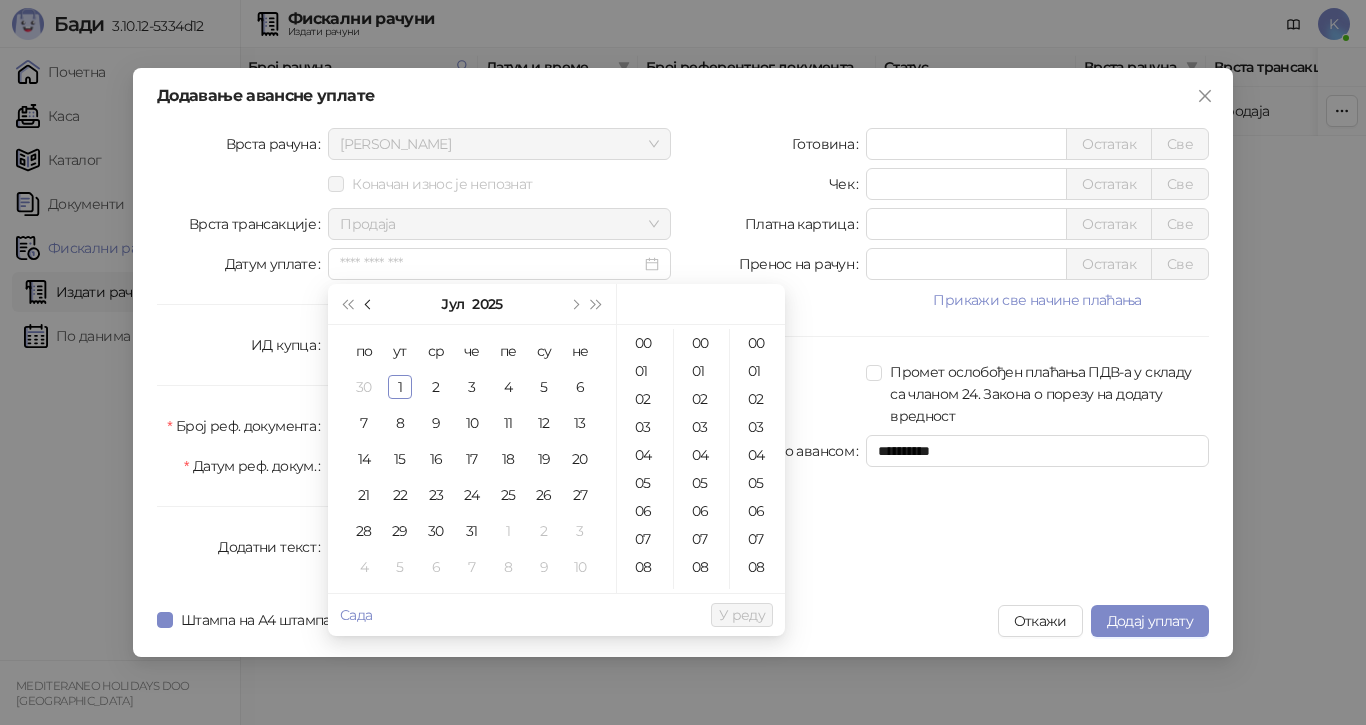 click at bounding box center (369, 304) 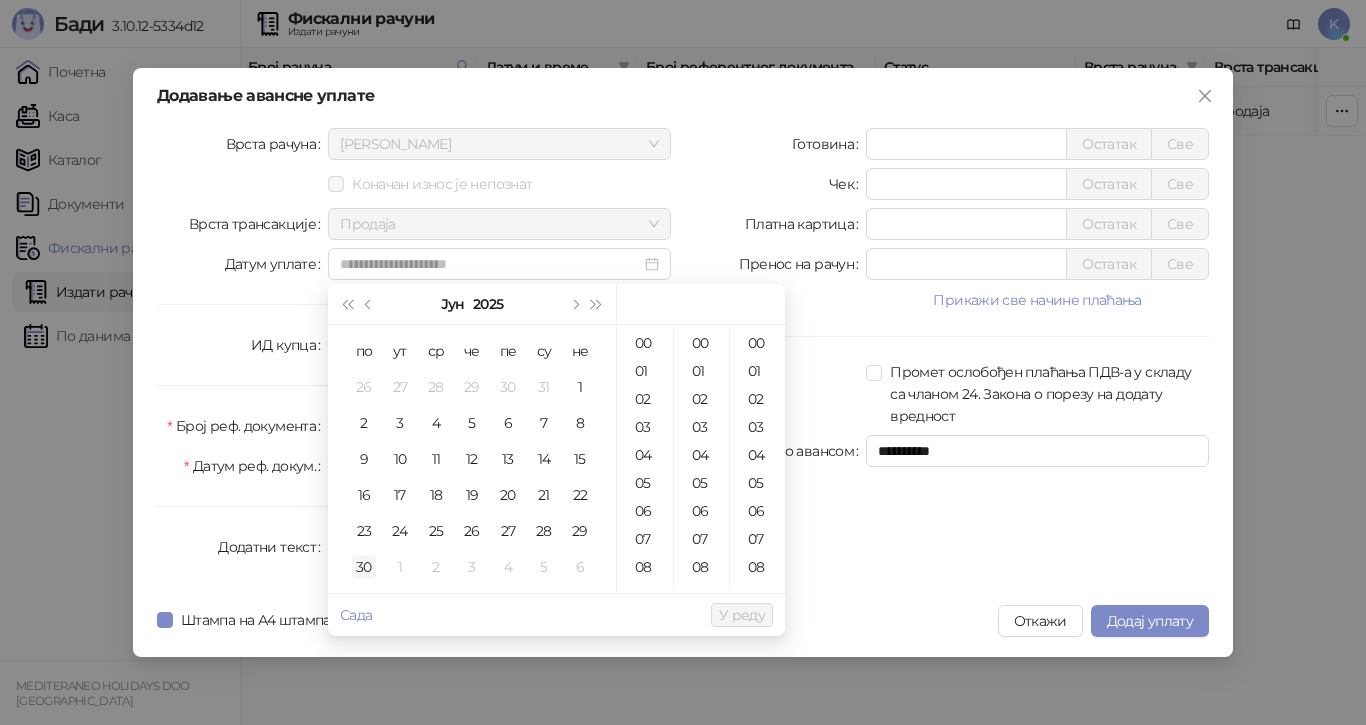 click on "30" at bounding box center (364, 567) 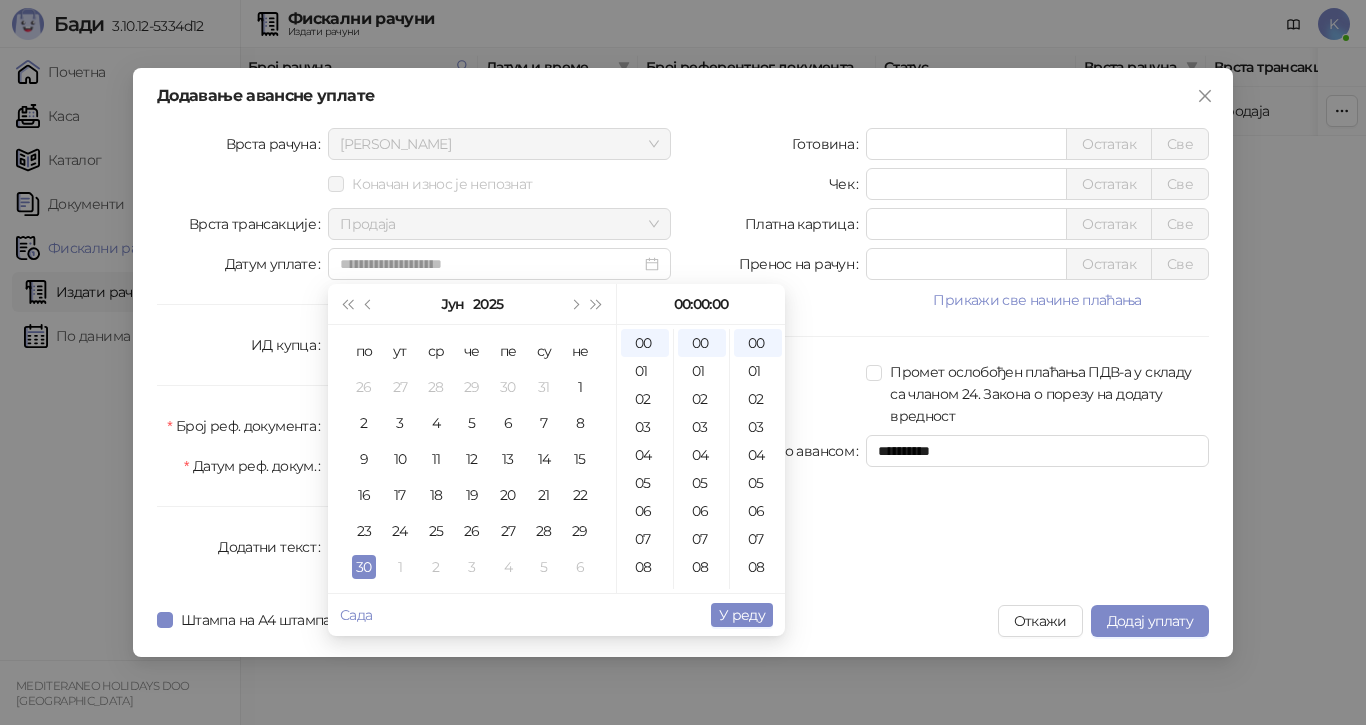 type on "**********" 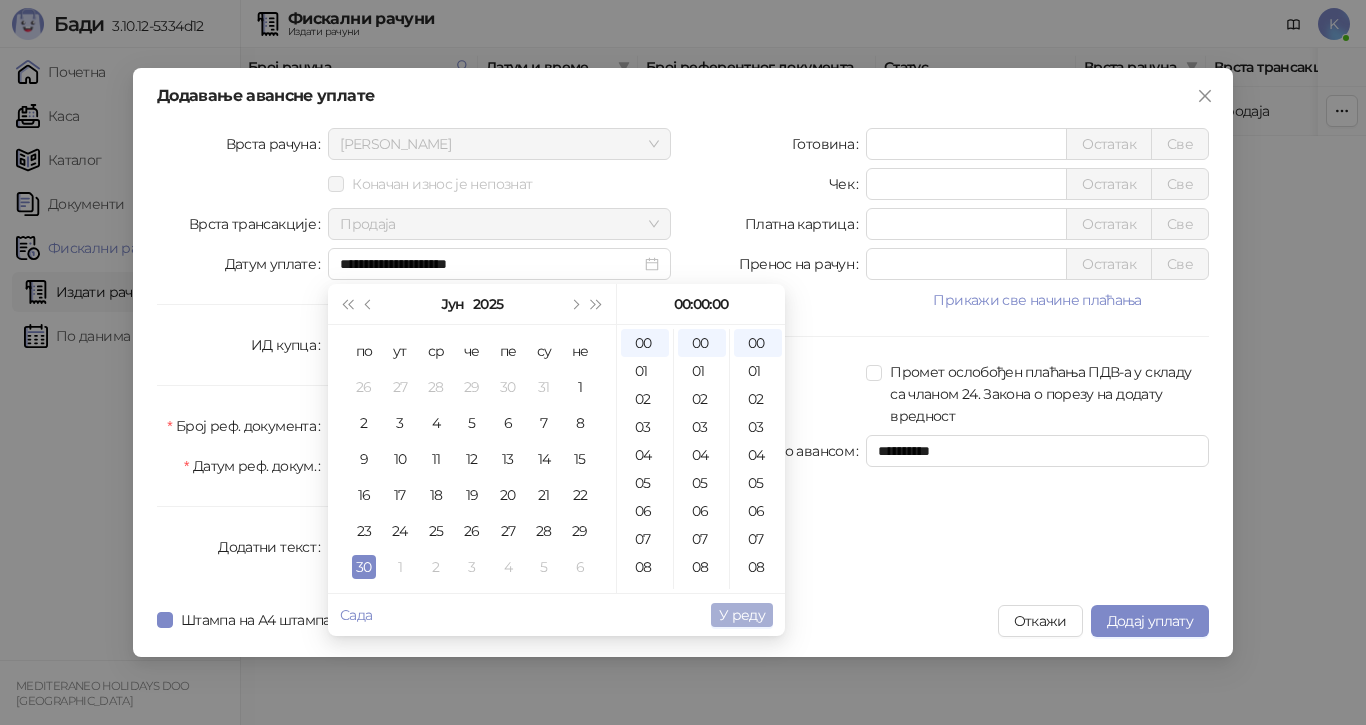 click on "У реду" at bounding box center [742, 615] 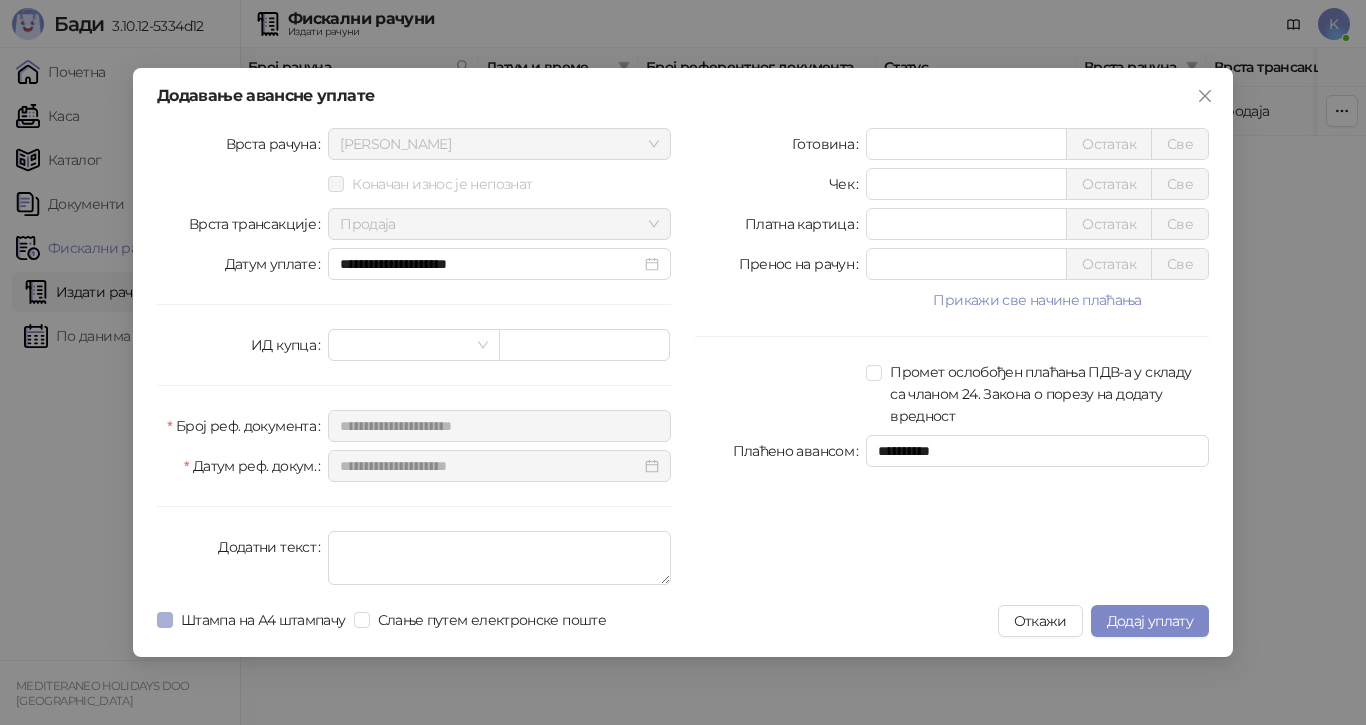 click on "Штампа на А4 штампачу" at bounding box center [263, 620] 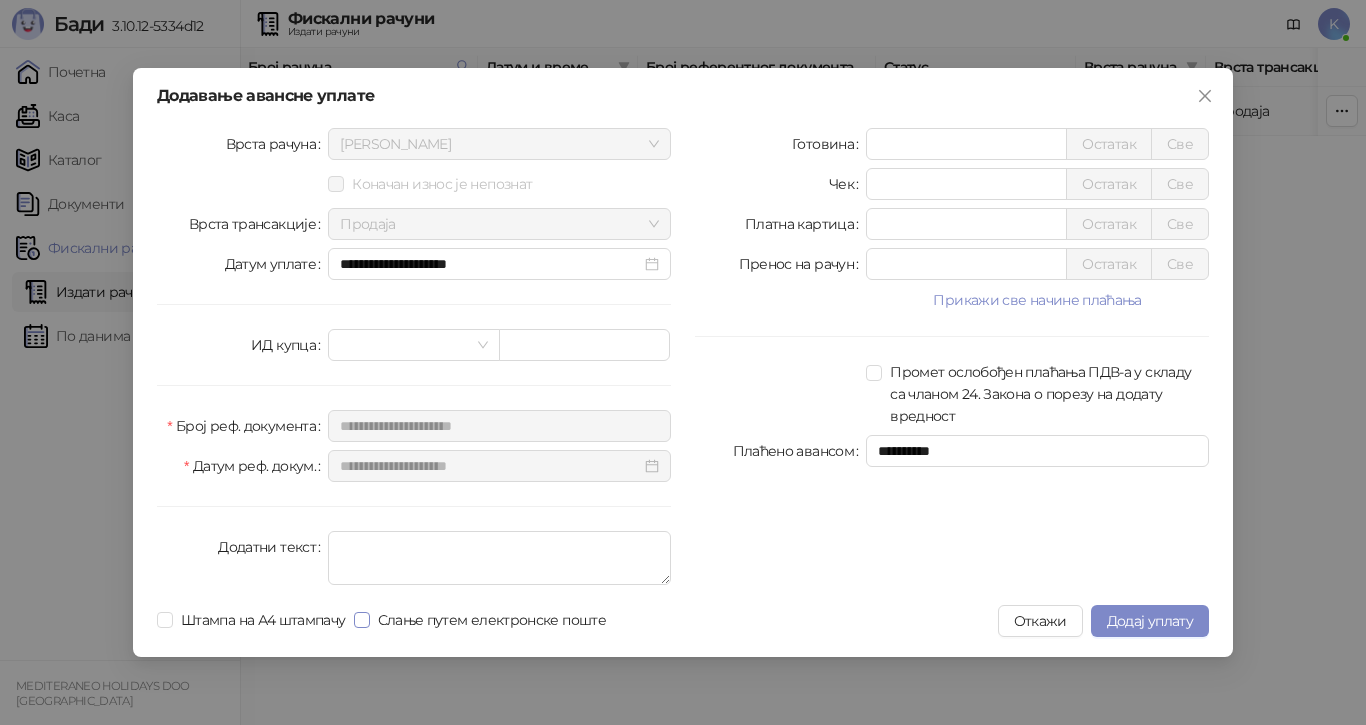 click on "Слање путем електронске поште" at bounding box center [492, 620] 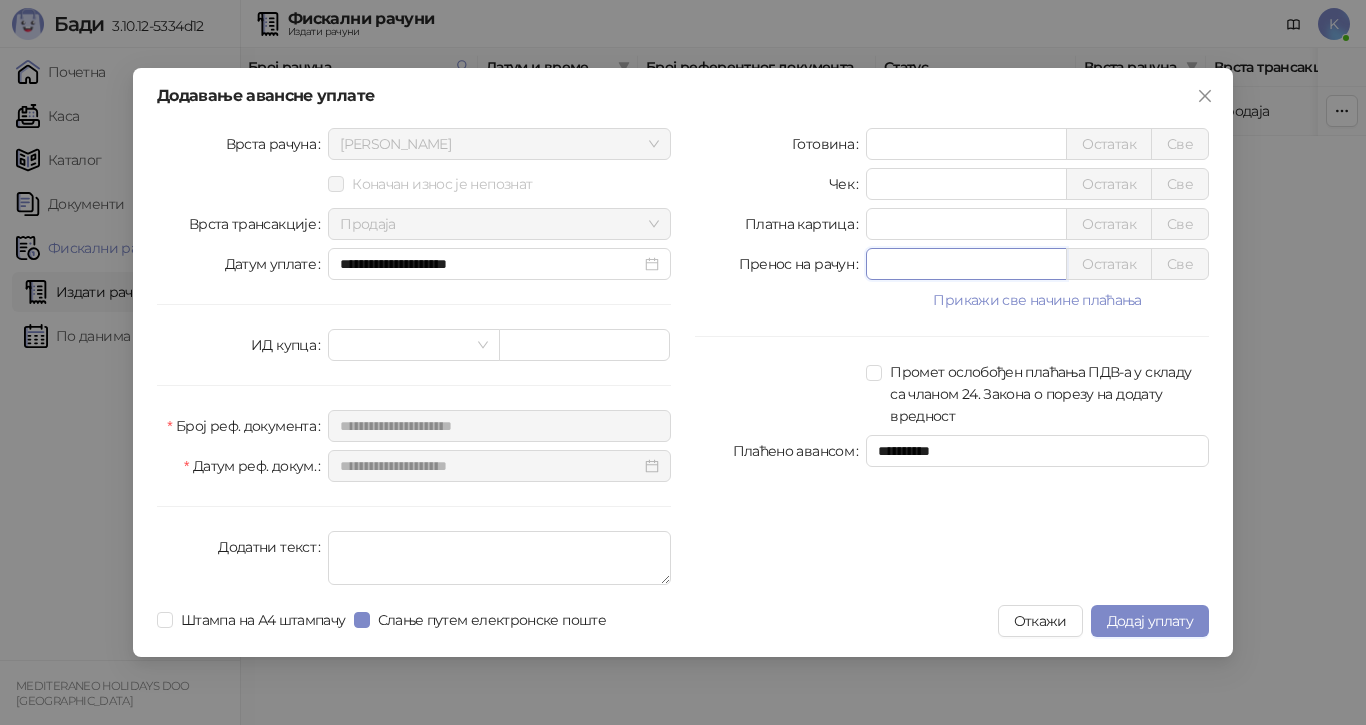 drag, startPoint x: 891, startPoint y: 263, endPoint x: 855, endPoint y: 270, distance: 36.67424 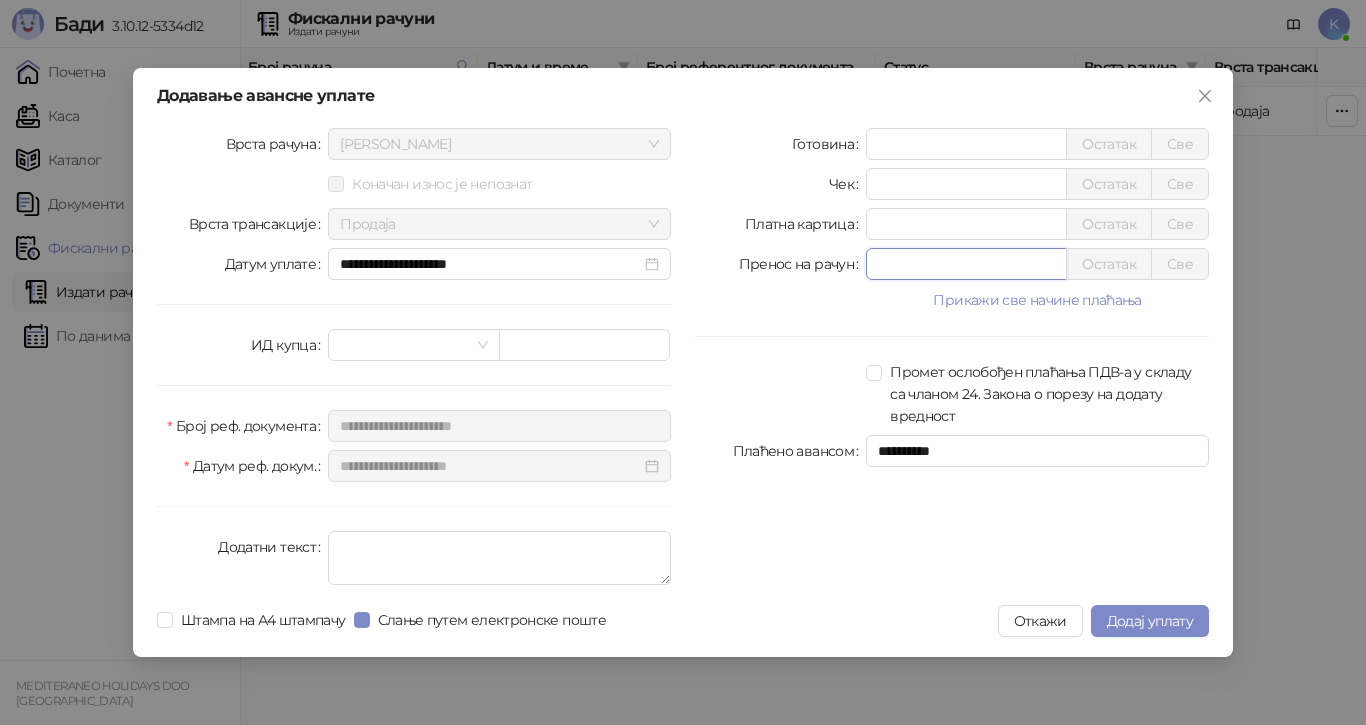 type on "******" 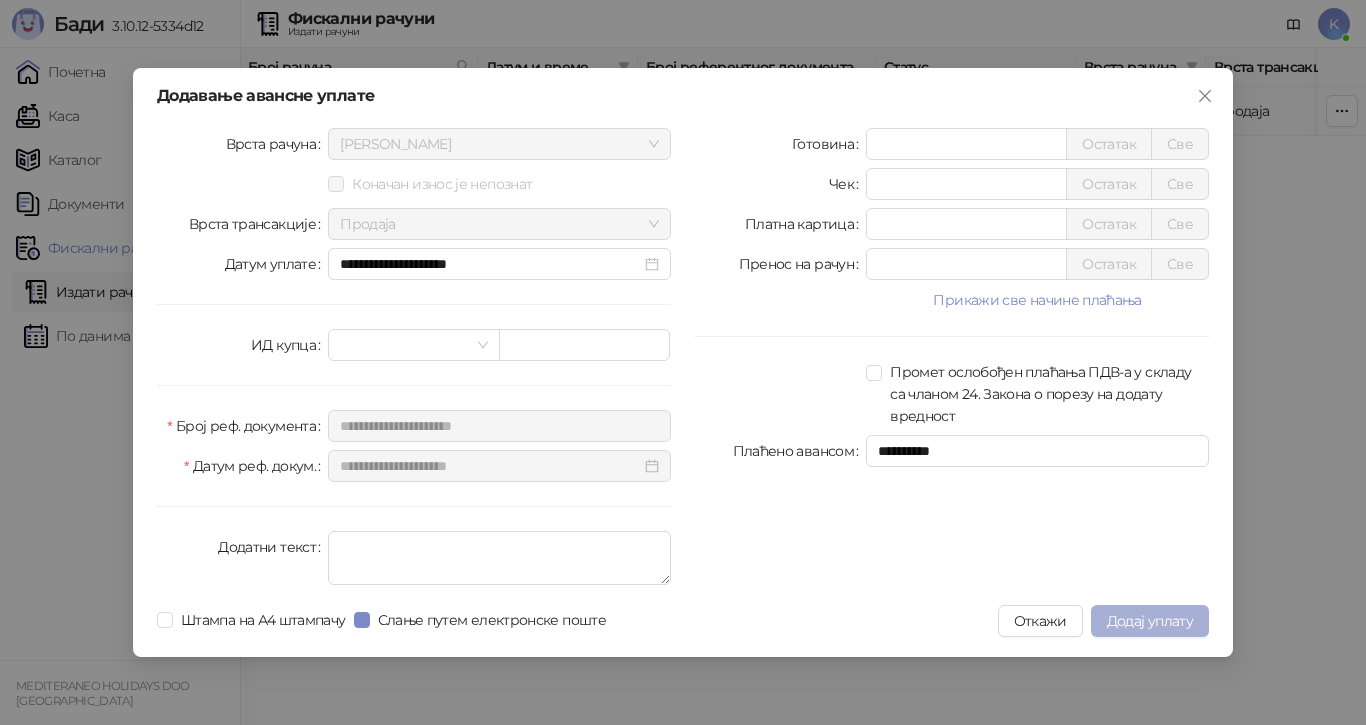 click on "Додај уплату" at bounding box center (1150, 621) 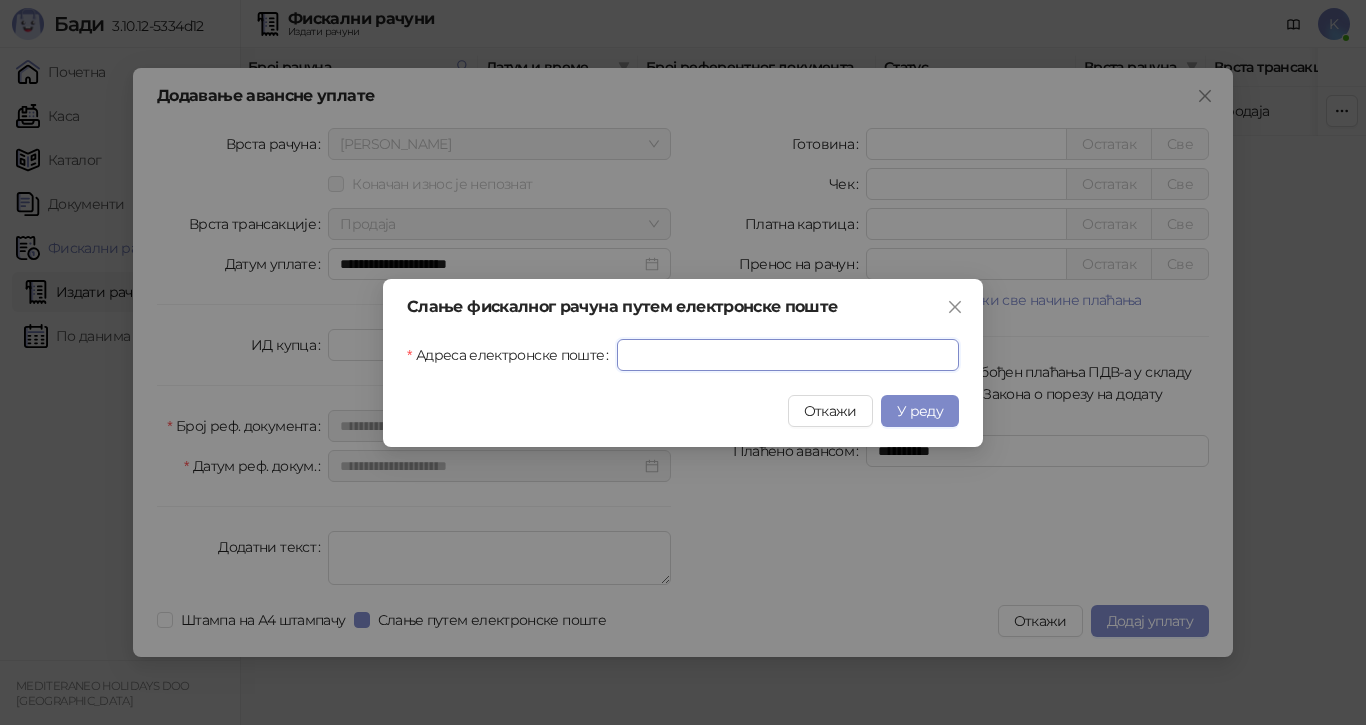 drag, startPoint x: 674, startPoint y: 349, endPoint x: 672, endPoint y: 387, distance: 38.052597 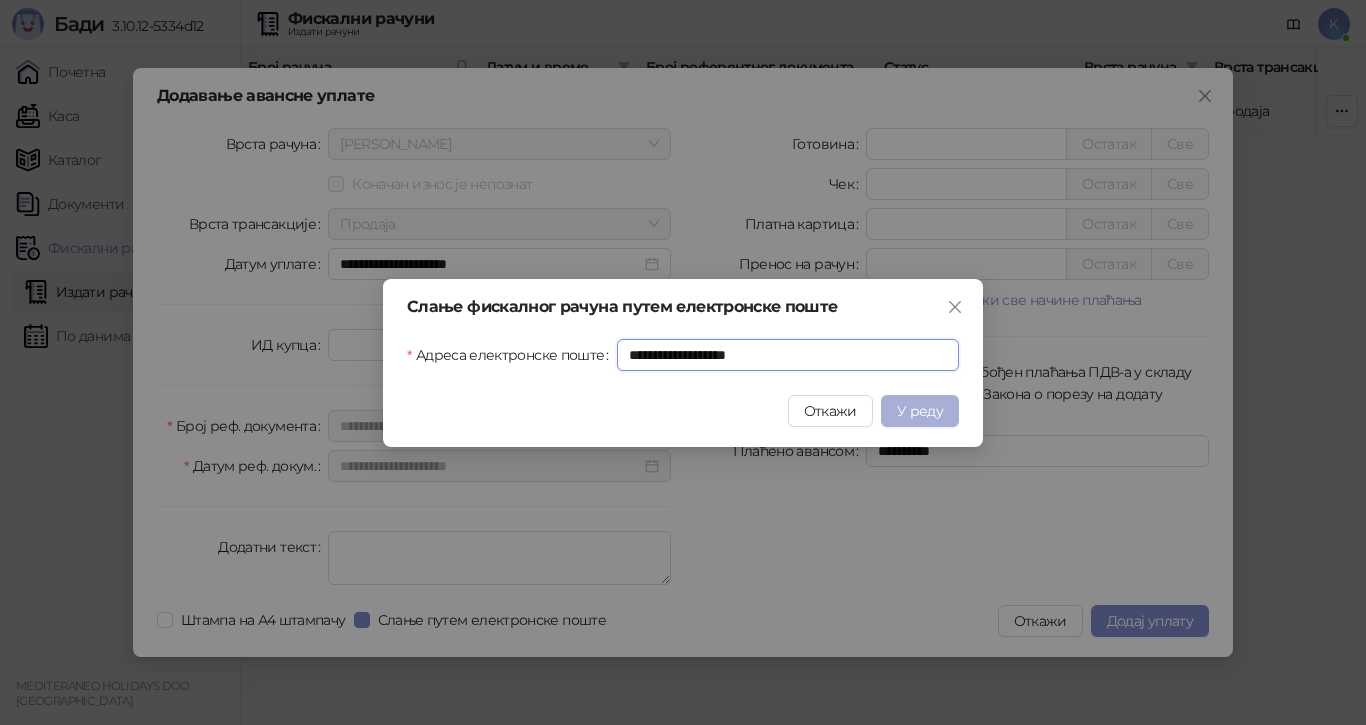 type on "**********" 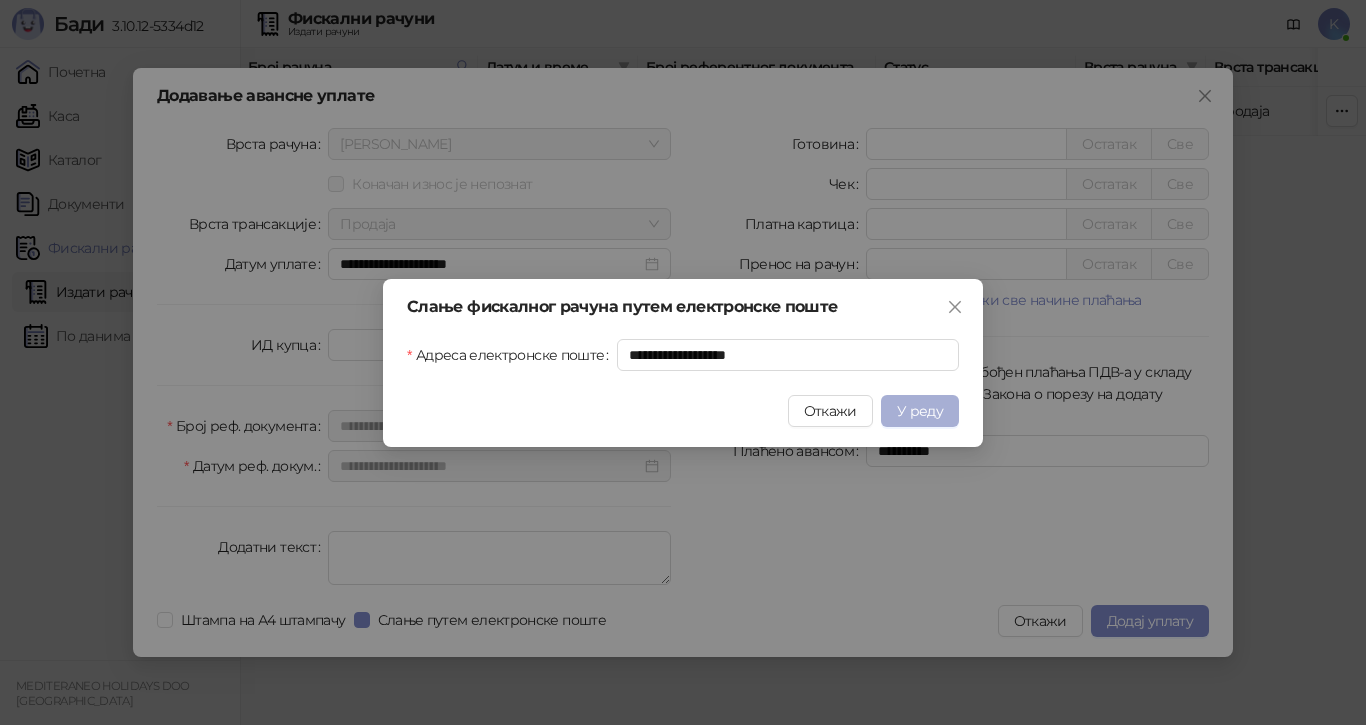 click on "У реду" at bounding box center [920, 411] 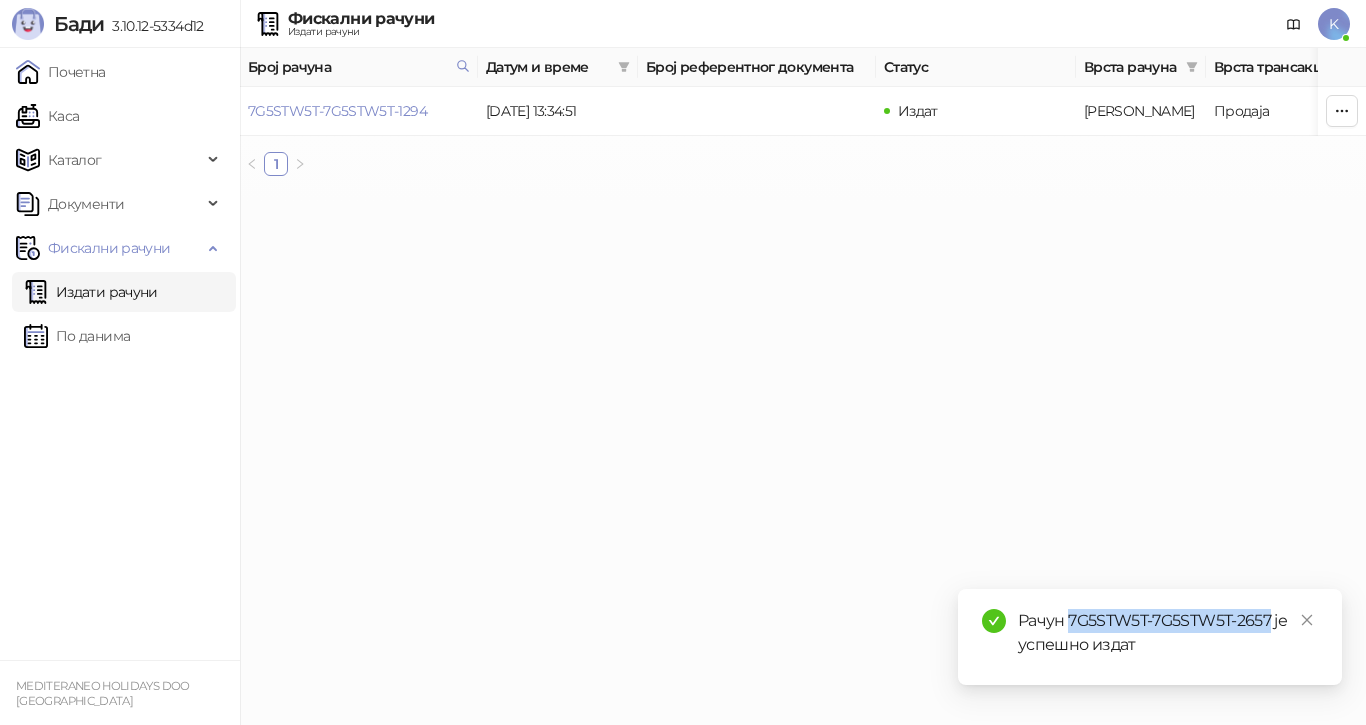 drag, startPoint x: 1268, startPoint y: 617, endPoint x: 1068, endPoint y: 617, distance: 200 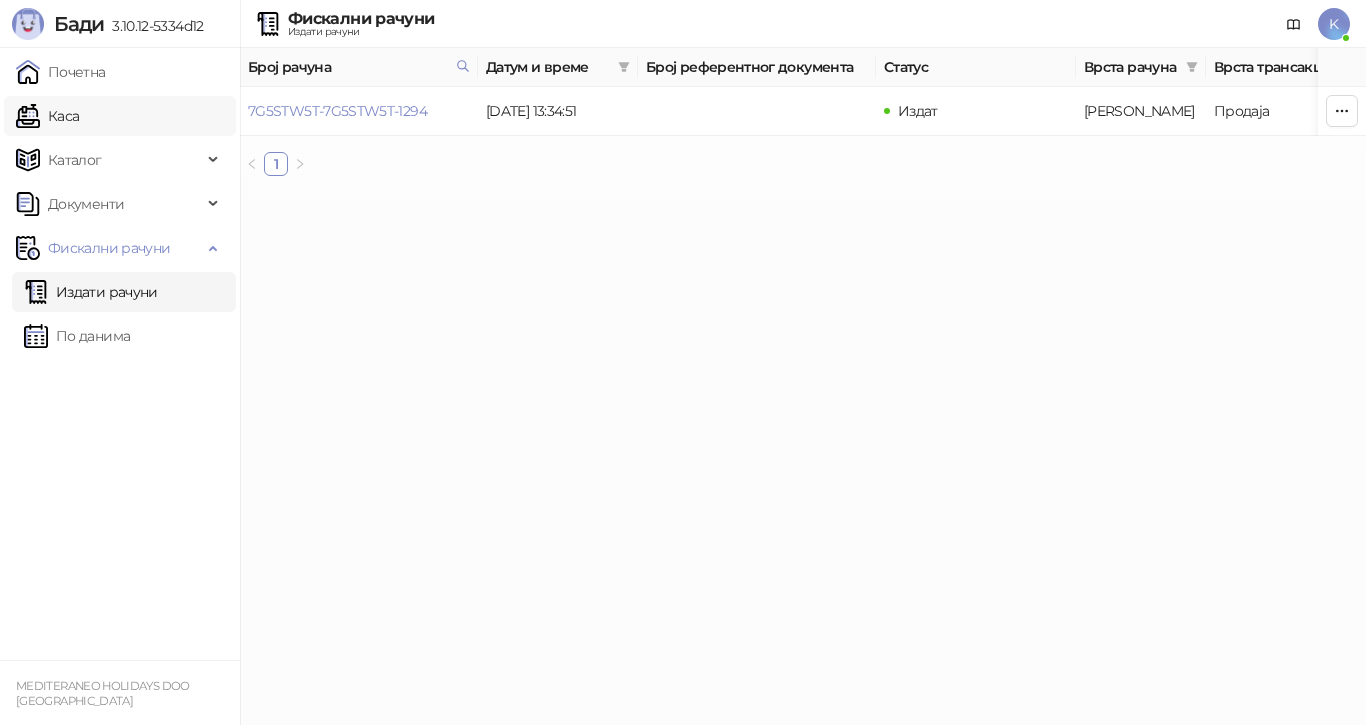 click on "Каса" at bounding box center (47, 116) 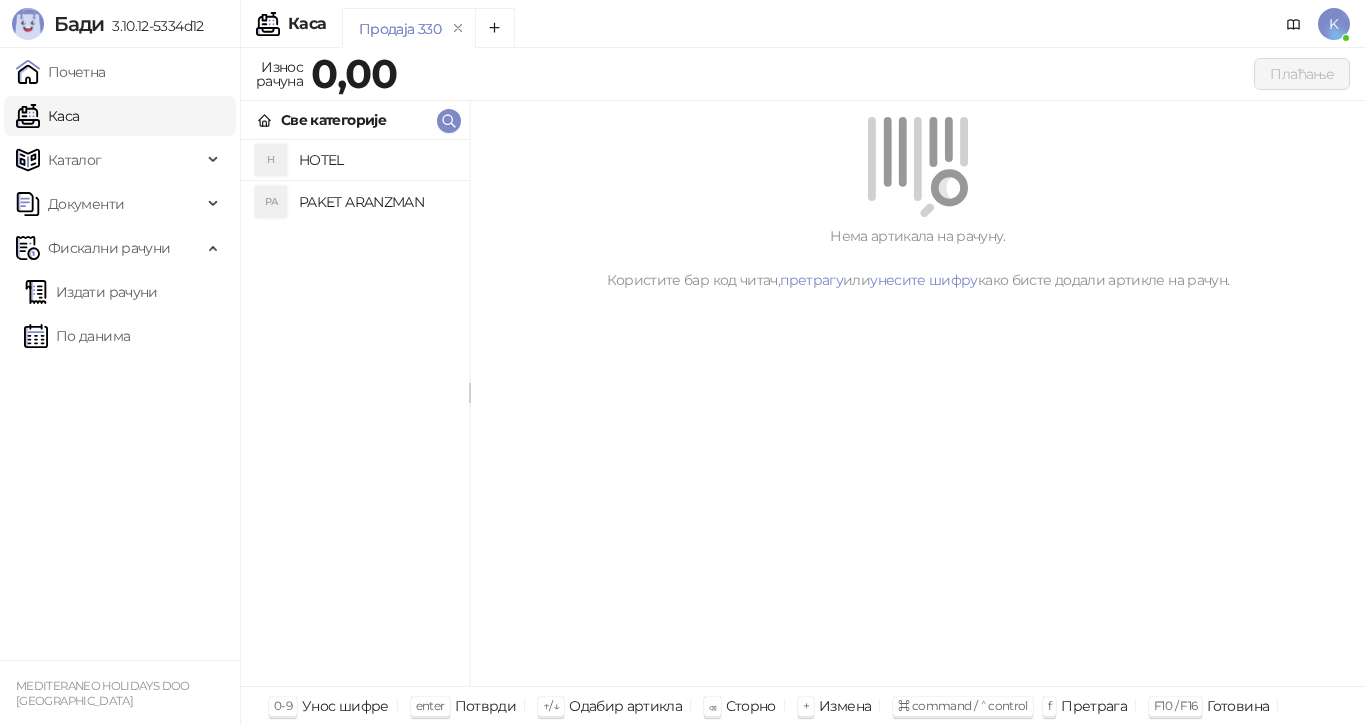 click on "PAKET ARANZMAN" at bounding box center [376, 202] 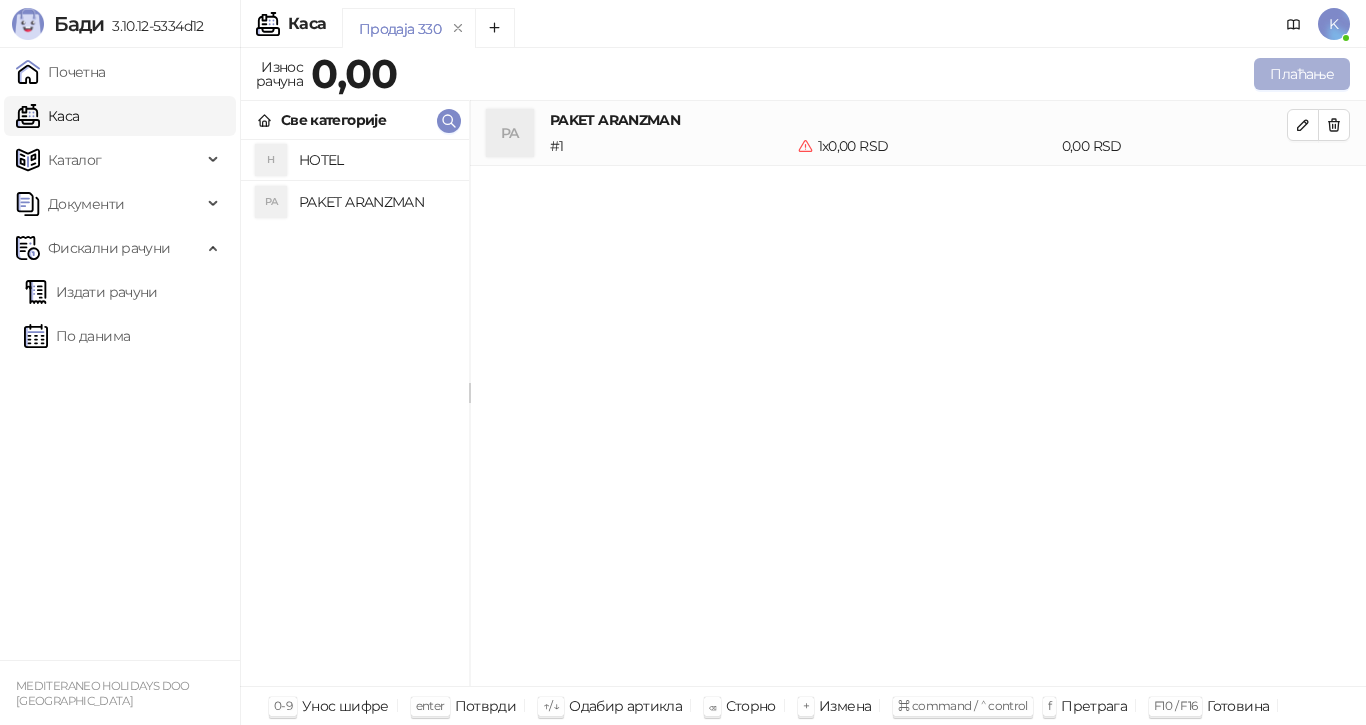 click on "Плаћање" at bounding box center (1302, 74) 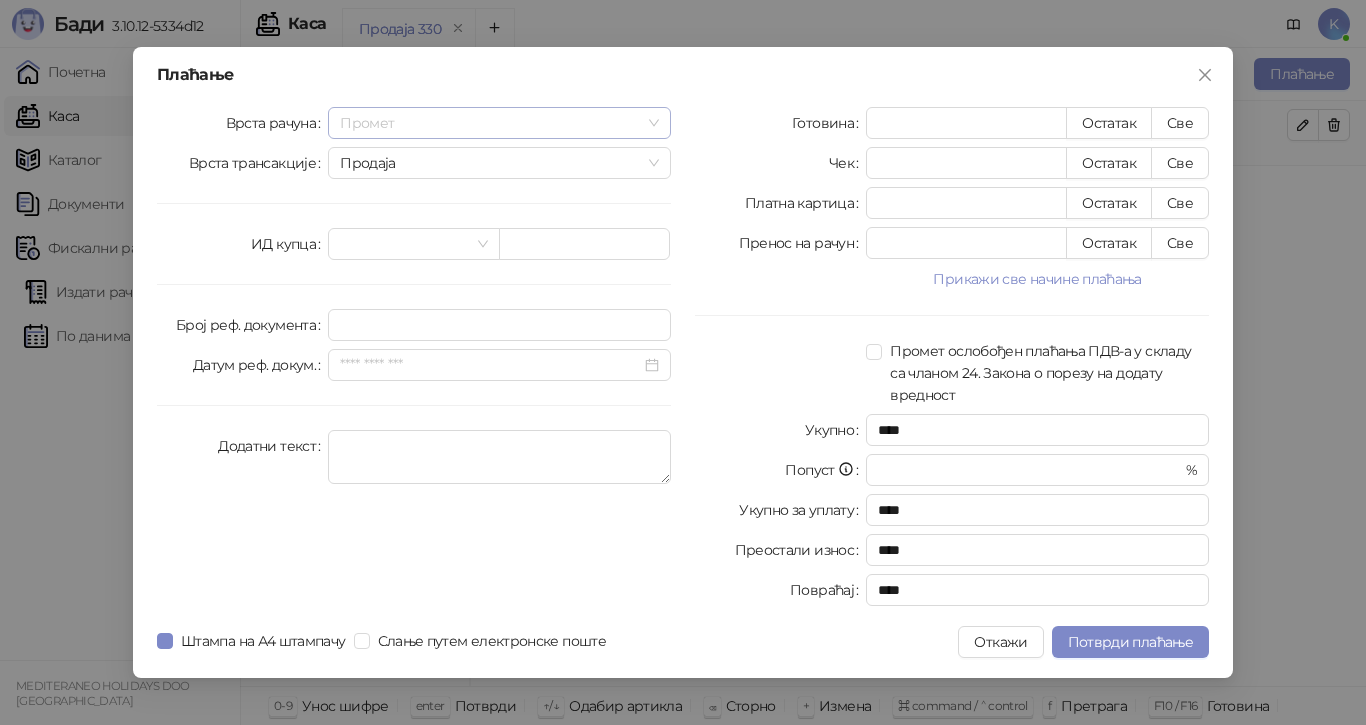 click on "Промет" at bounding box center [499, 123] 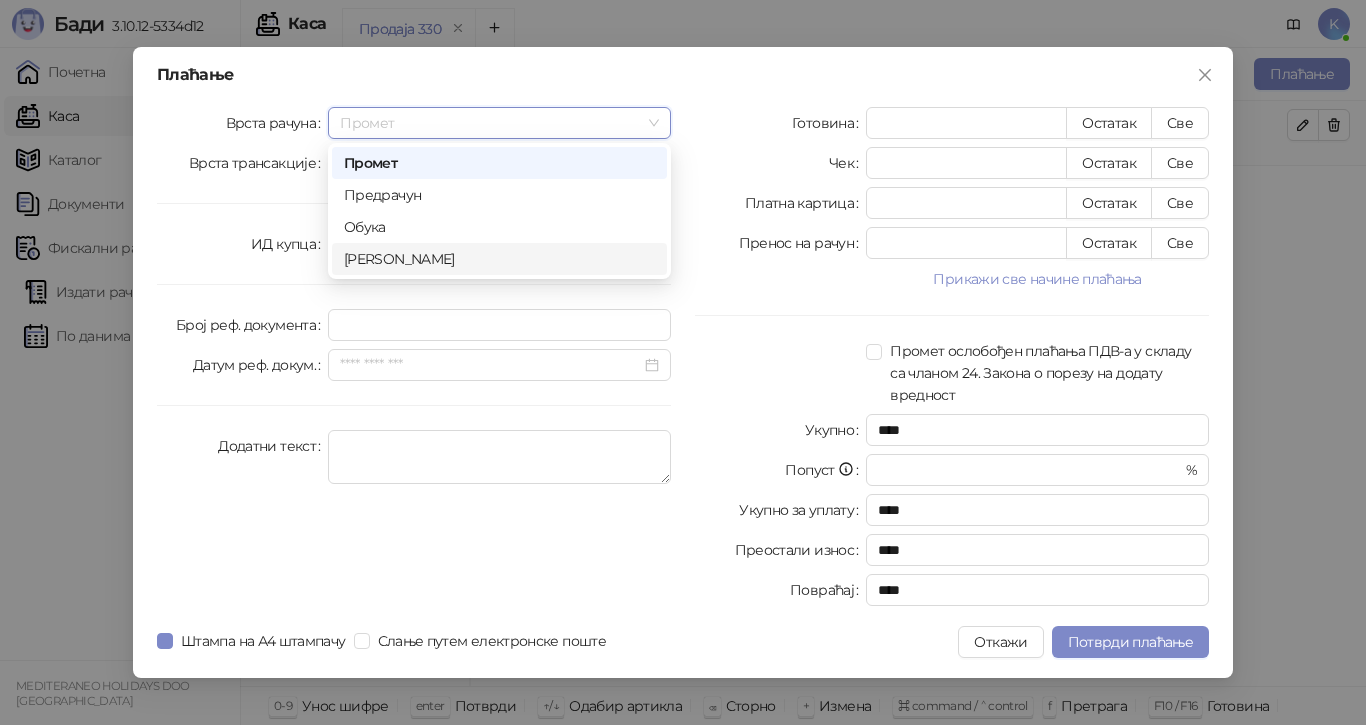 click on "[PERSON_NAME]" at bounding box center (499, 259) 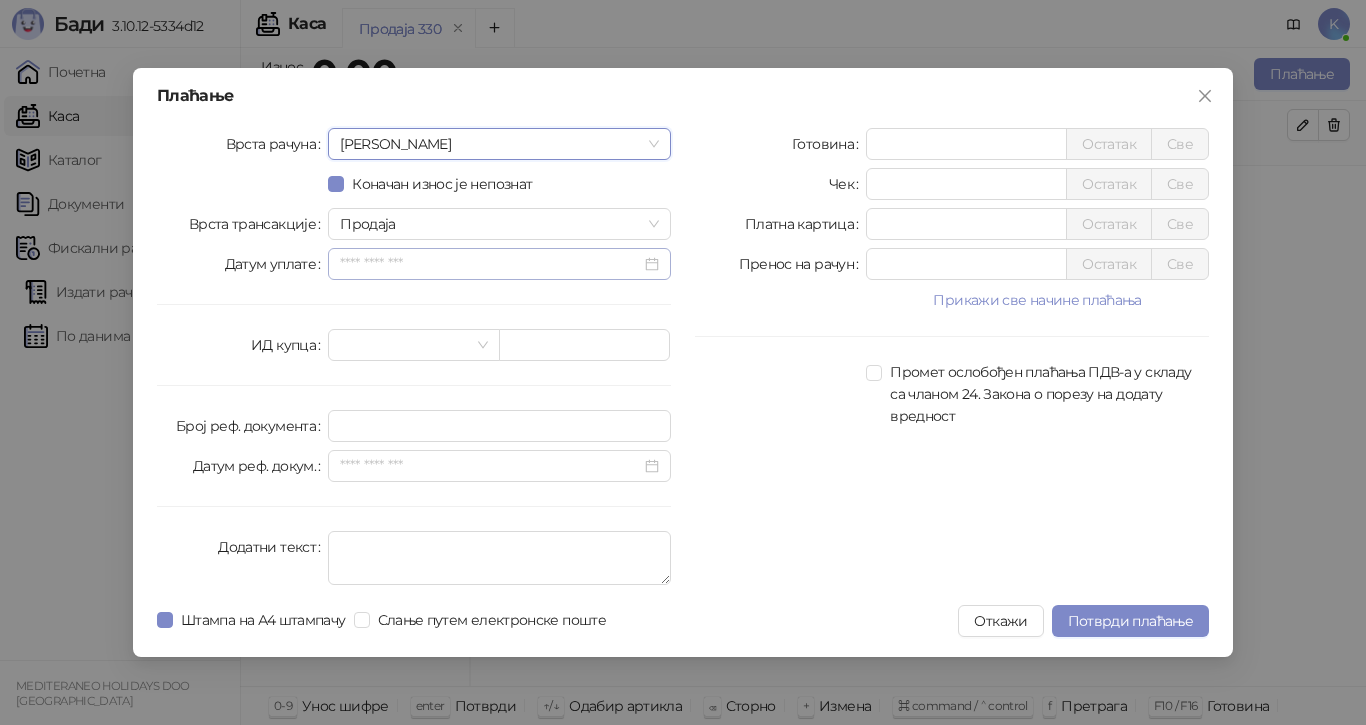 click at bounding box center [499, 264] 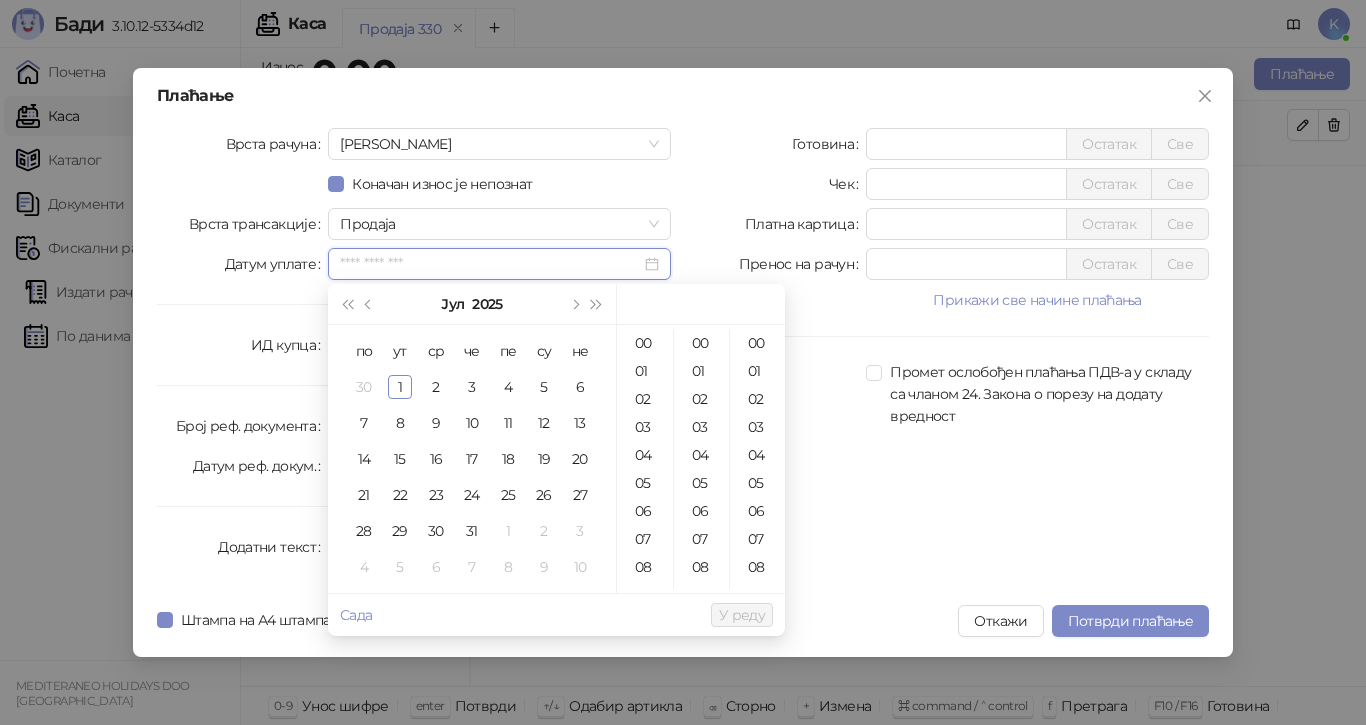 type on "**********" 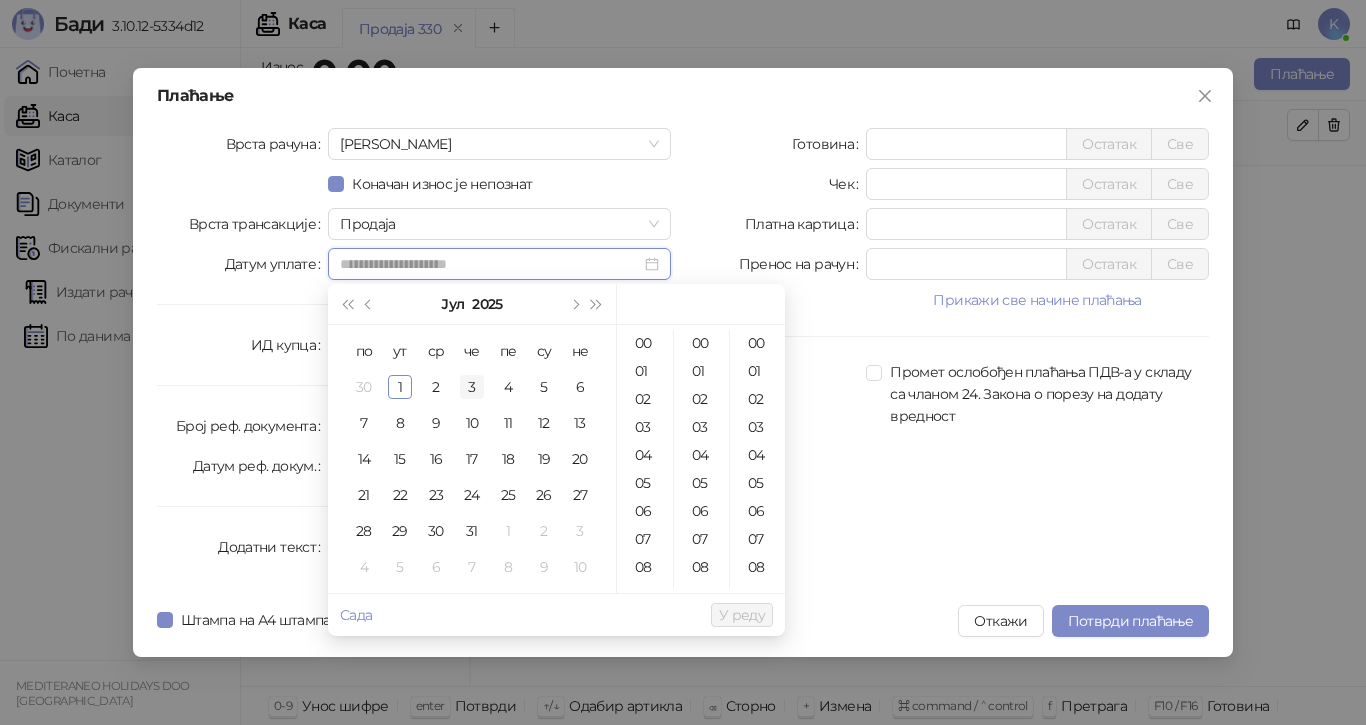 type on "**********" 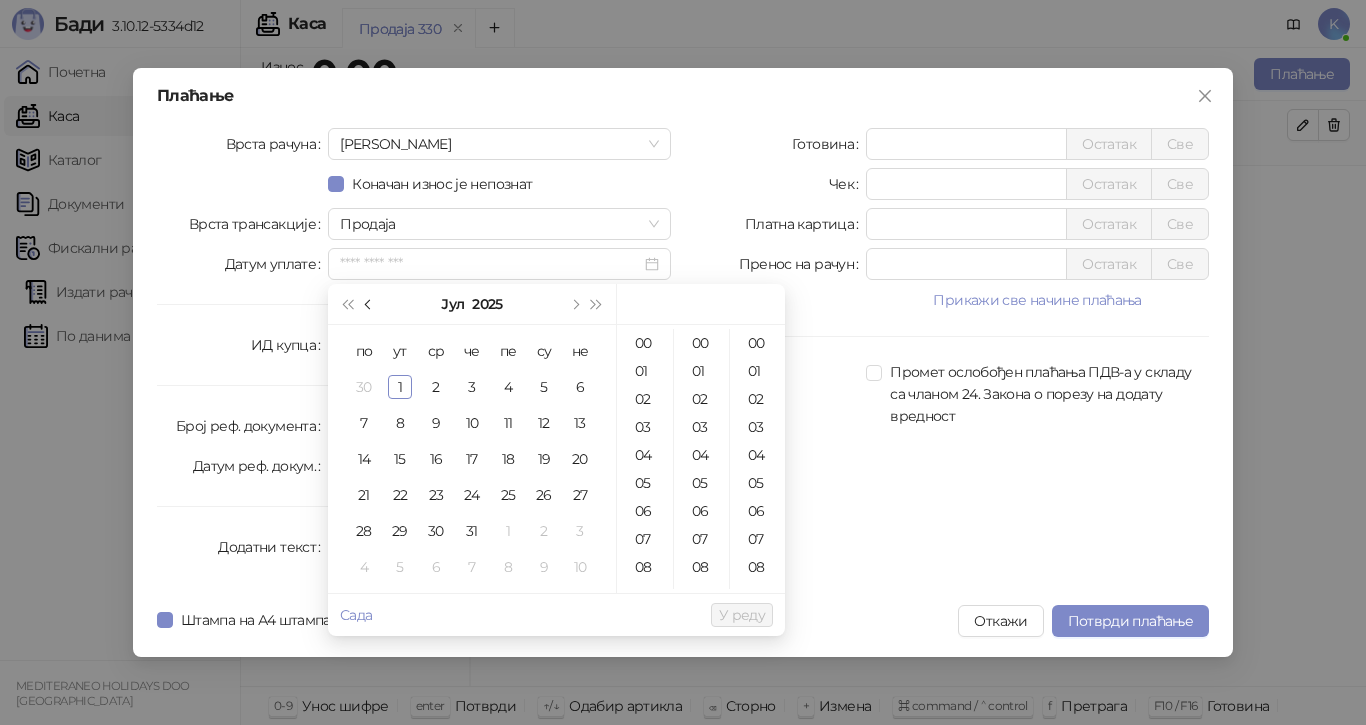 click at bounding box center (370, 304) 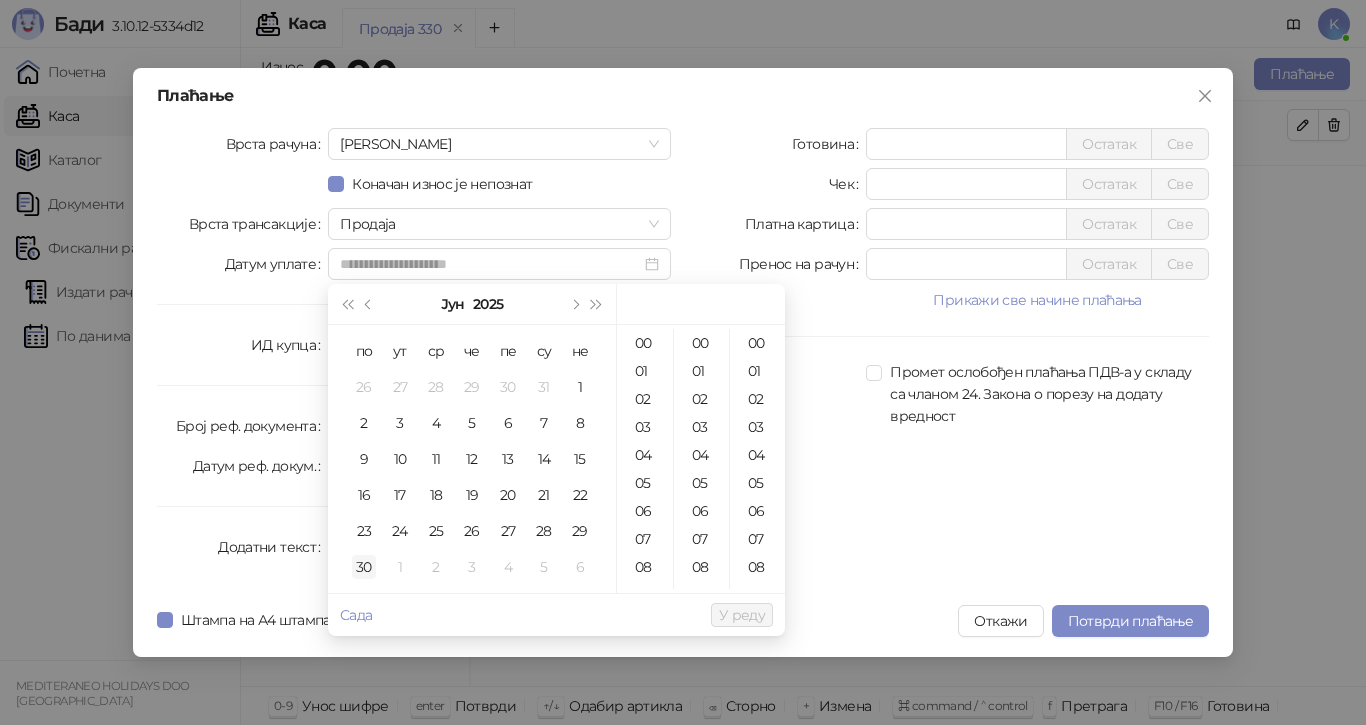 click on "30" at bounding box center [364, 567] 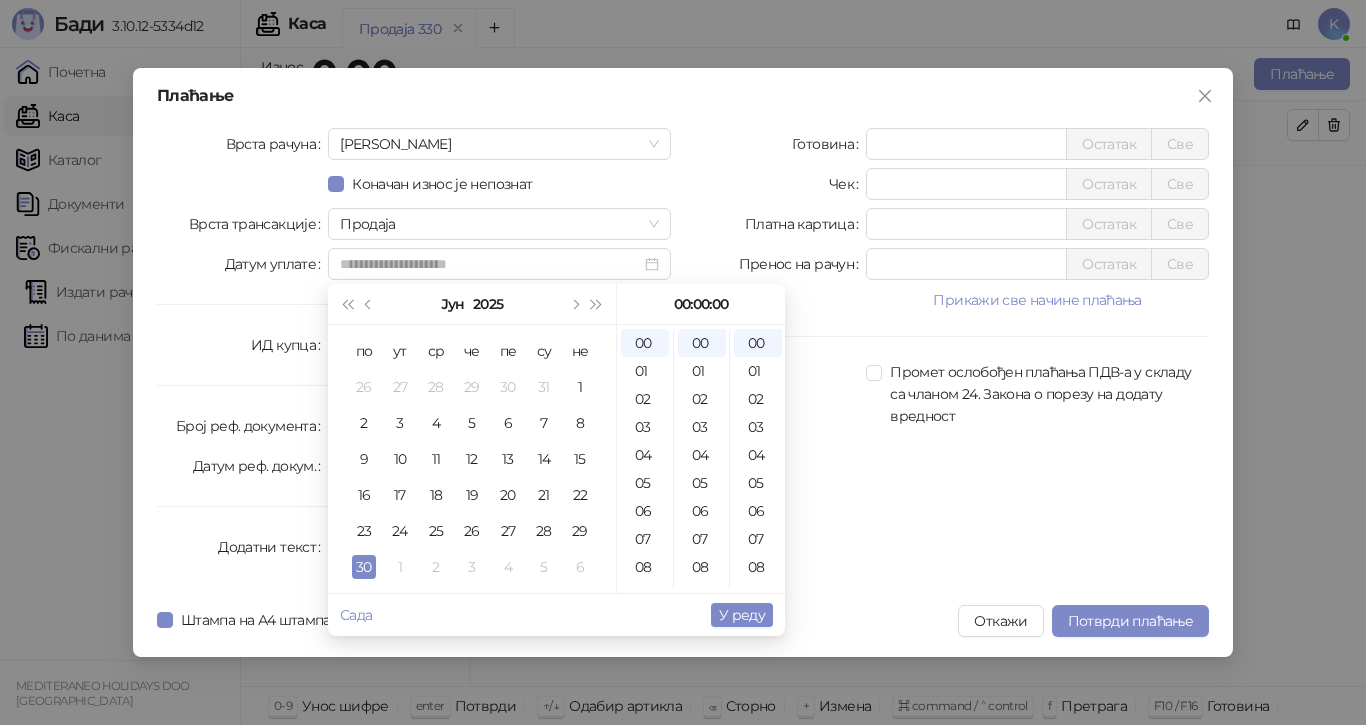 type on "**********" 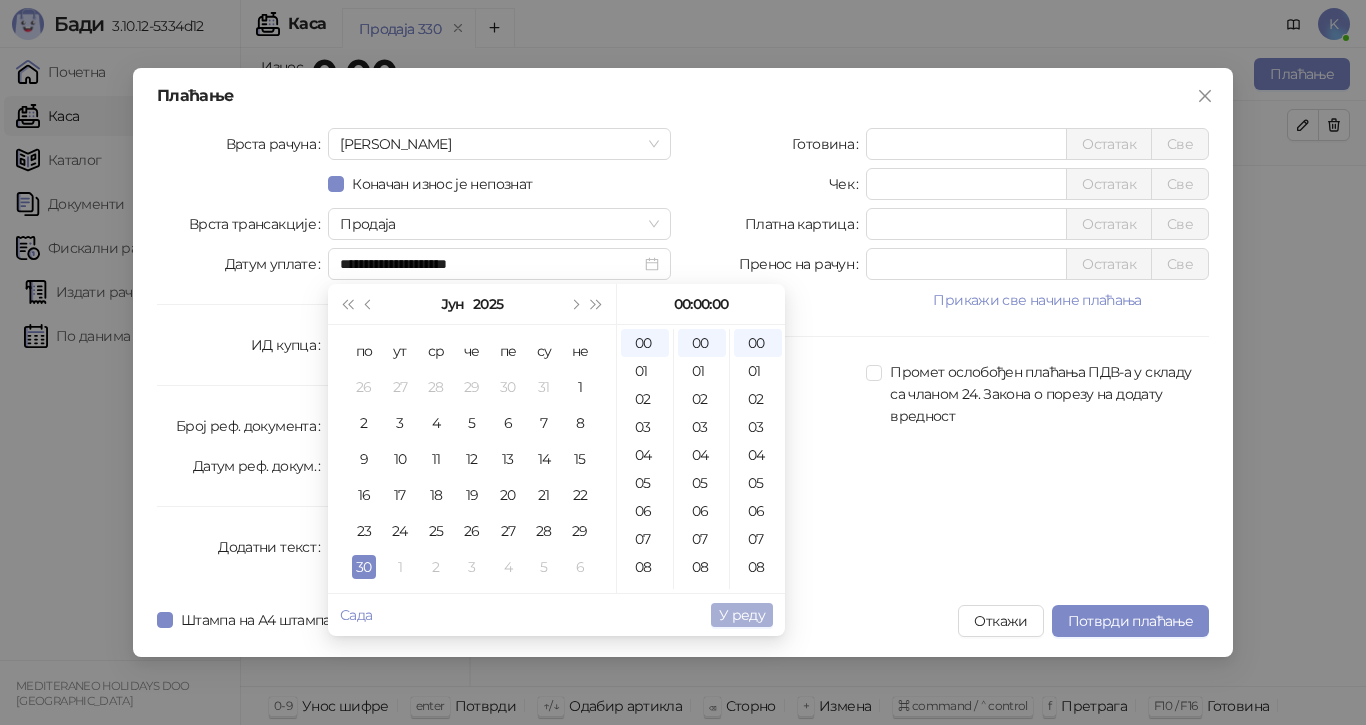 click on "У реду" at bounding box center [742, 615] 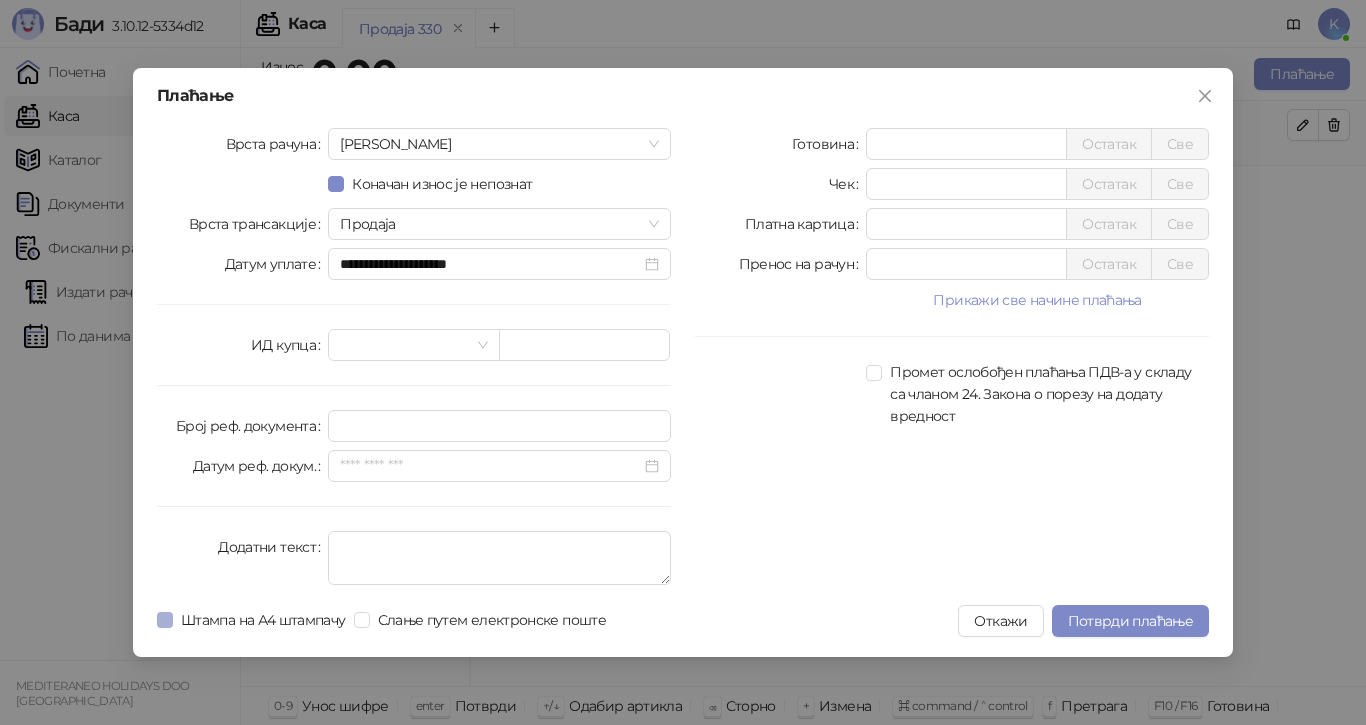 drag, startPoint x: 175, startPoint y: 609, endPoint x: 248, endPoint y: 624, distance: 74.52516 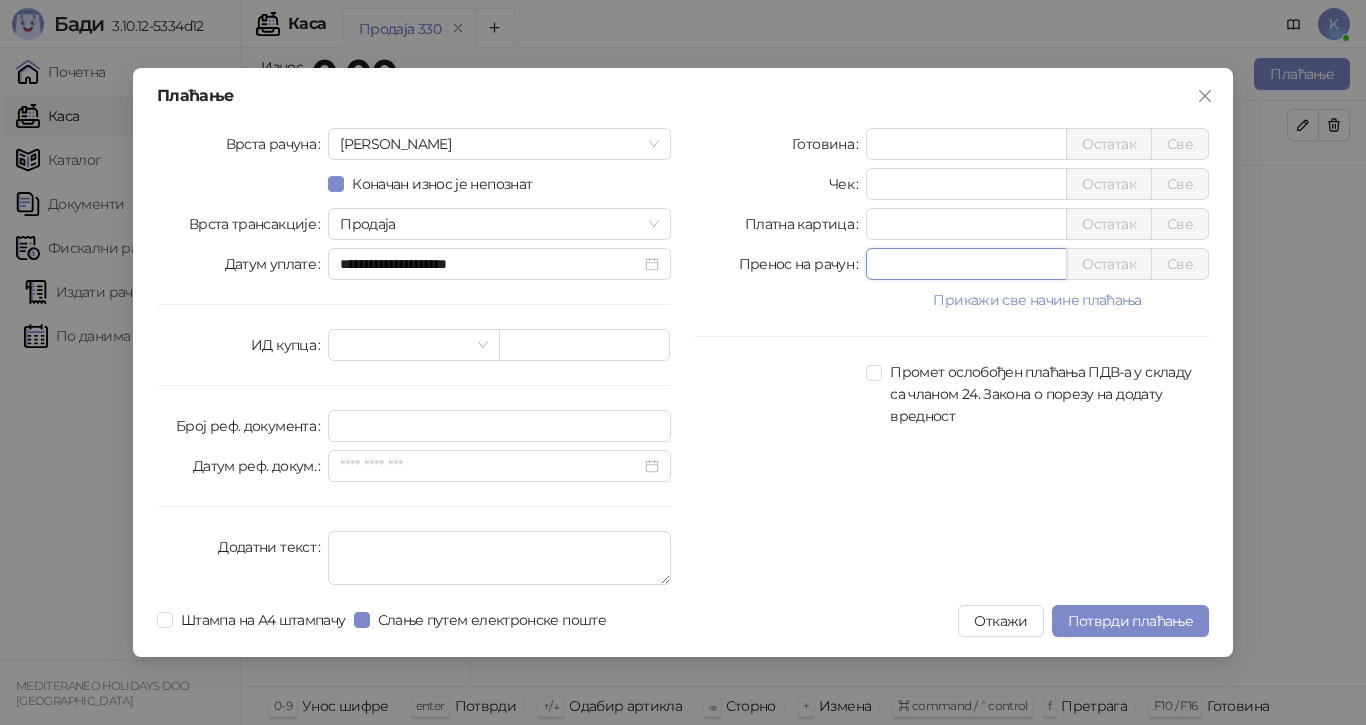 drag, startPoint x: 866, startPoint y: 267, endPoint x: 836, endPoint y: 270, distance: 30.149628 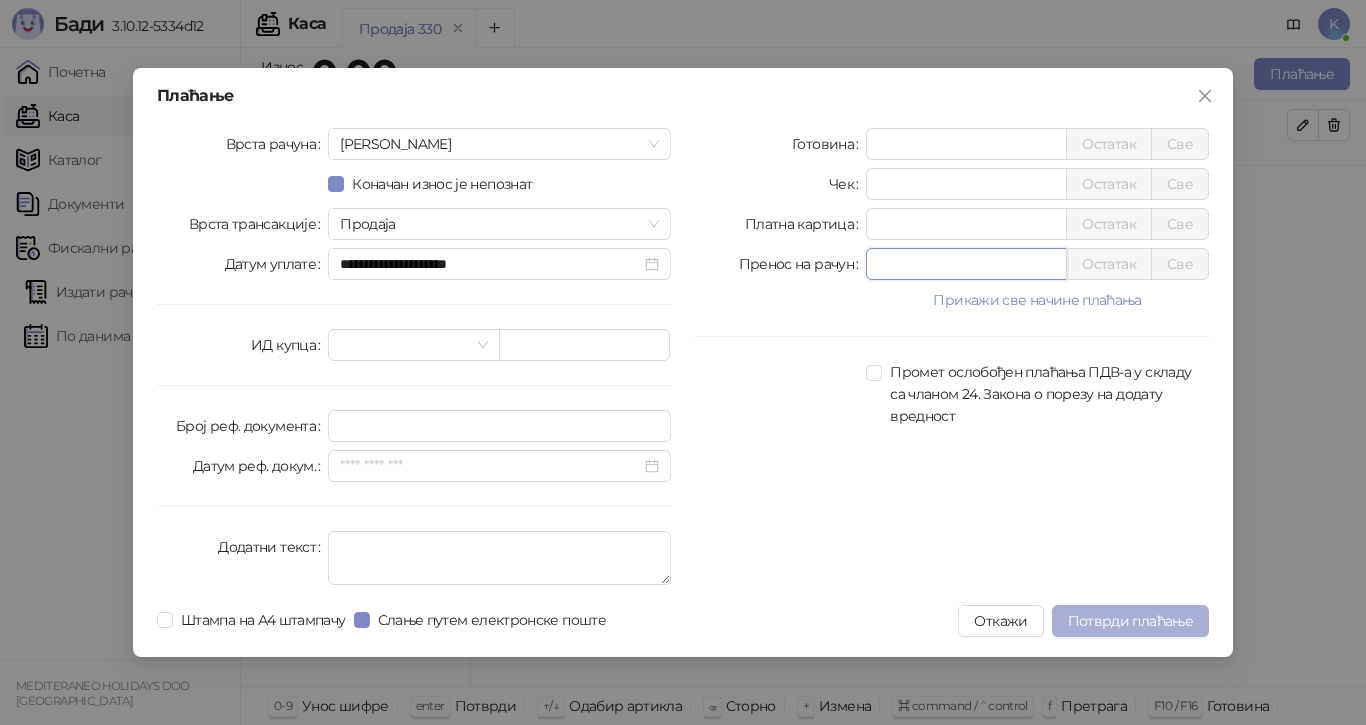 type on "******" 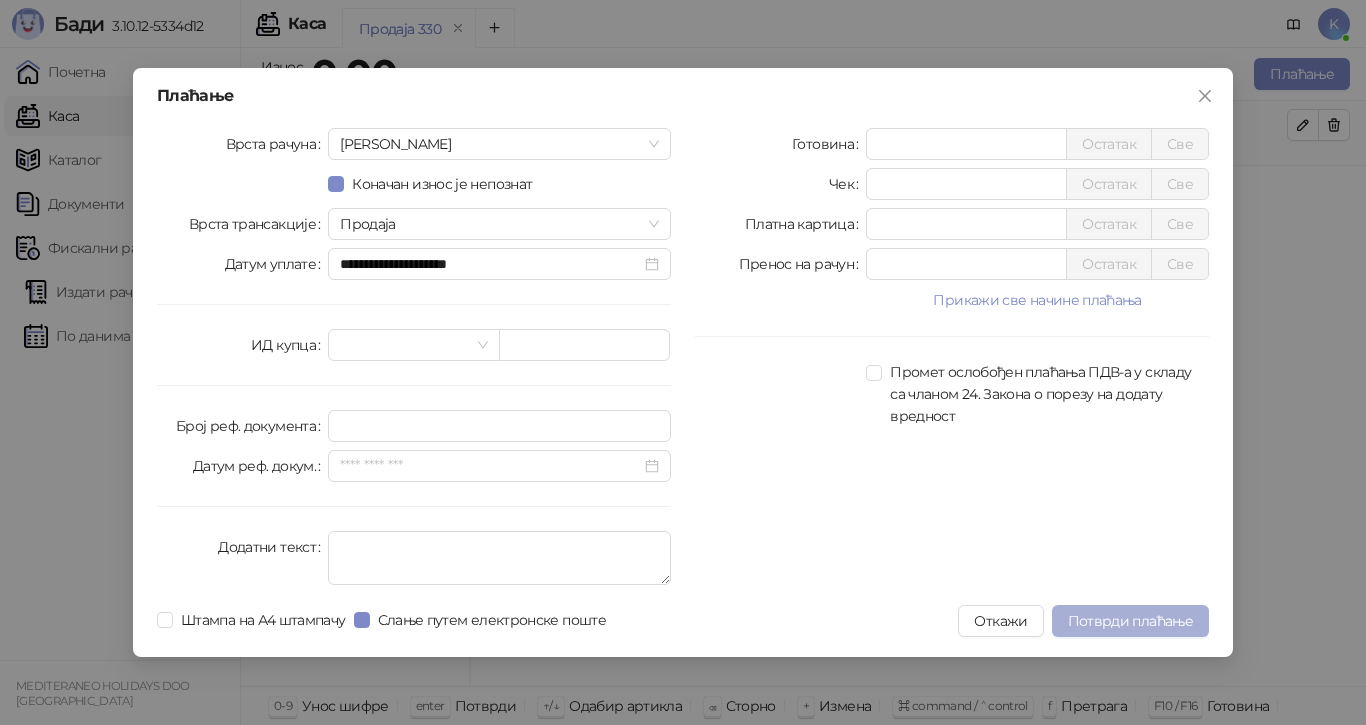 click on "Потврди плаћање" at bounding box center [1130, 621] 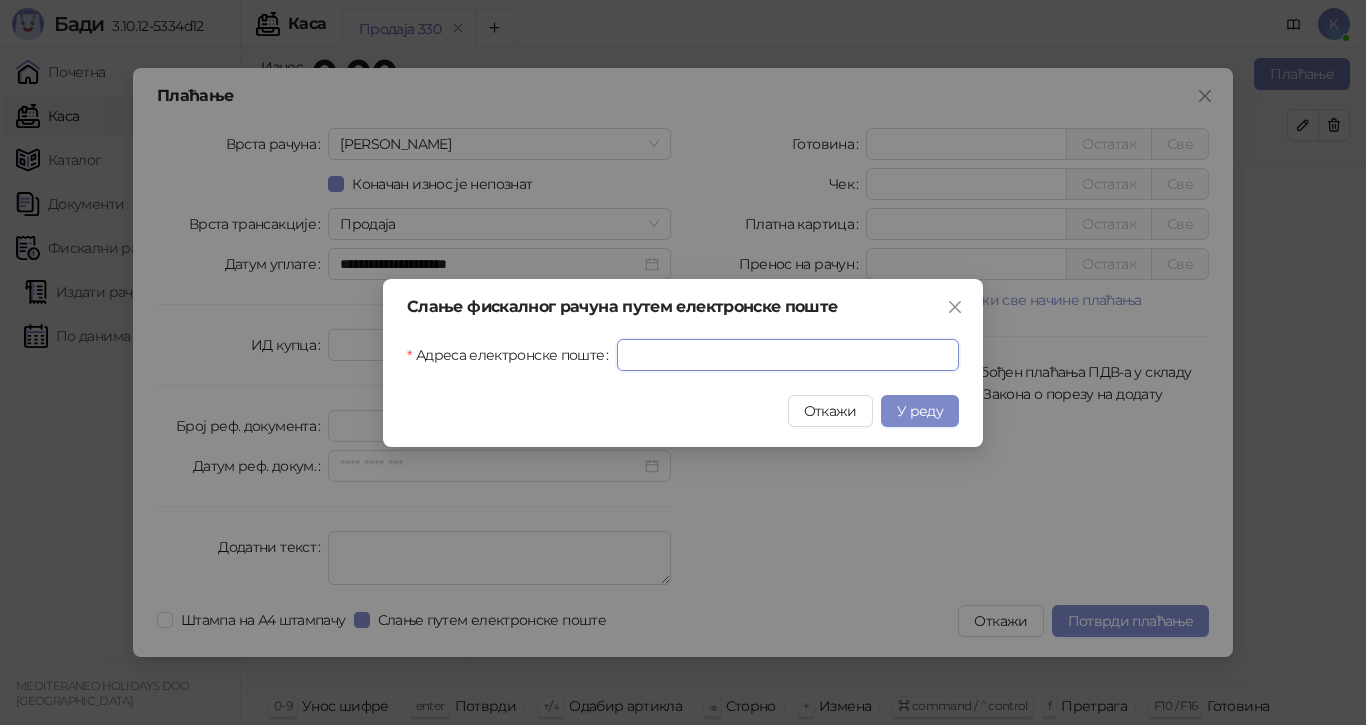 drag, startPoint x: 721, startPoint y: 359, endPoint x: 705, endPoint y: 393, distance: 37.576588 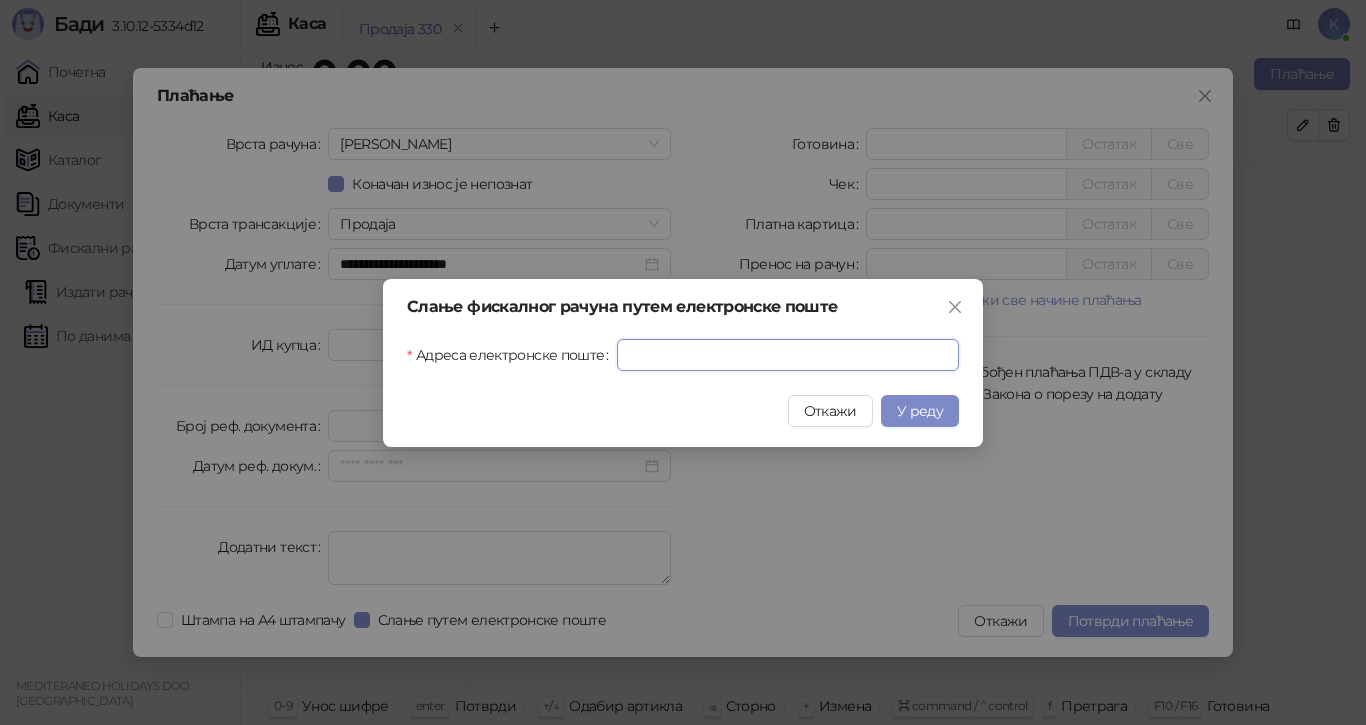 paste on "**********" 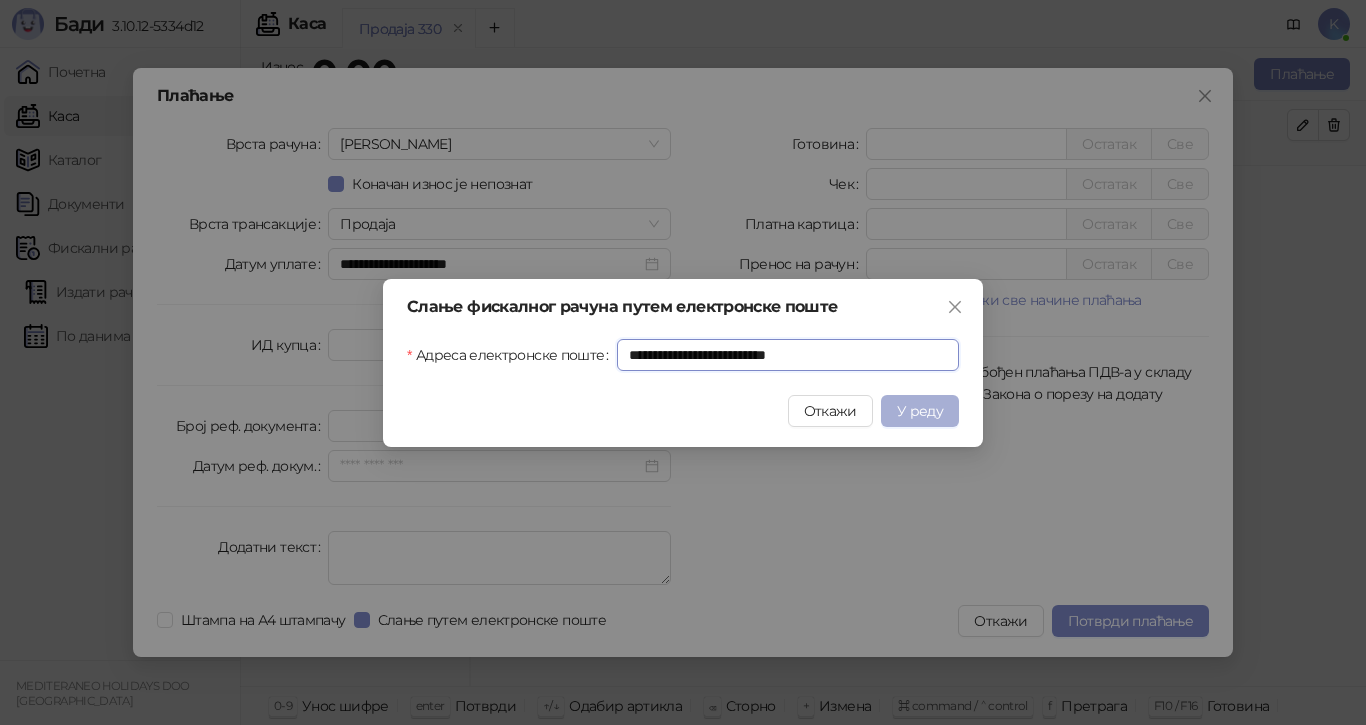 type on "**********" 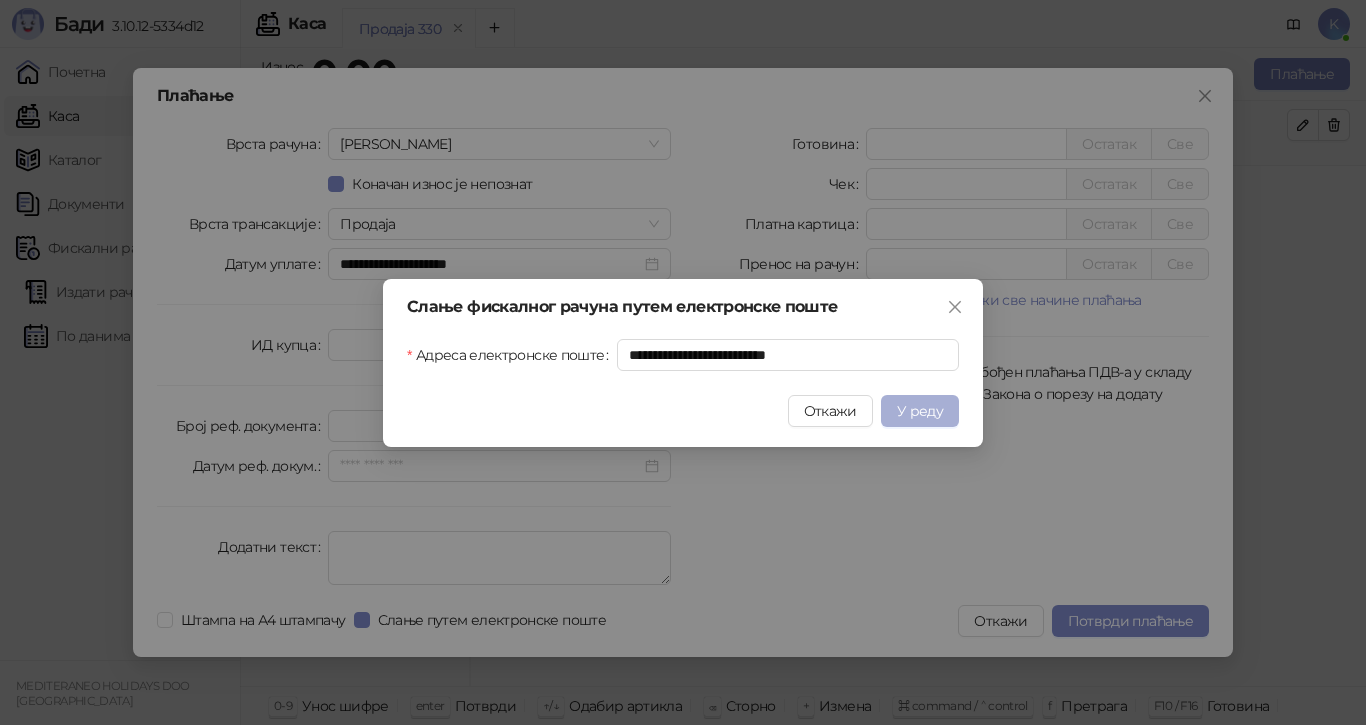 click on "У реду" at bounding box center [920, 411] 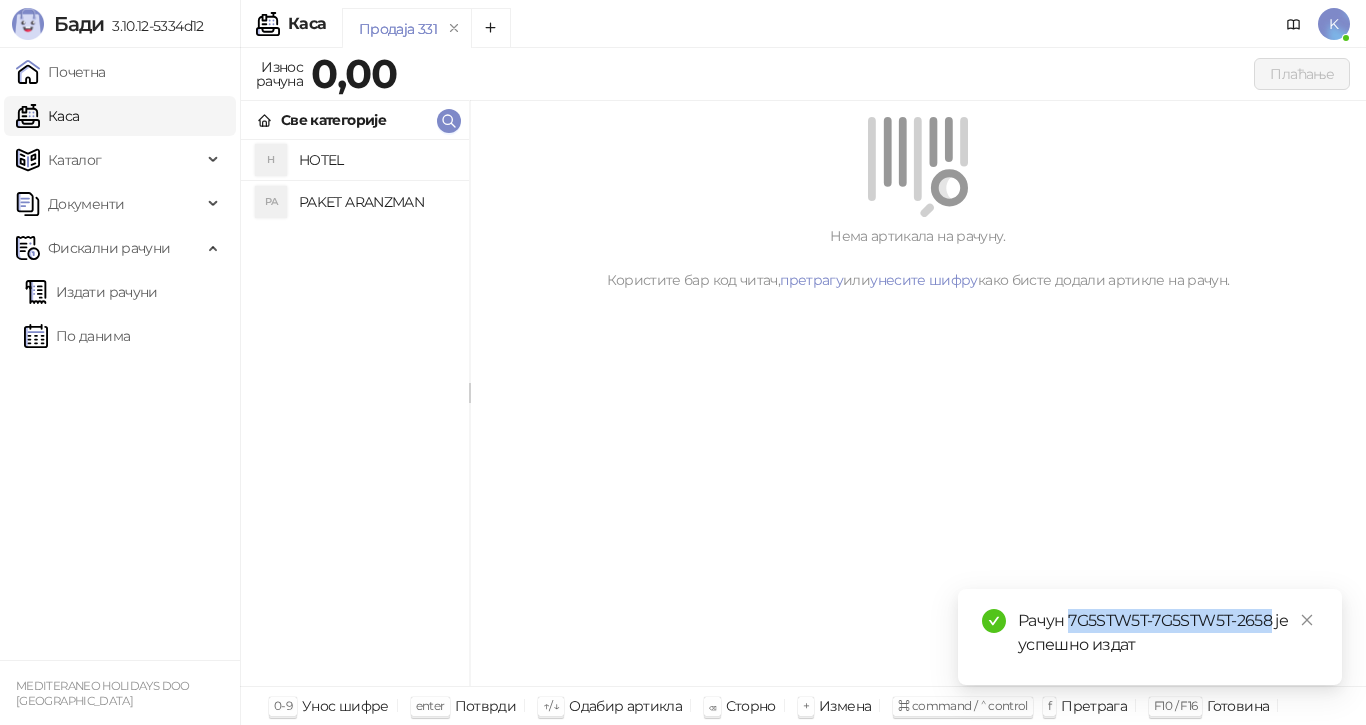 drag, startPoint x: 1274, startPoint y: 621, endPoint x: 1067, endPoint y: 622, distance: 207.00241 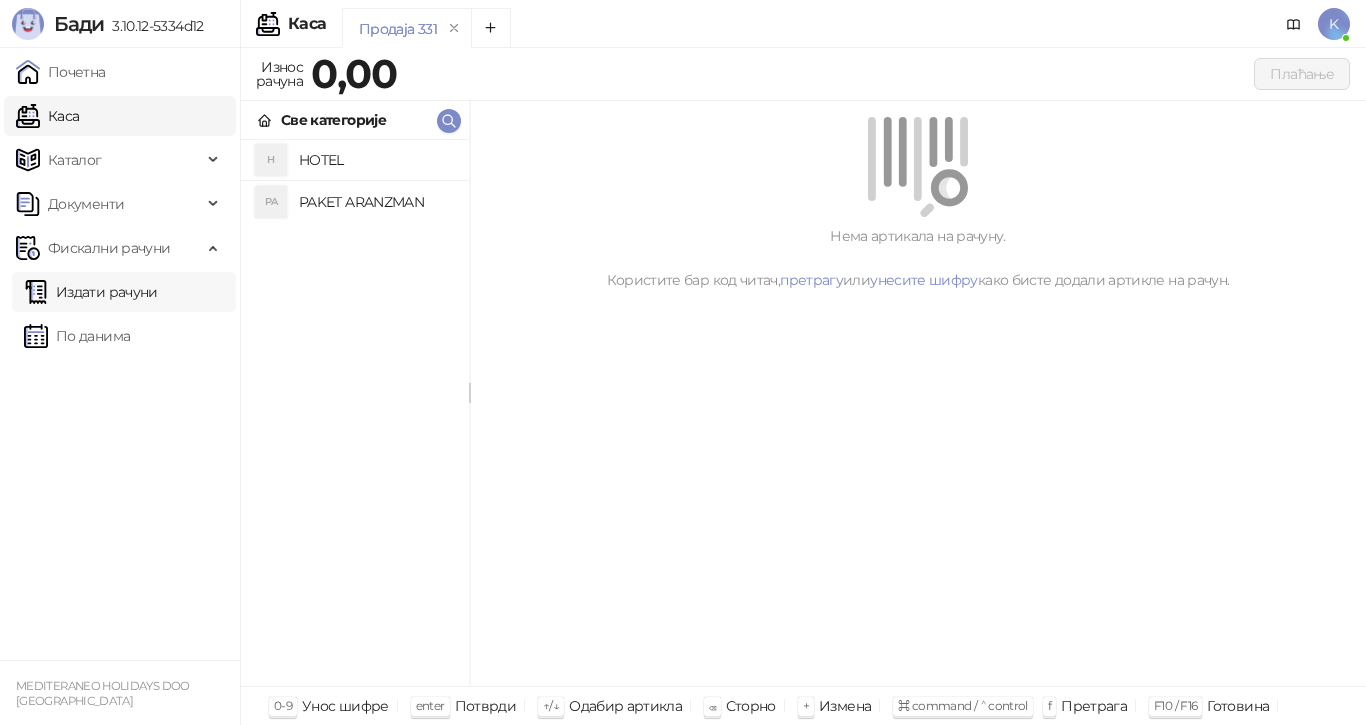 click on "Издати рачуни" at bounding box center [91, 292] 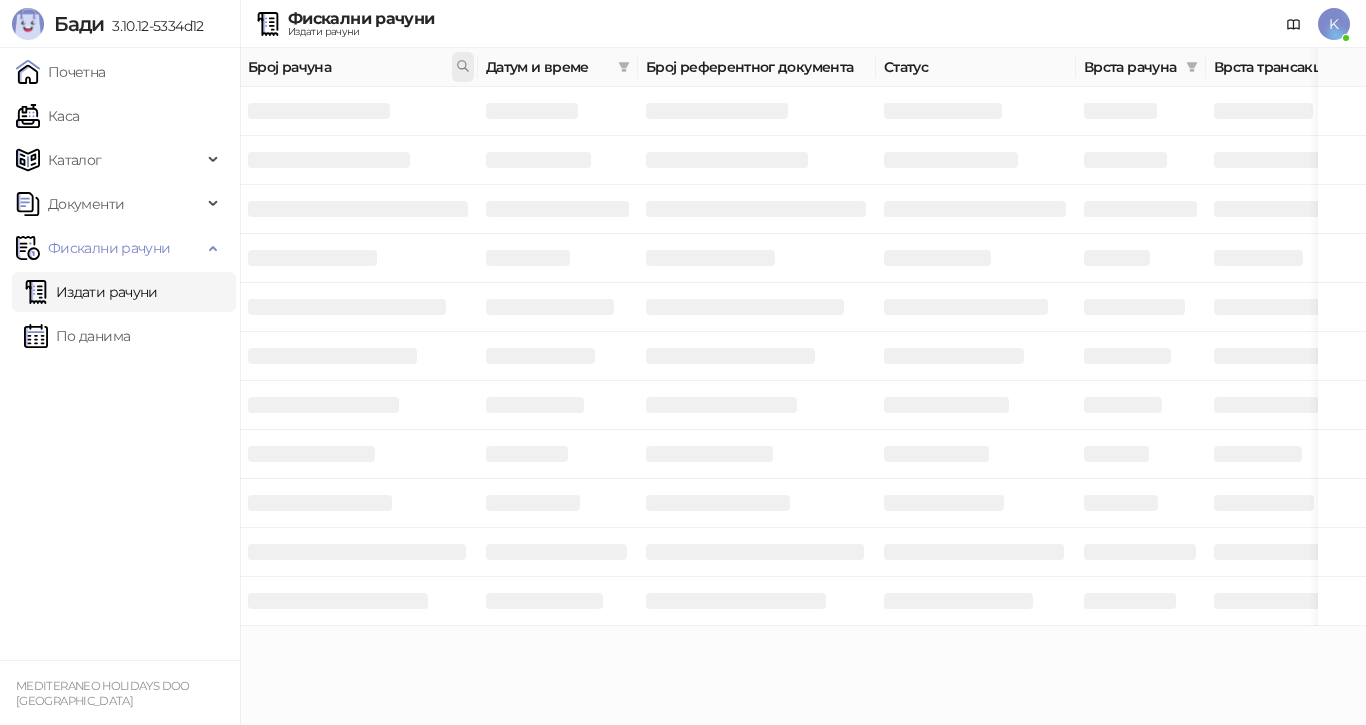 click 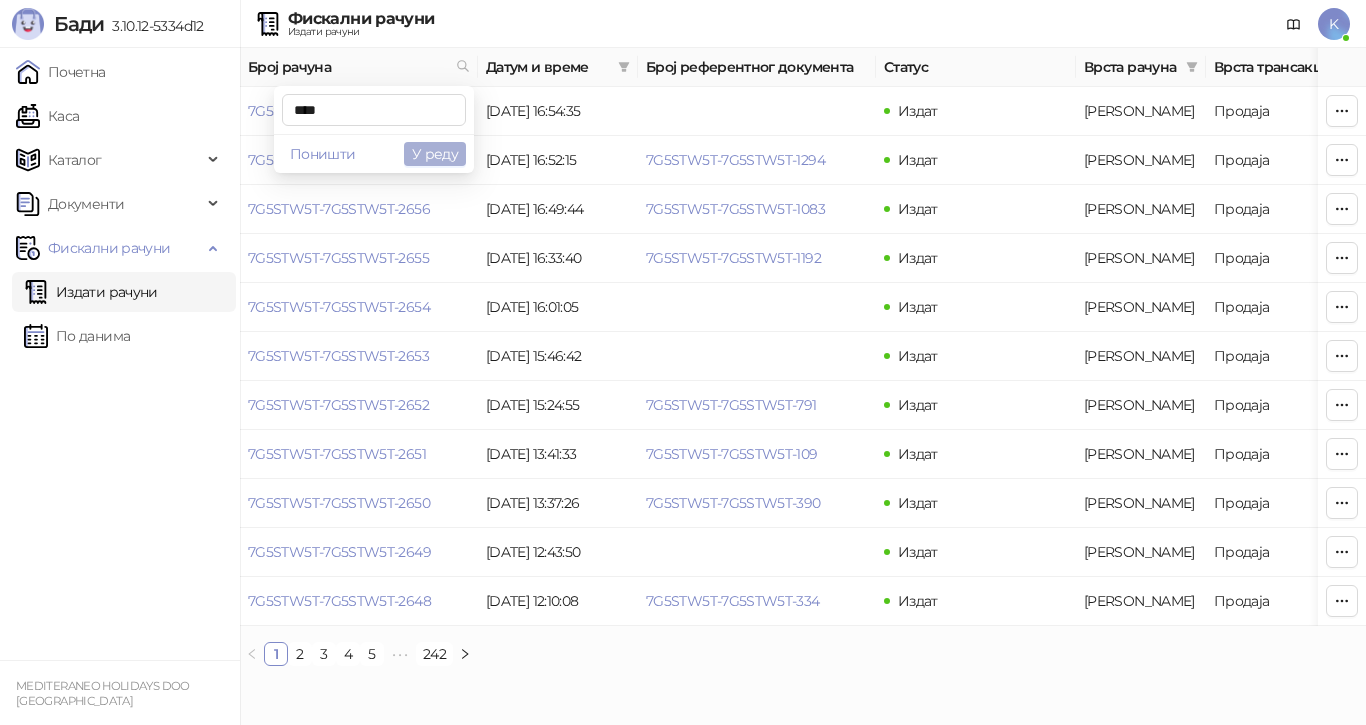 type on "****" 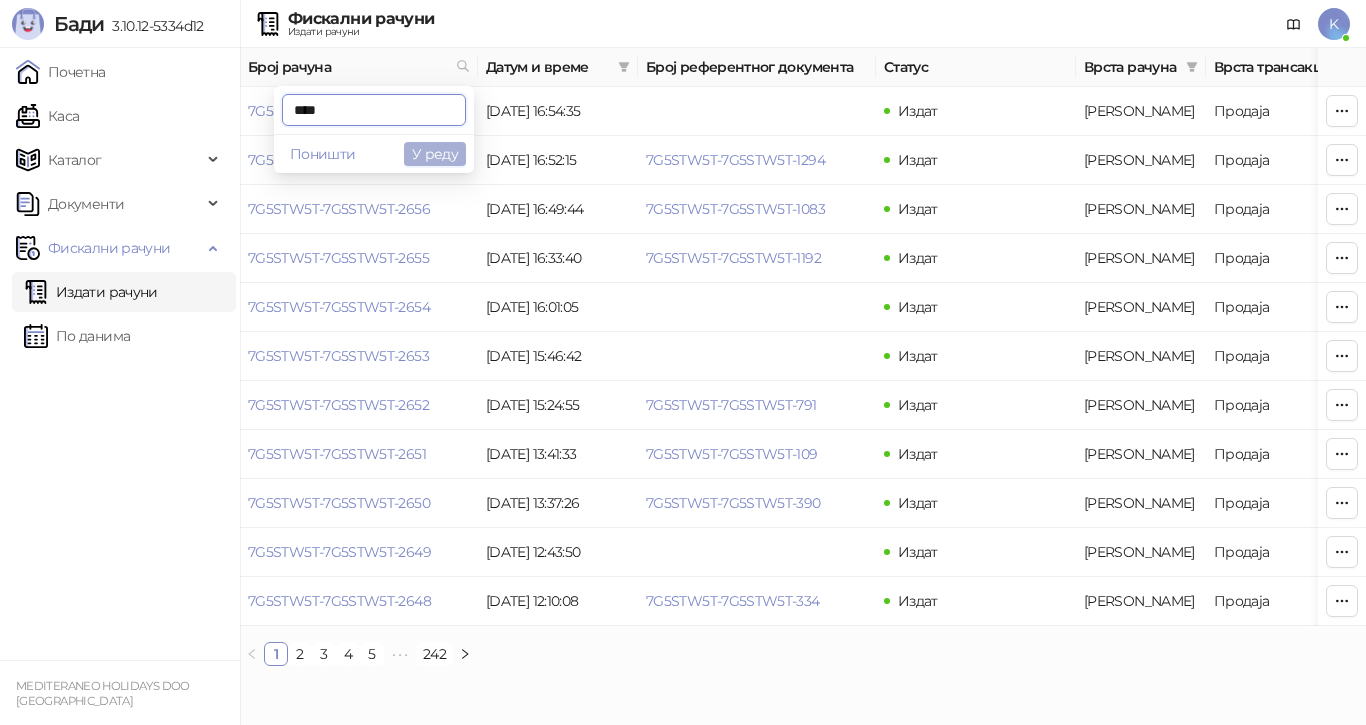 click on "У реду" at bounding box center (435, 154) 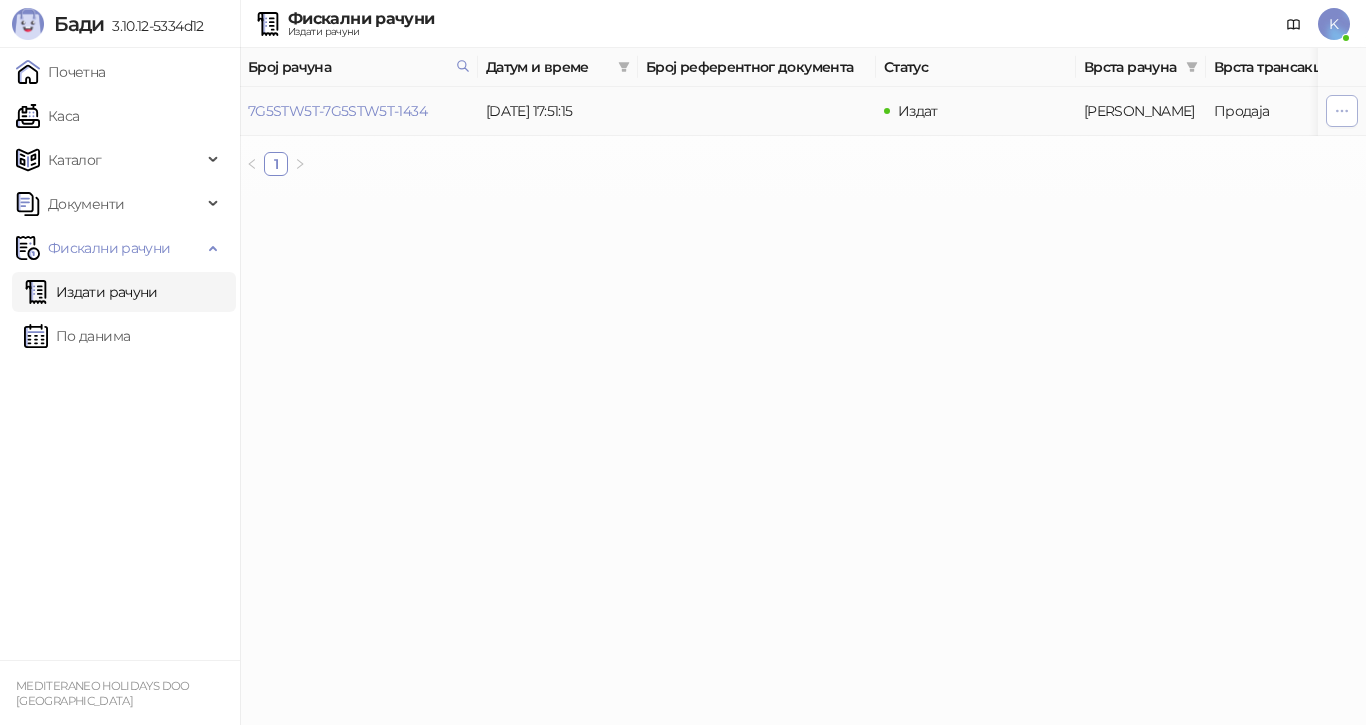 click 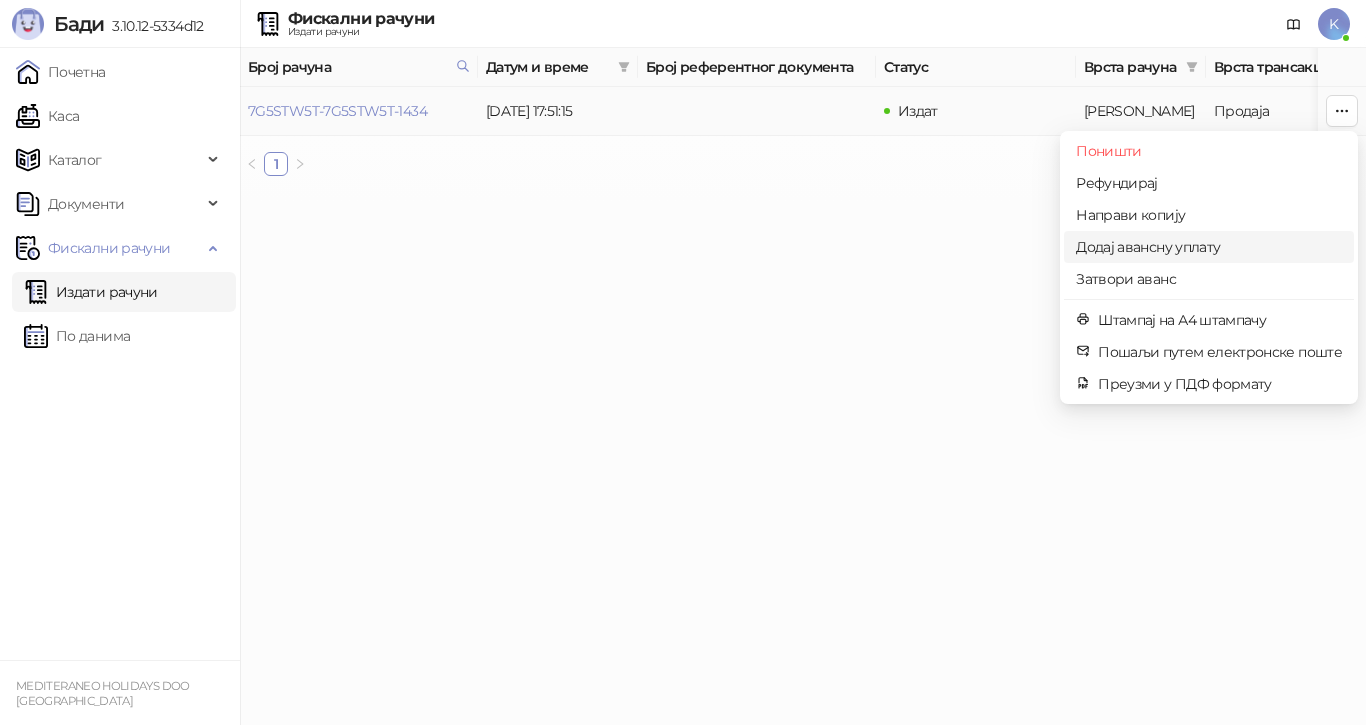 click on "Додај авансну уплату" at bounding box center [1209, 247] 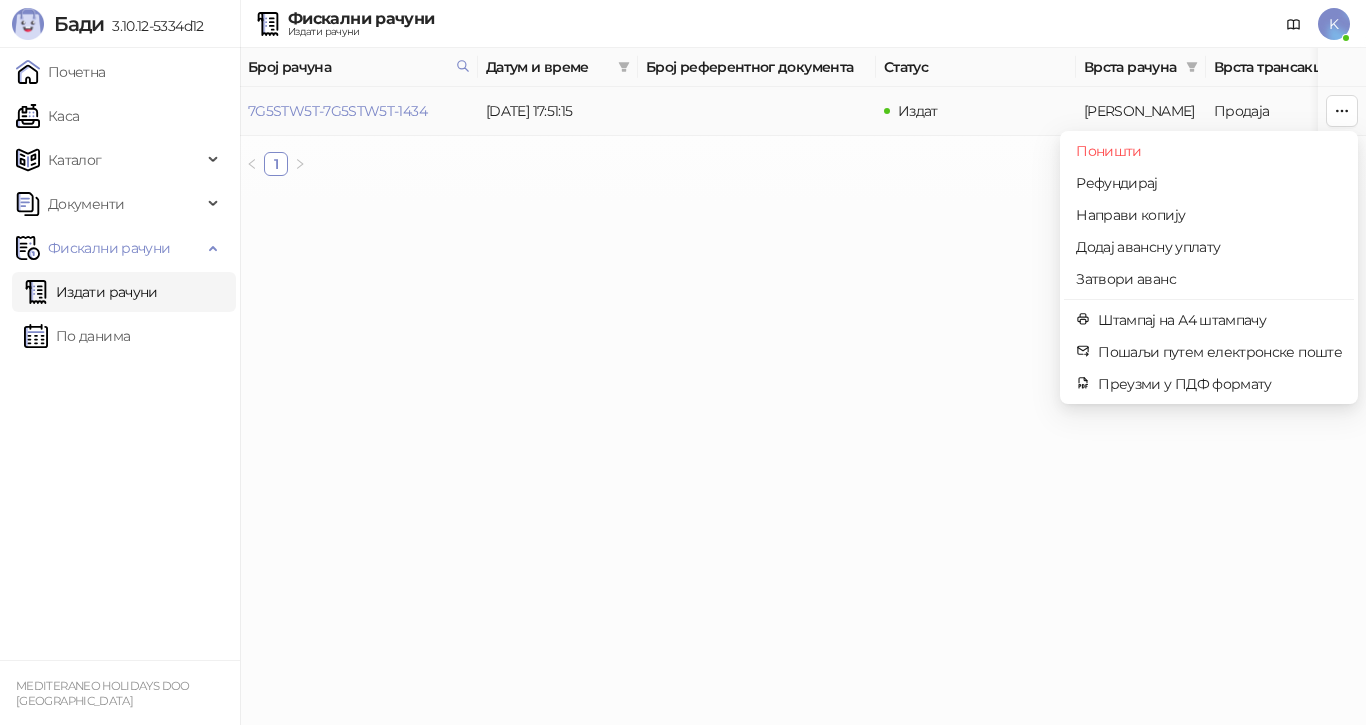 type on "**********" 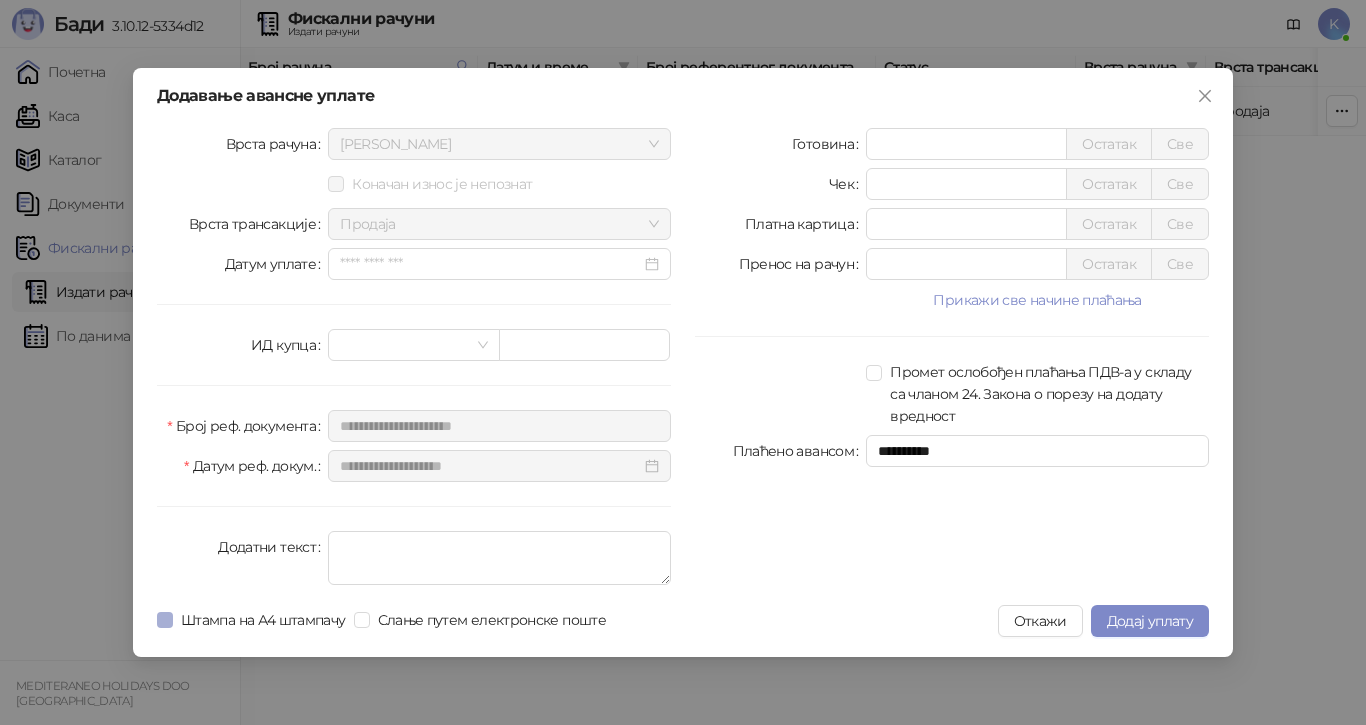 click on "Штампа на А4 штампачу" at bounding box center [263, 620] 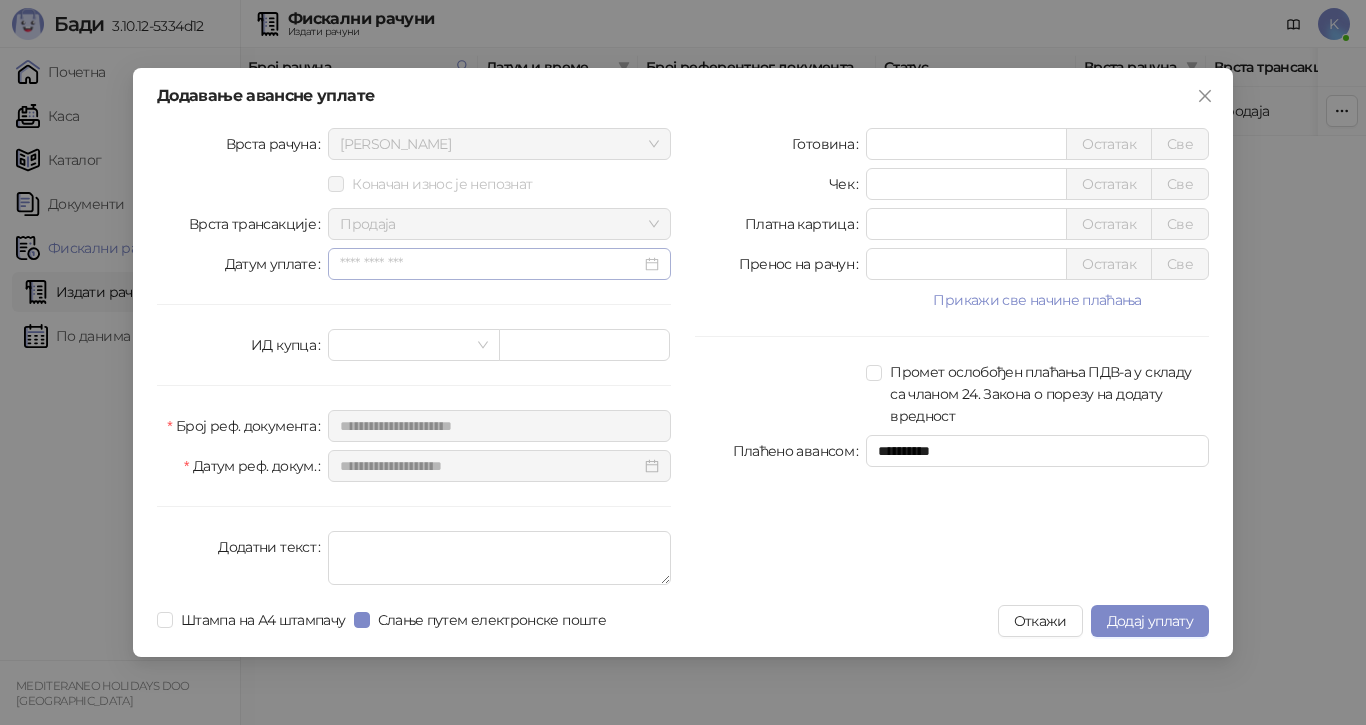 click at bounding box center (499, 264) 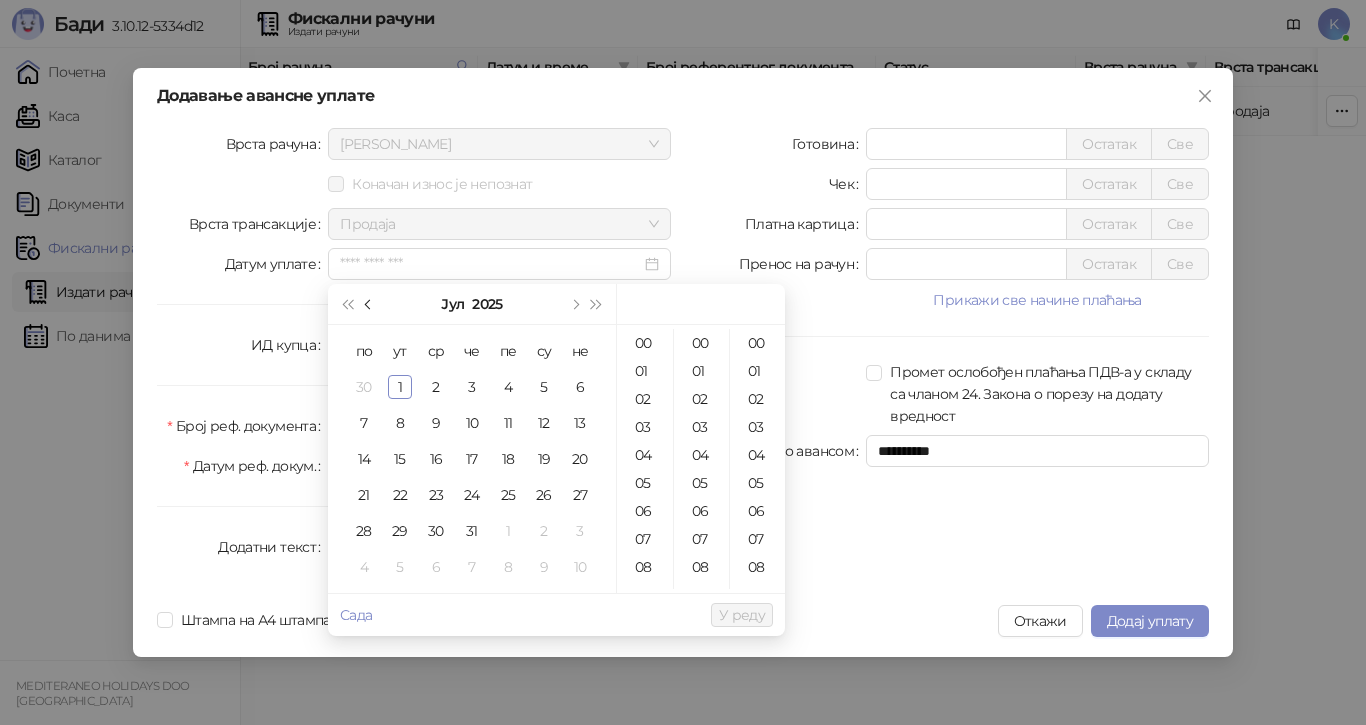 click at bounding box center (369, 304) 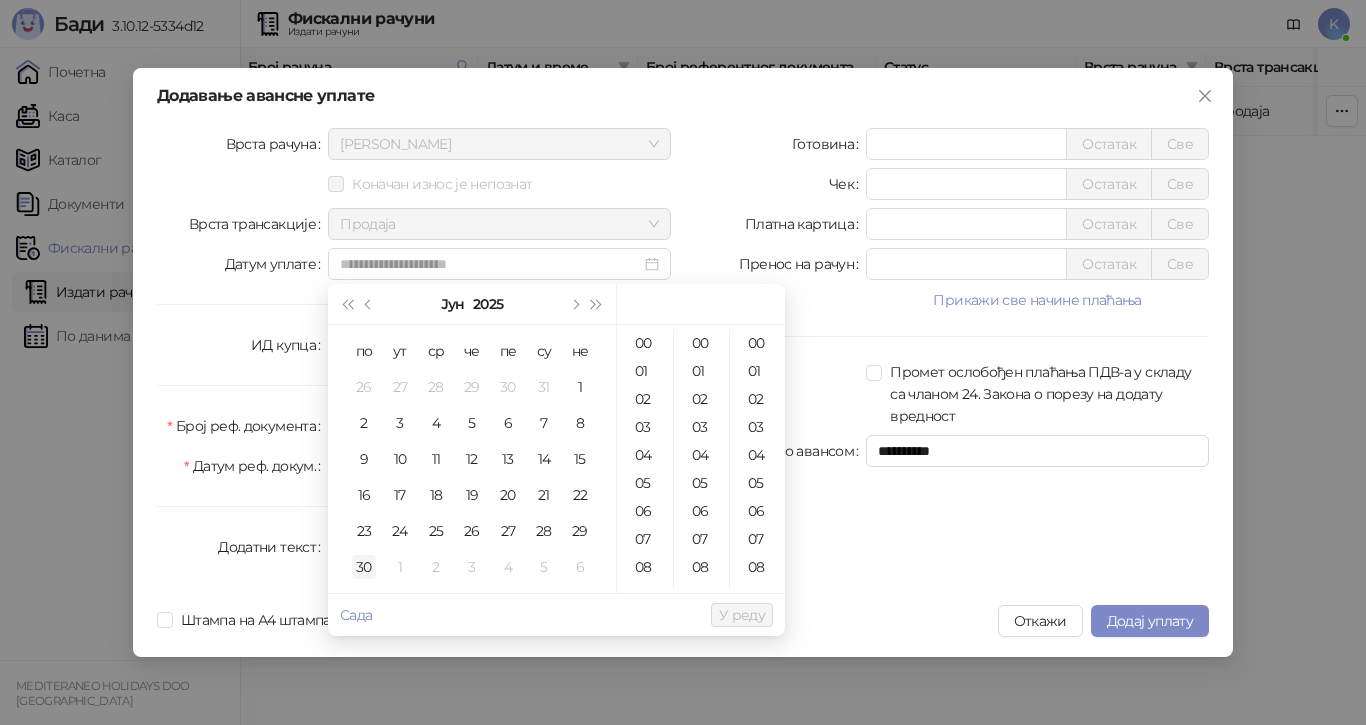 click on "30" at bounding box center [364, 567] 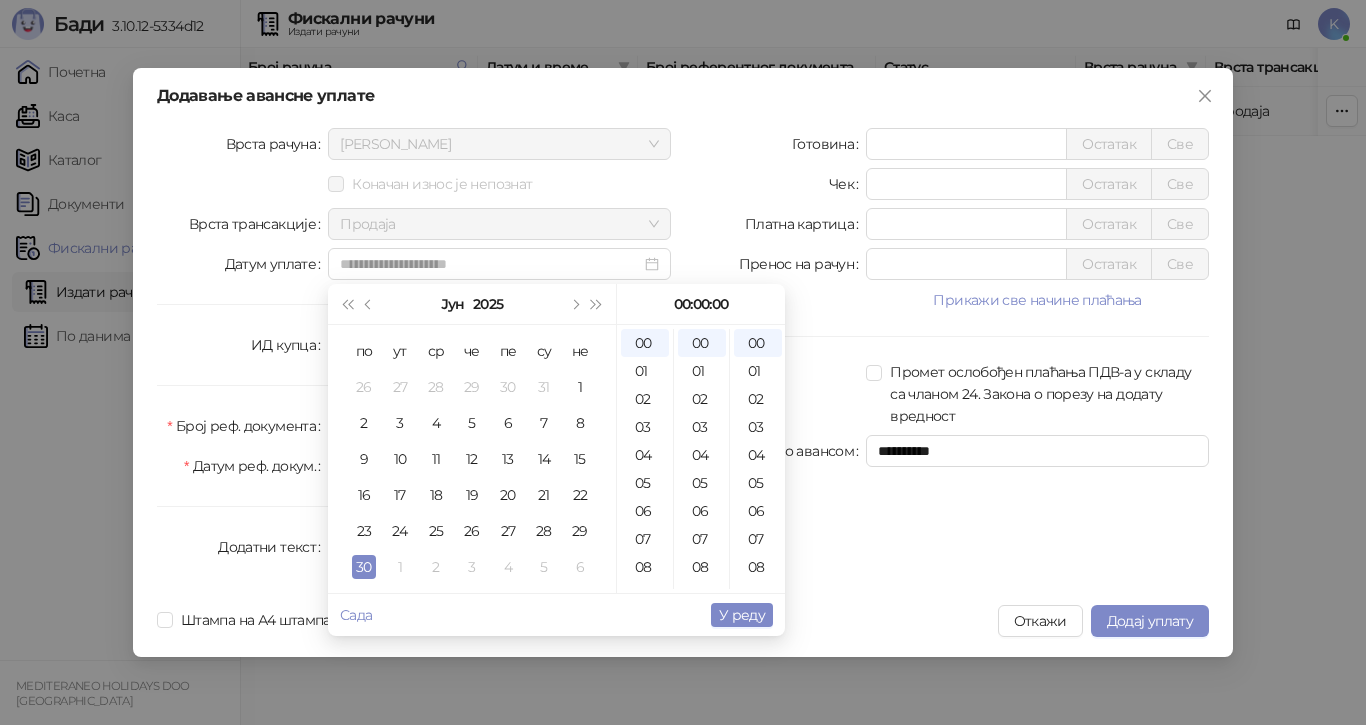 type on "**********" 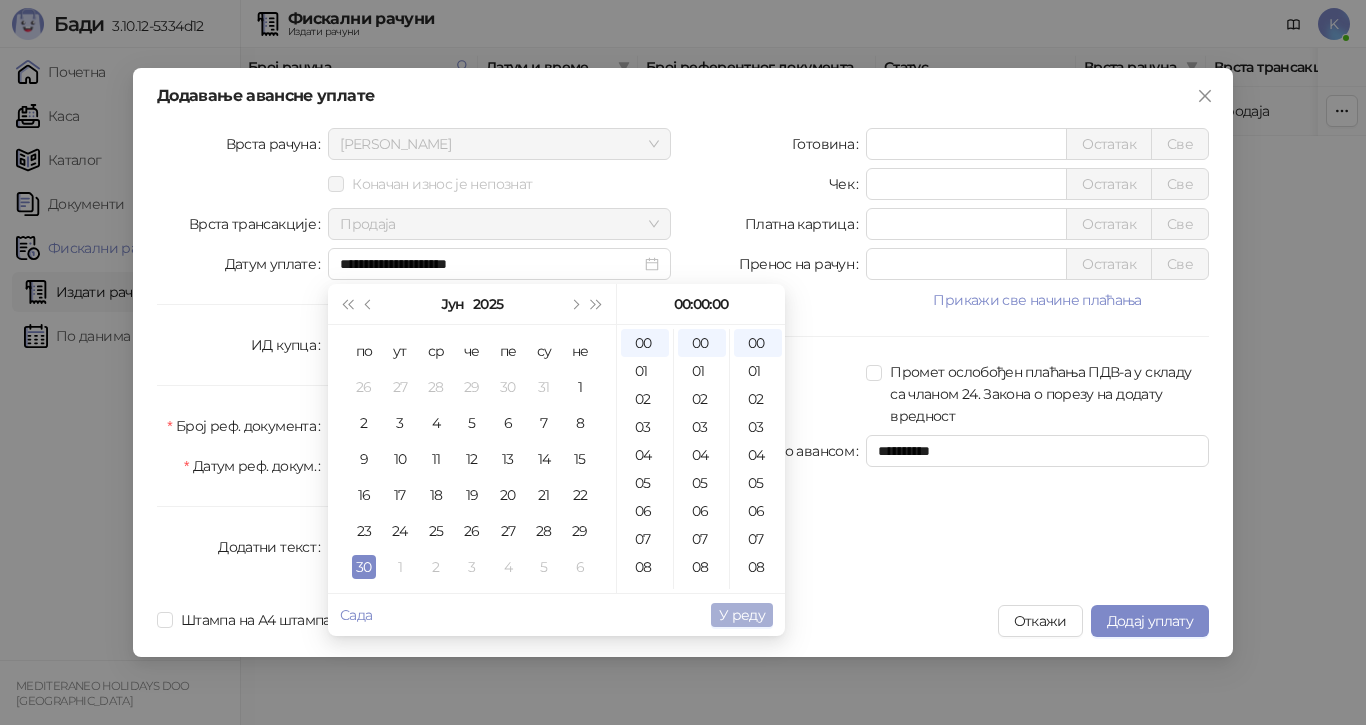 click on "У реду" at bounding box center (742, 615) 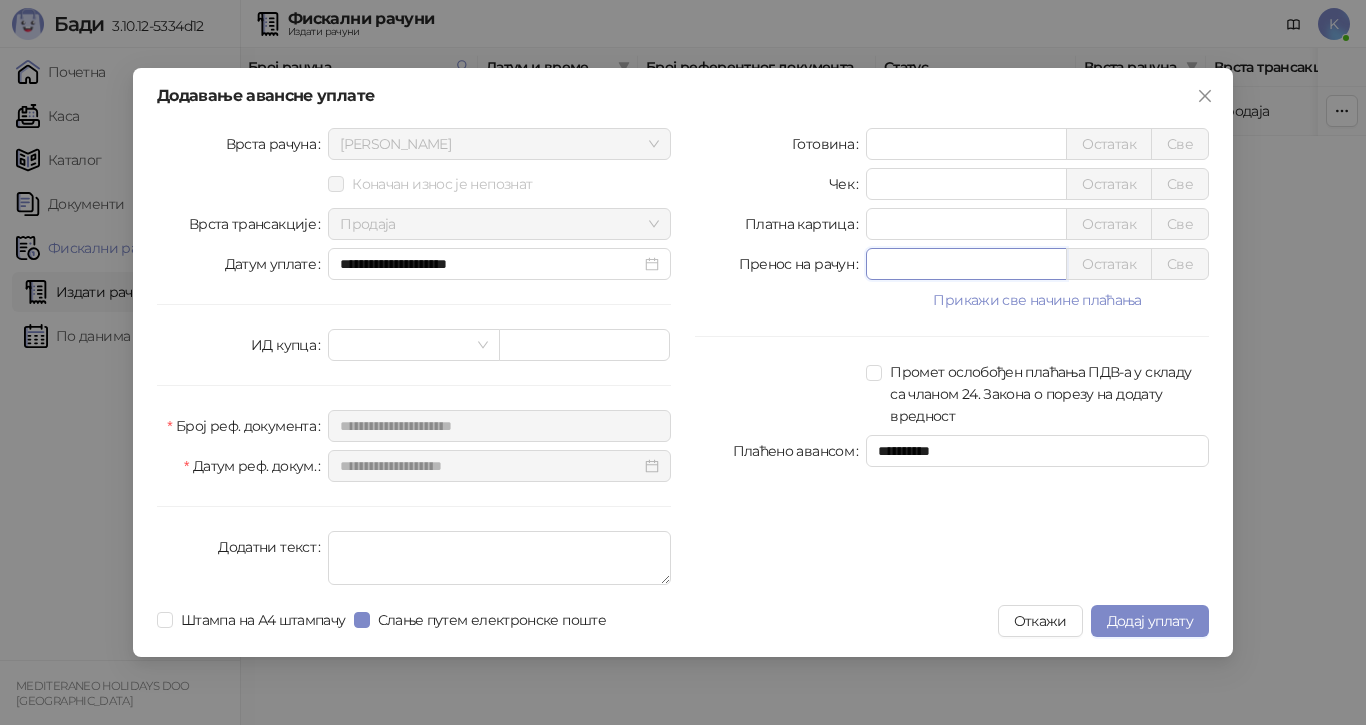 drag, startPoint x: 892, startPoint y: 264, endPoint x: 839, endPoint y: 278, distance: 54.81788 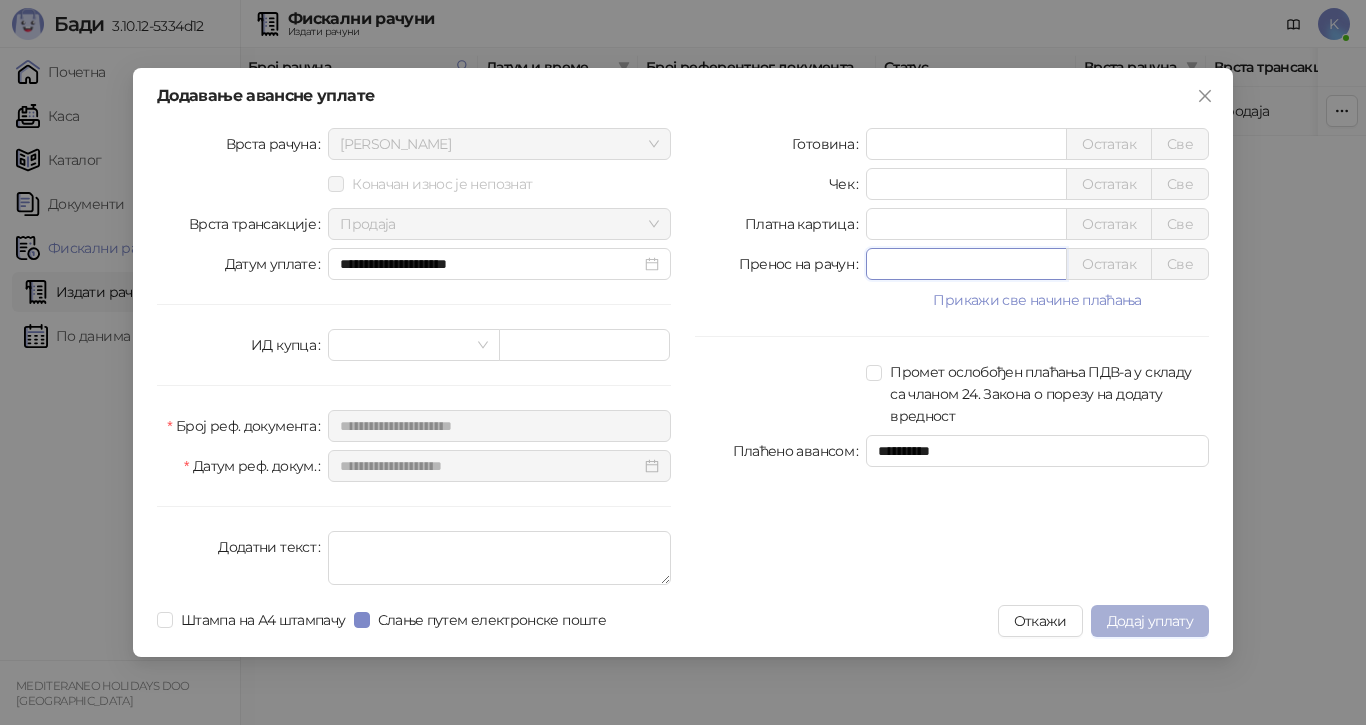 type on "******" 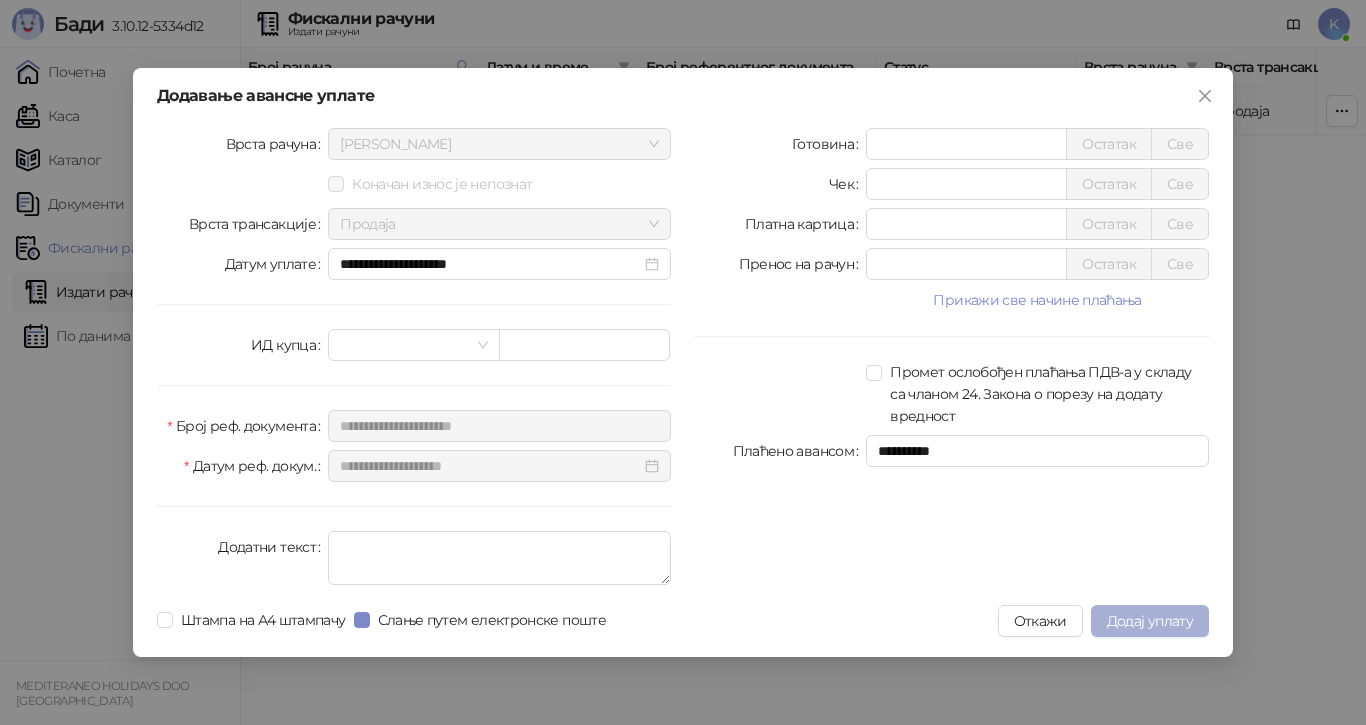 click on "Додај уплату" at bounding box center (1150, 621) 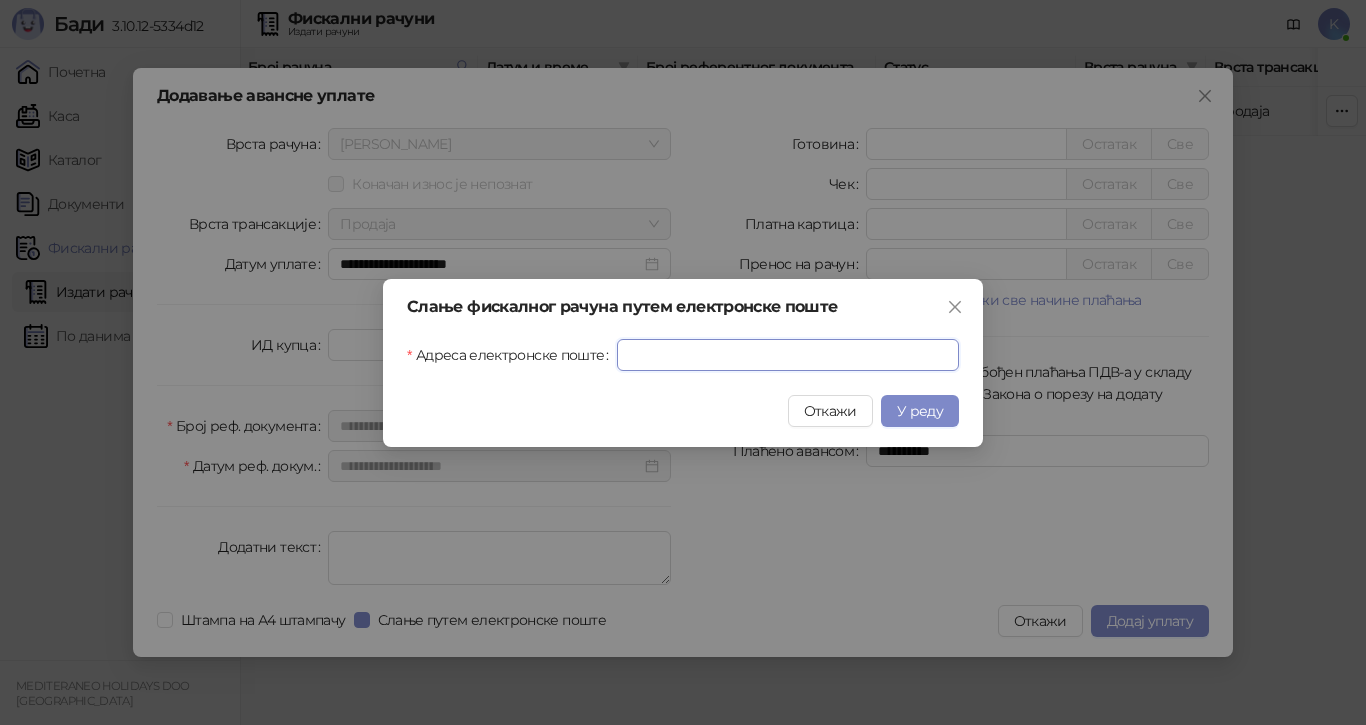 click on "Адреса електронске поште" at bounding box center (788, 355) 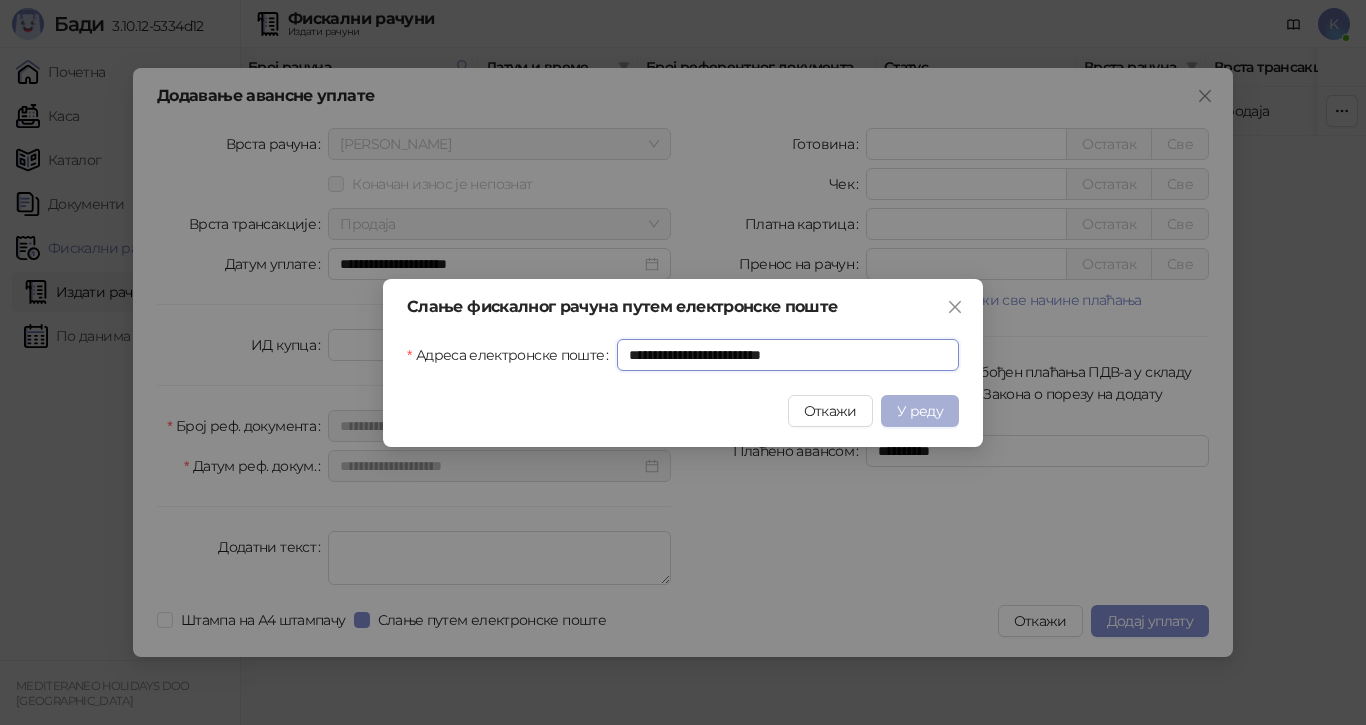 type on "**********" 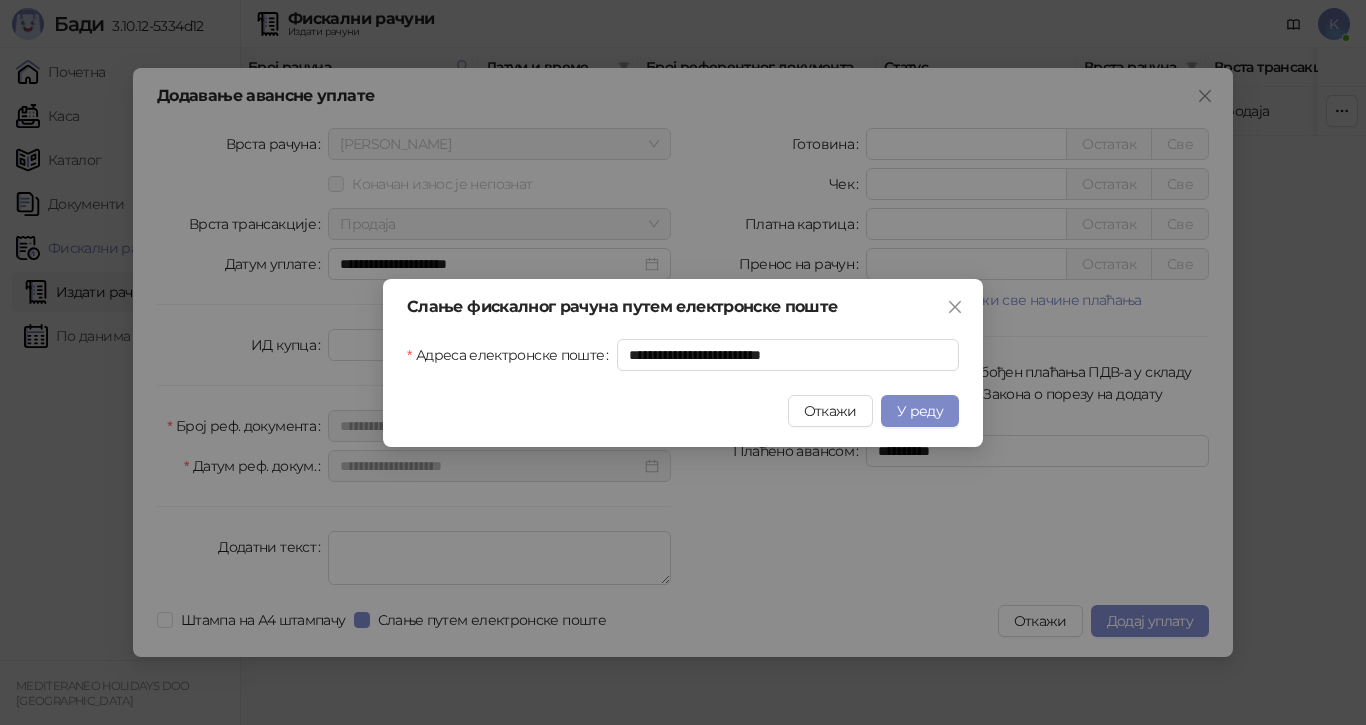 click on "У реду" at bounding box center (920, 411) 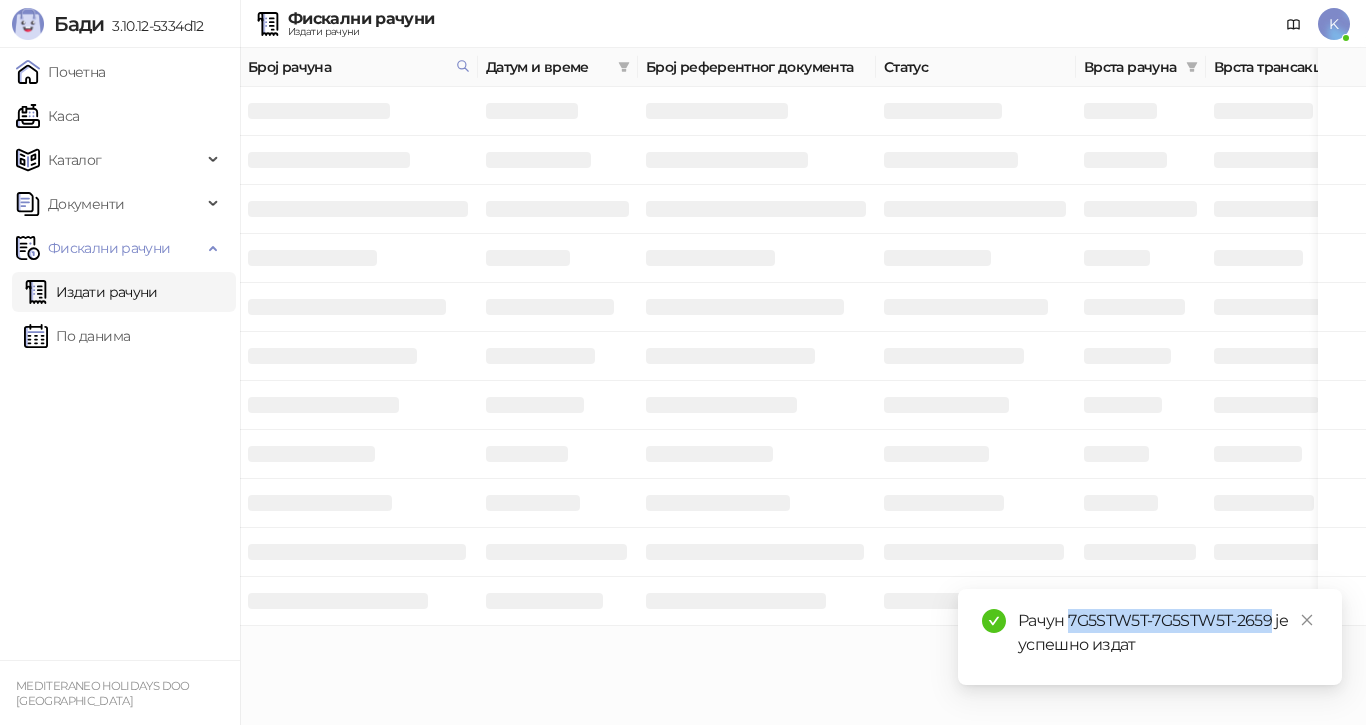 drag, startPoint x: 1271, startPoint y: 620, endPoint x: 1068, endPoint y: 614, distance: 203.08865 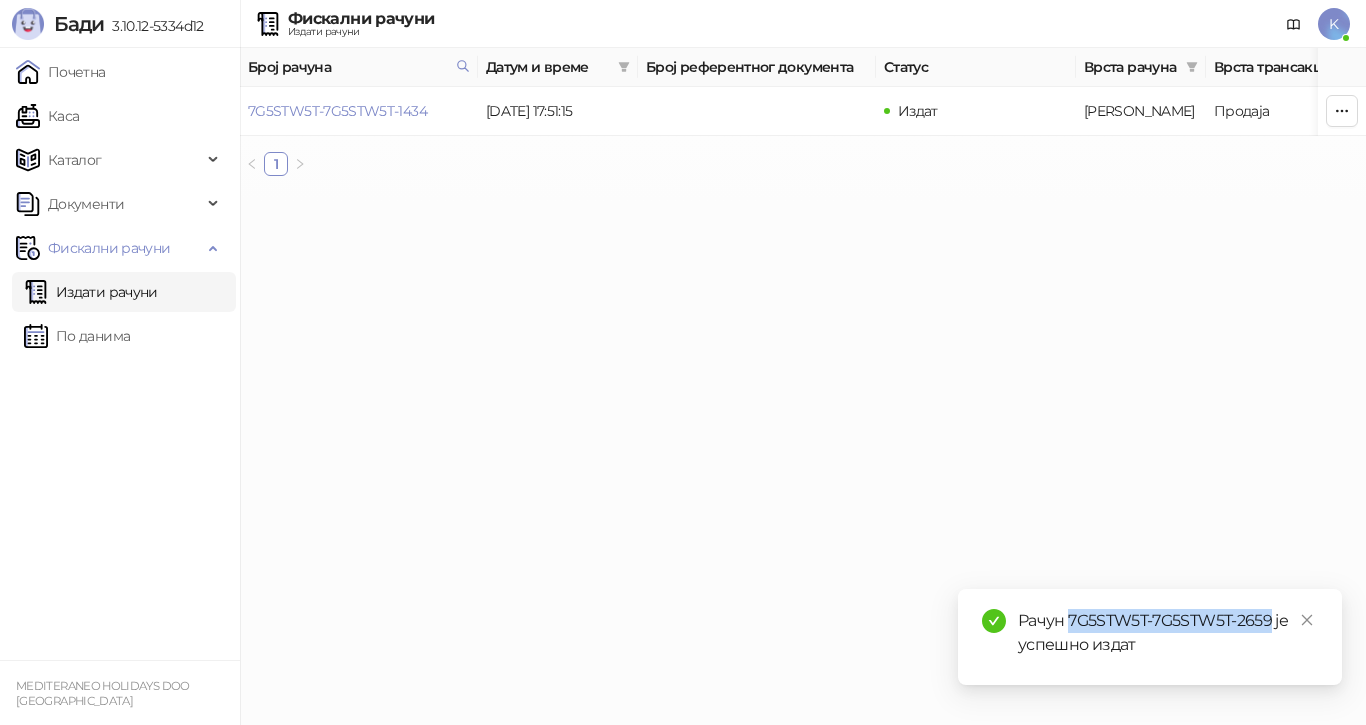 copy on "7G5STW5T-7G5STW5T-2659" 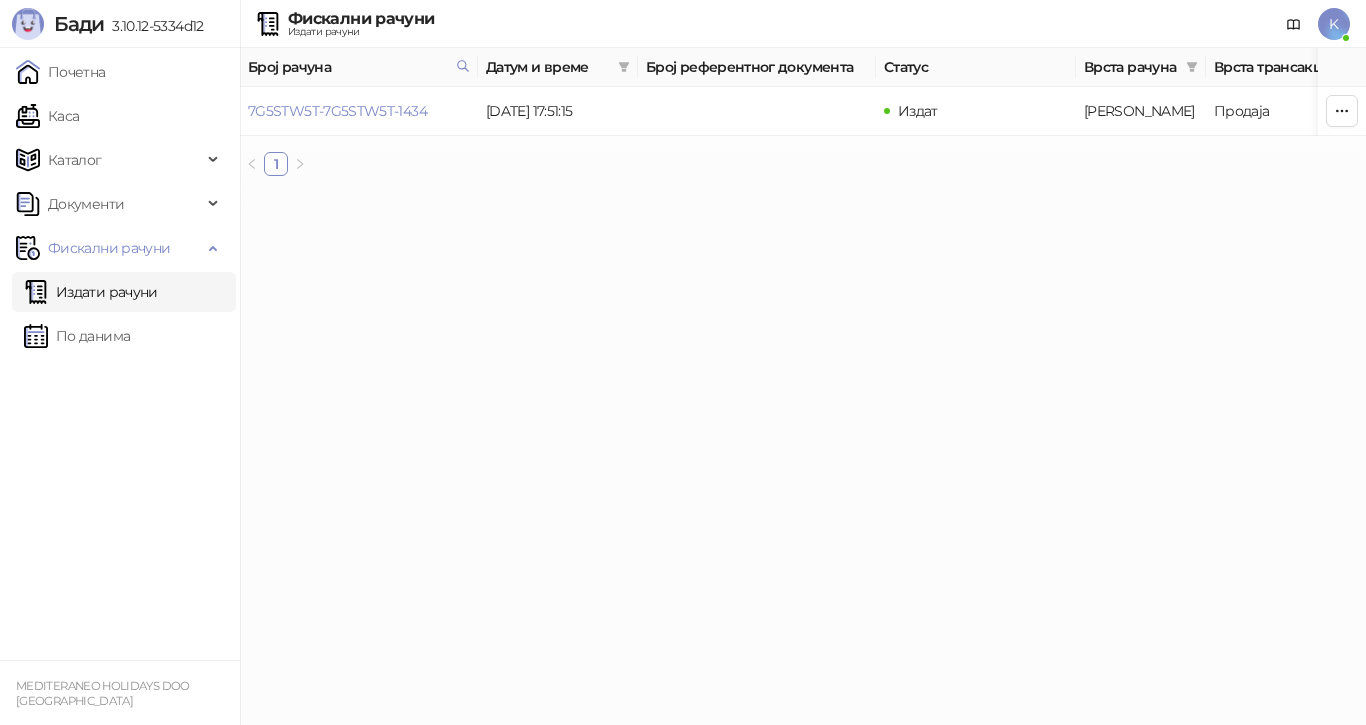 drag, startPoint x: 463, startPoint y: 60, endPoint x: 462, endPoint y: 85, distance: 25.019993 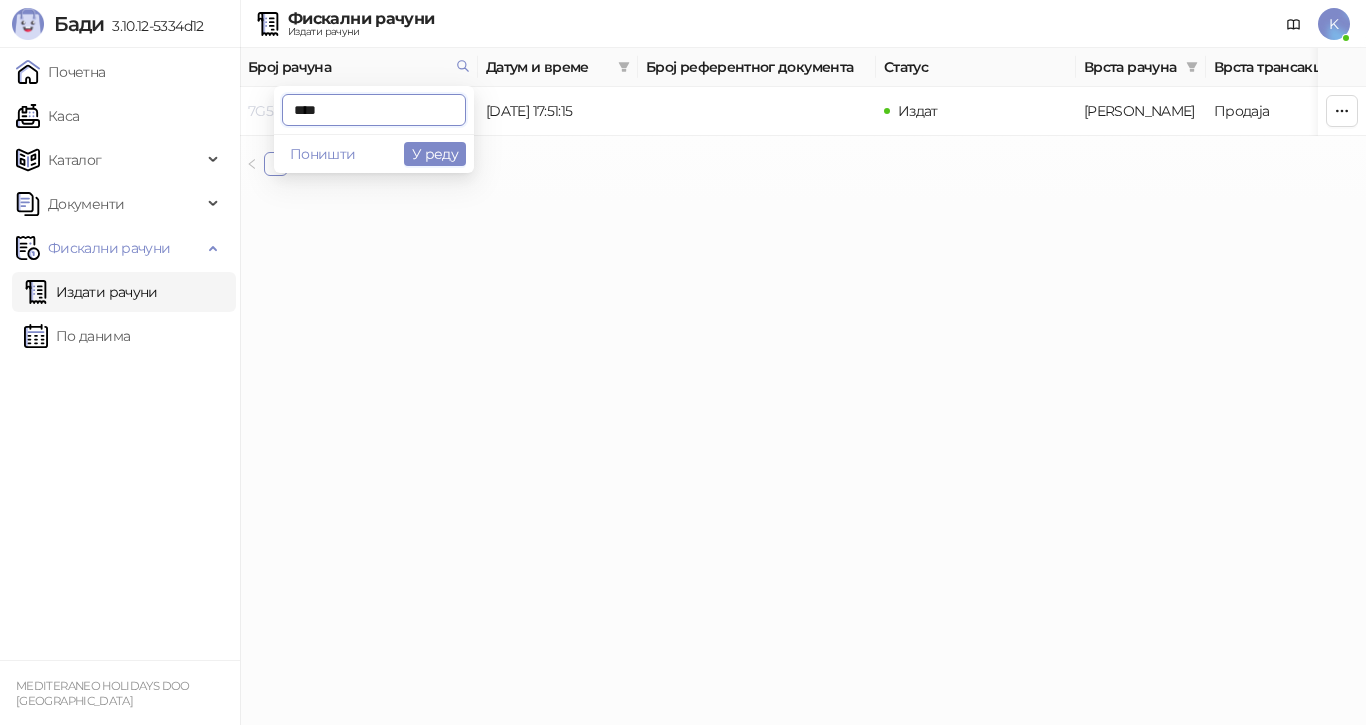 drag, startPoint x: 354, startPoint y: 103, endPoint x: 263, endPoint y: 108, distance: 91.13726 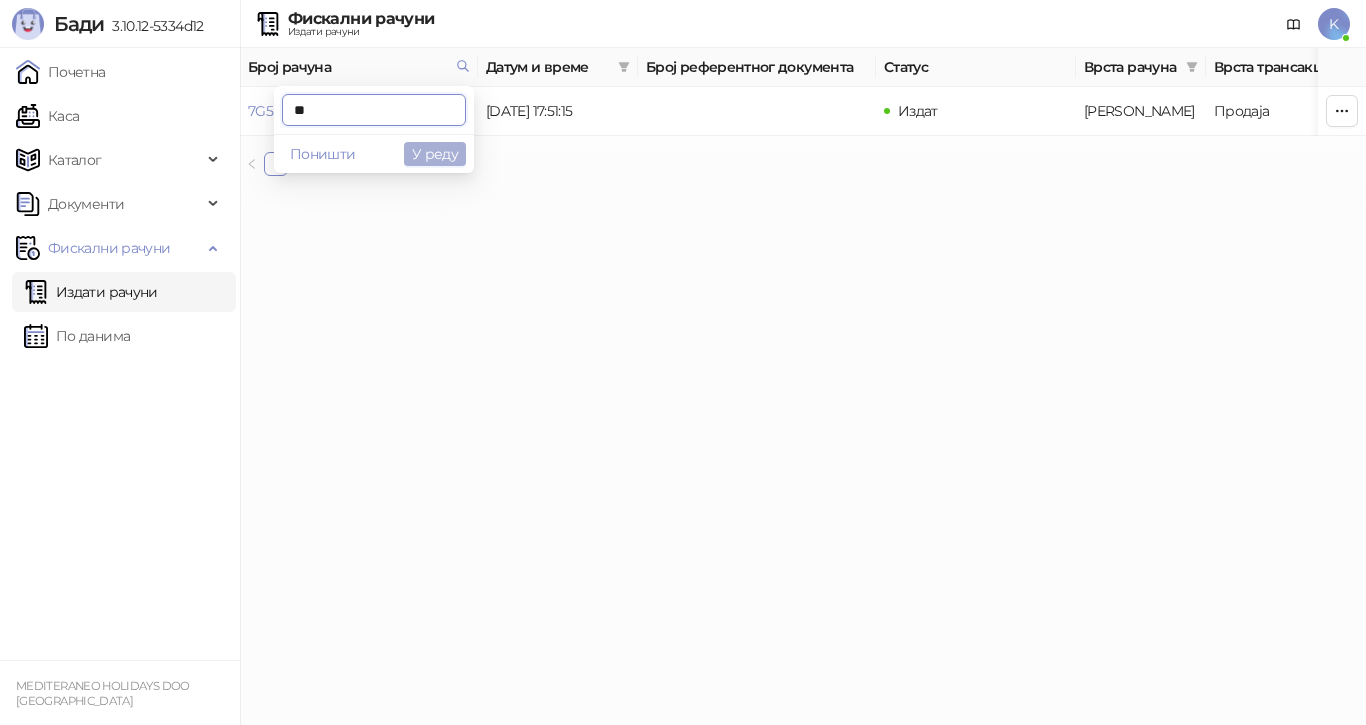 type on "**" 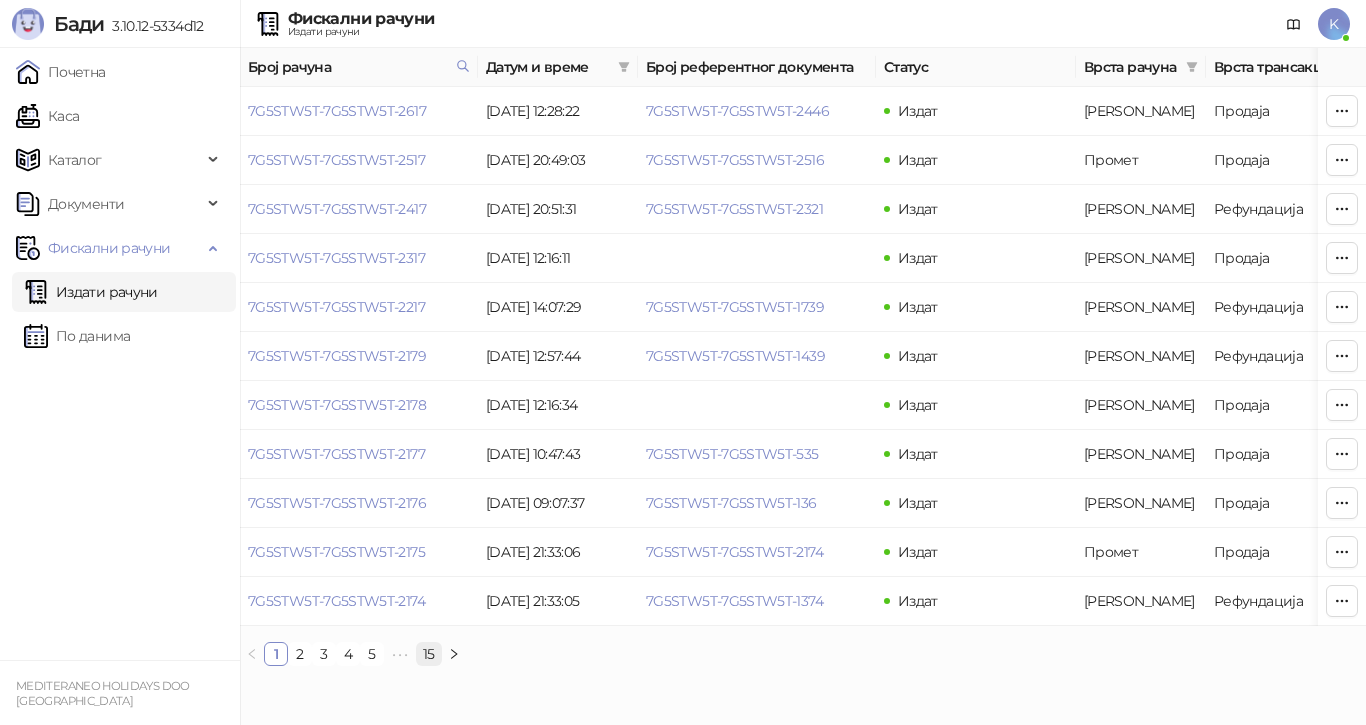 click on "15" at bounding box center (429, 654) 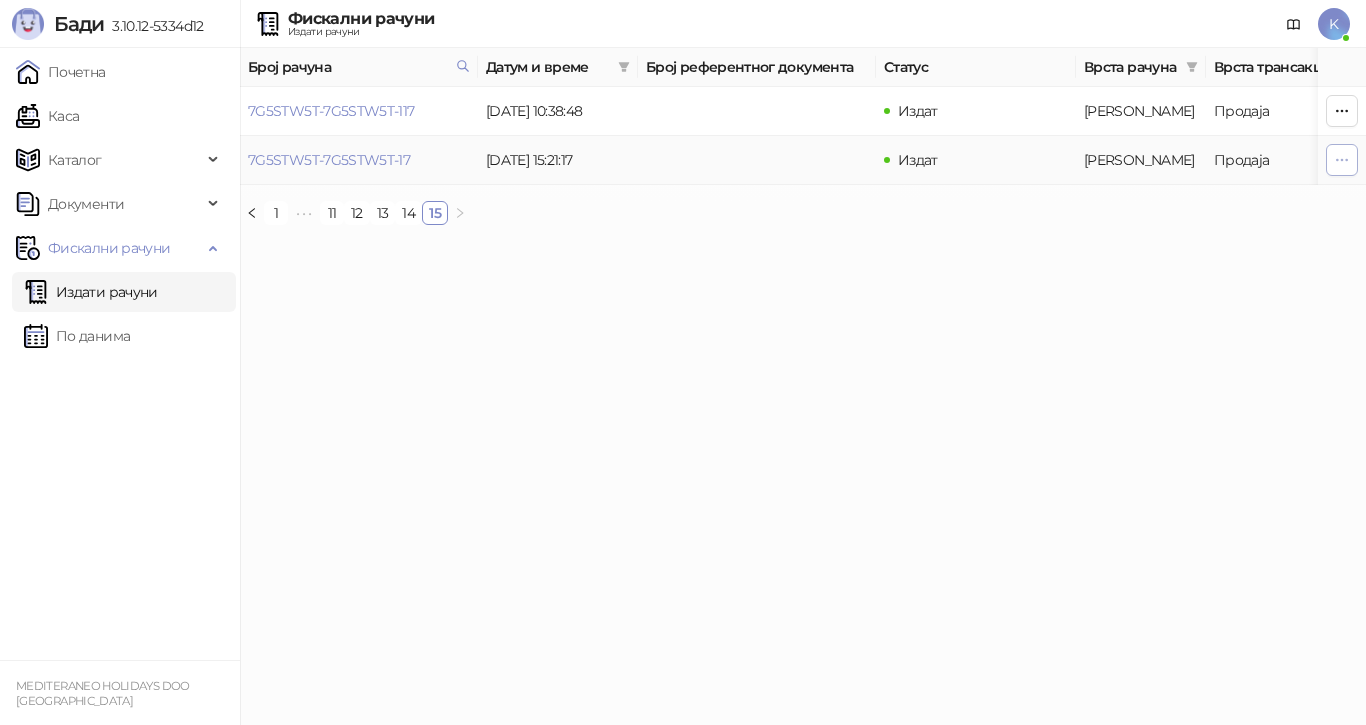 click 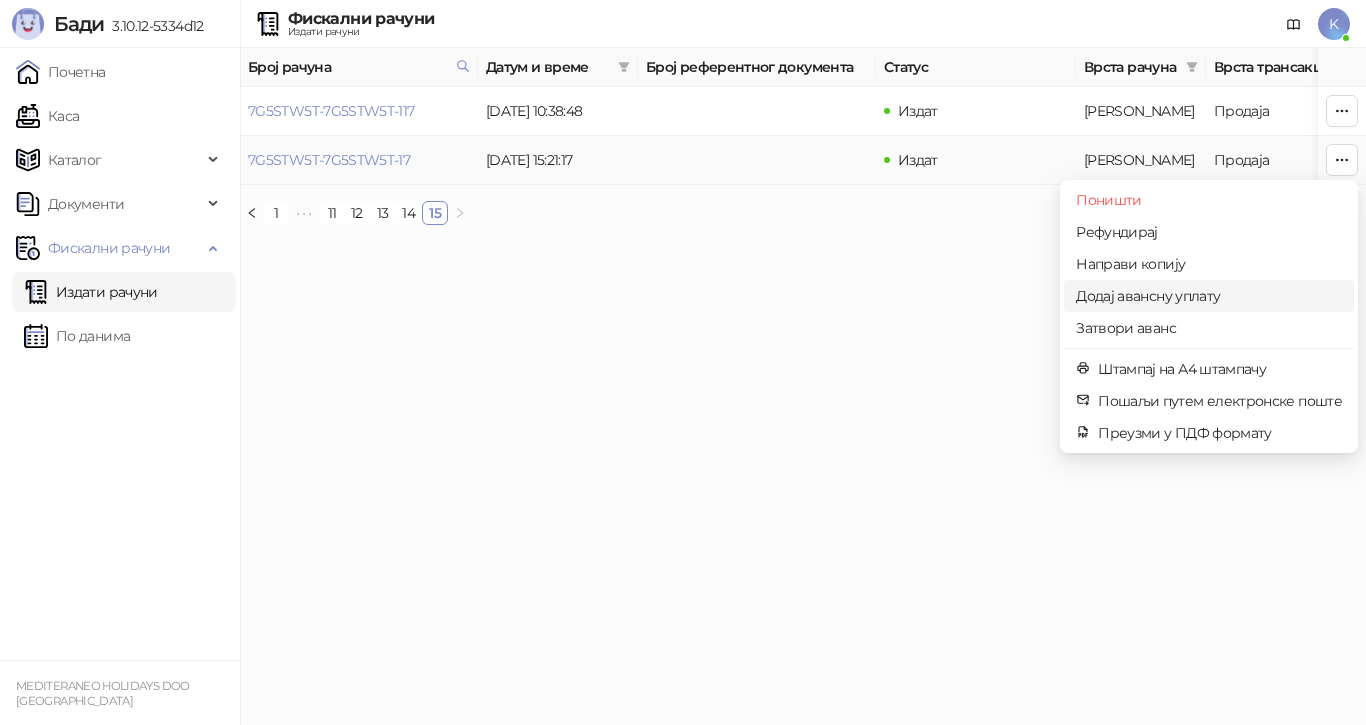 click on "Додај авансну уплату" at bounding box center [1209, 296] 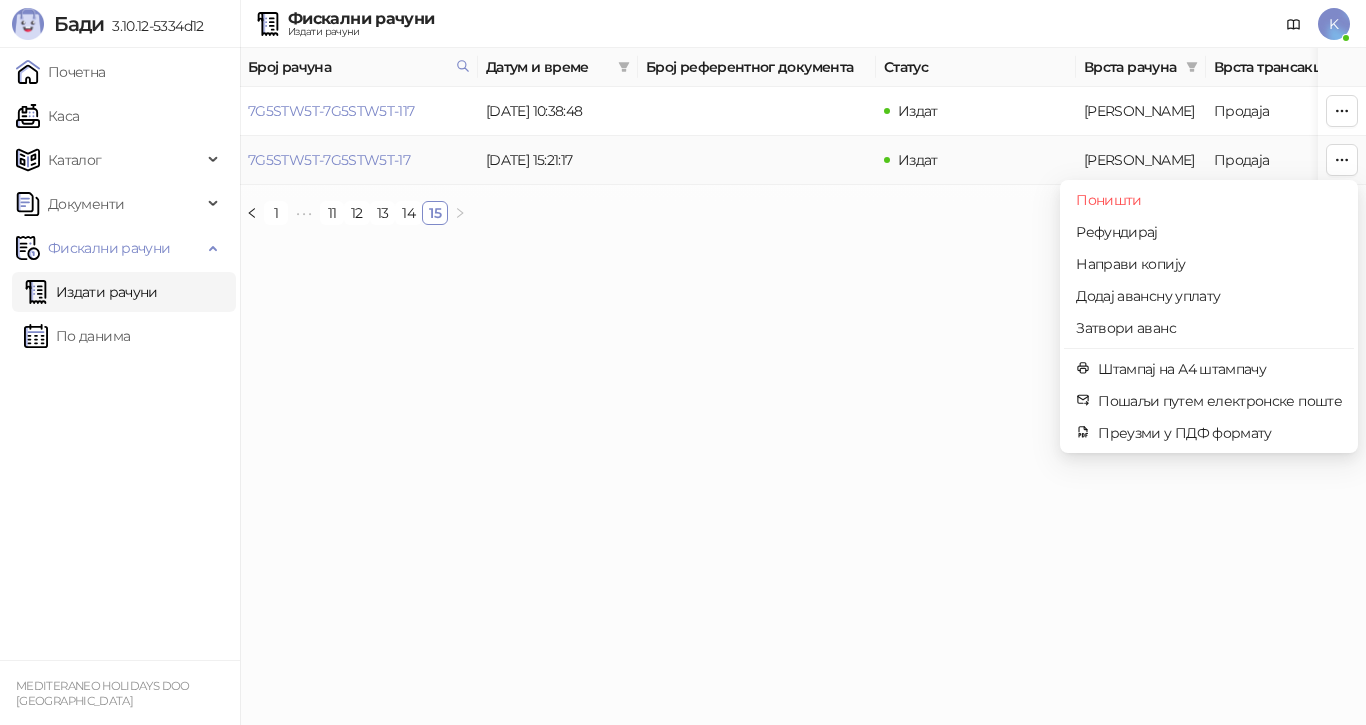 type on "**********" 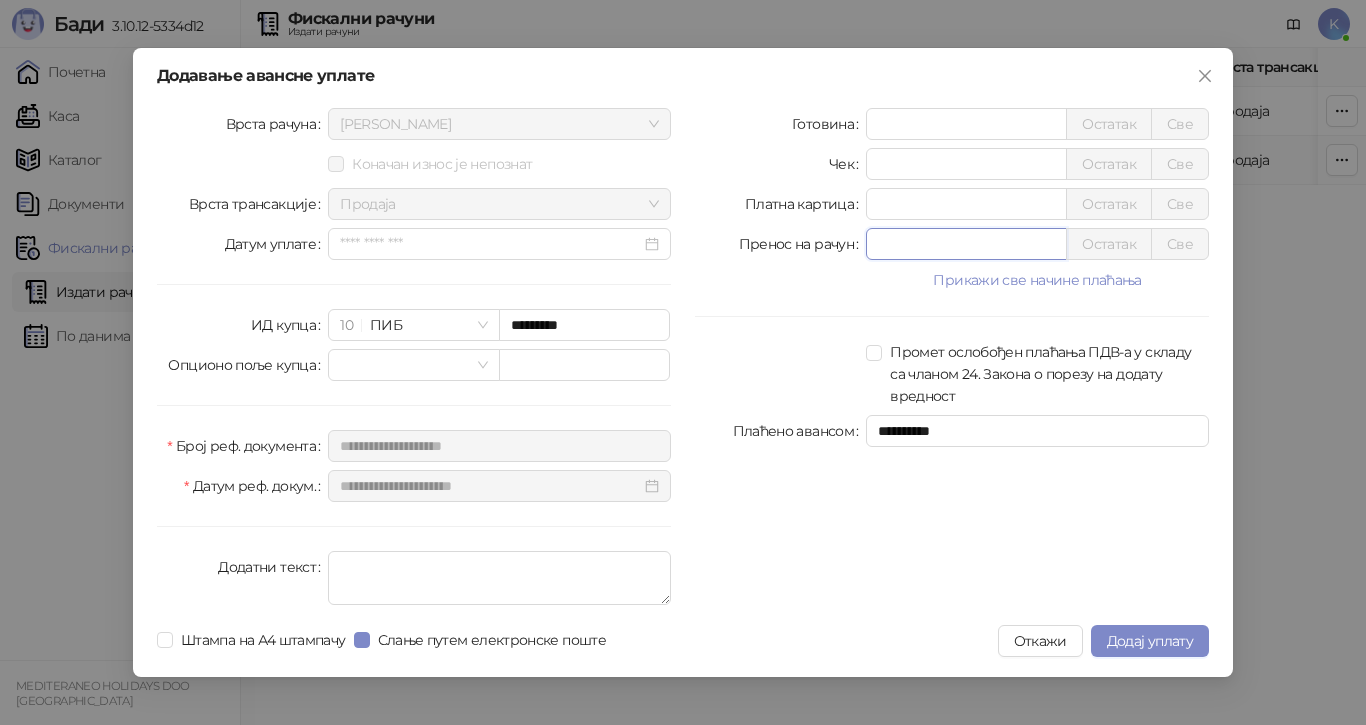 drag, startPoint x: 874, startPoint y: 246, endPoint x: 829, endPoint y: 253, distance: 45.54119 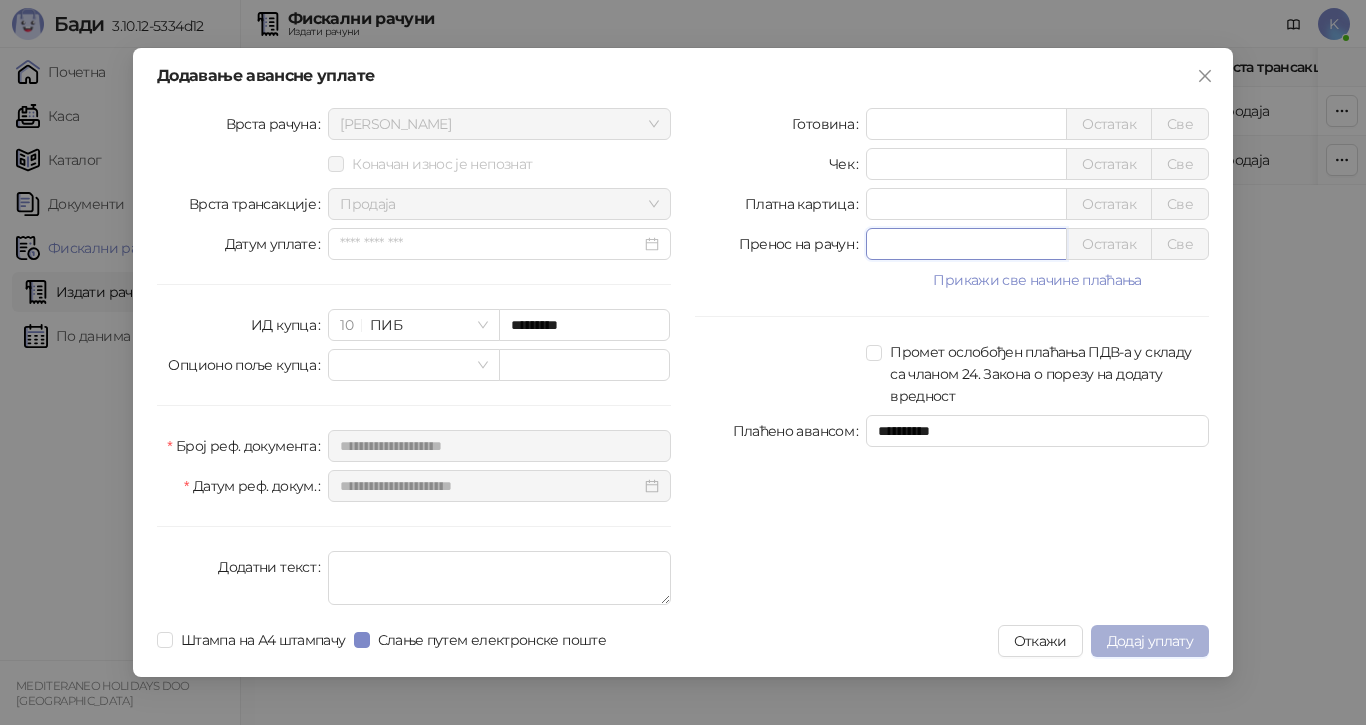 type on "******" 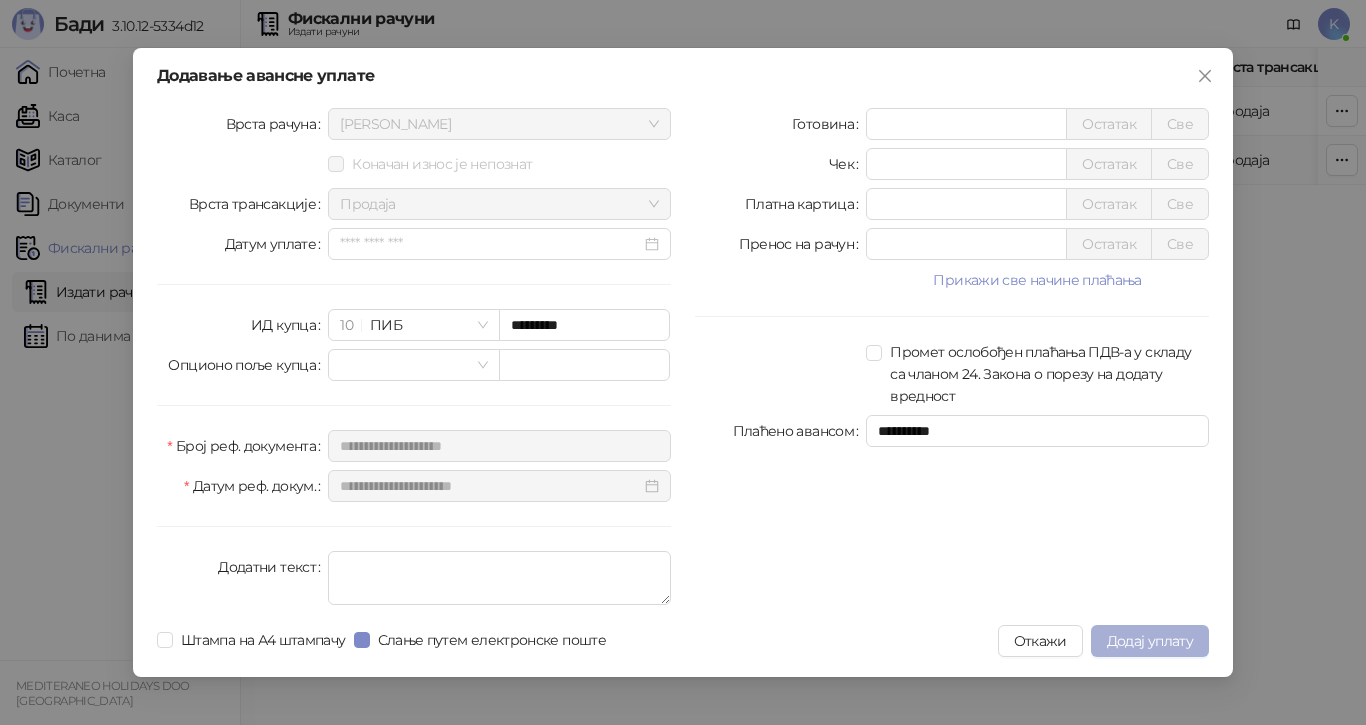 click on "Додај уплату" at bounding box center (1150, 641) 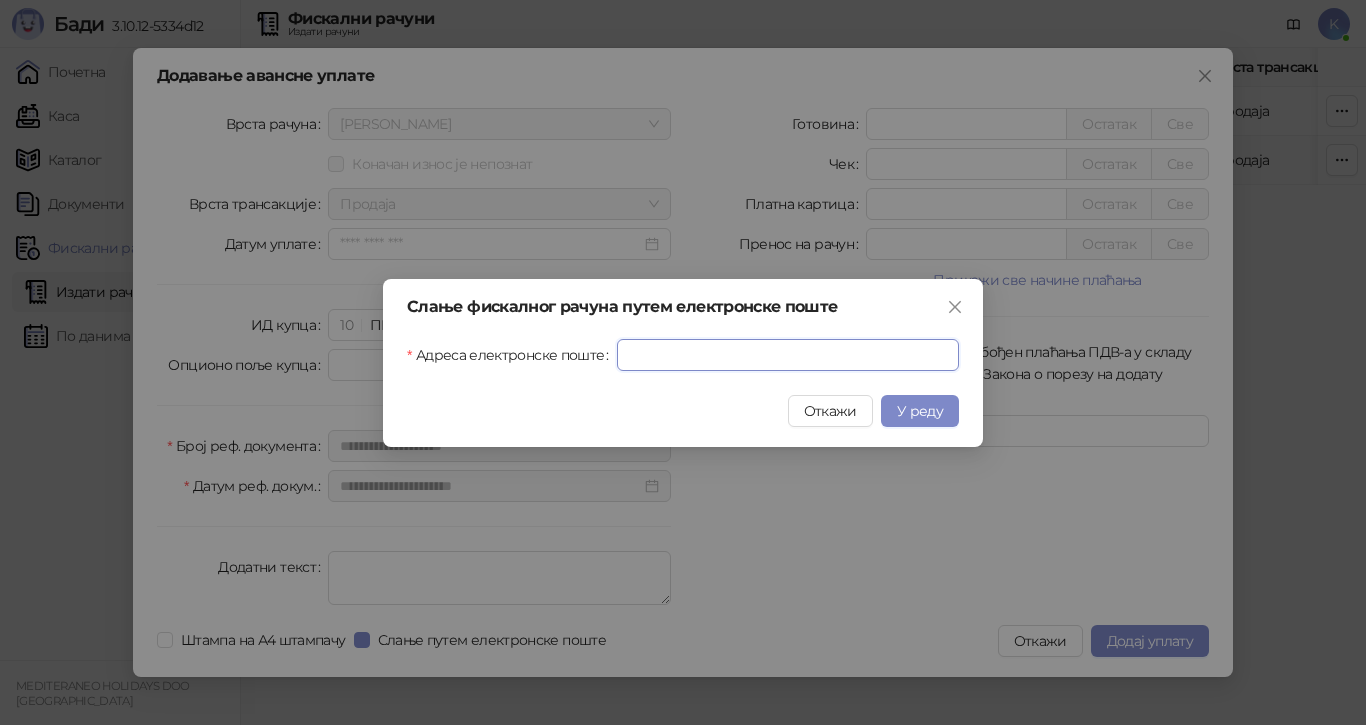 drag, startPoint x: 657, startPoint y: 359, endPoint x: 666, endPoint y: 400, distance: 41.976185 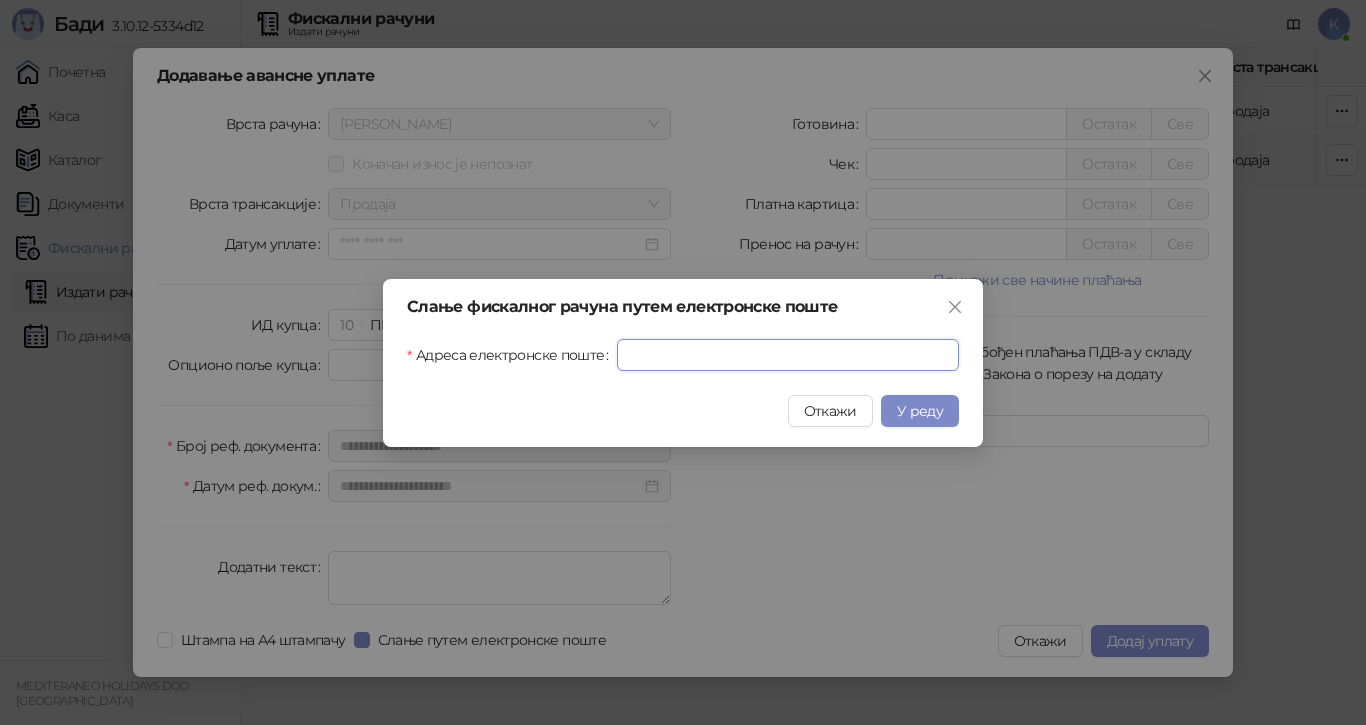 click on "Адреса електронске поште" at bounding box center (788, 355) 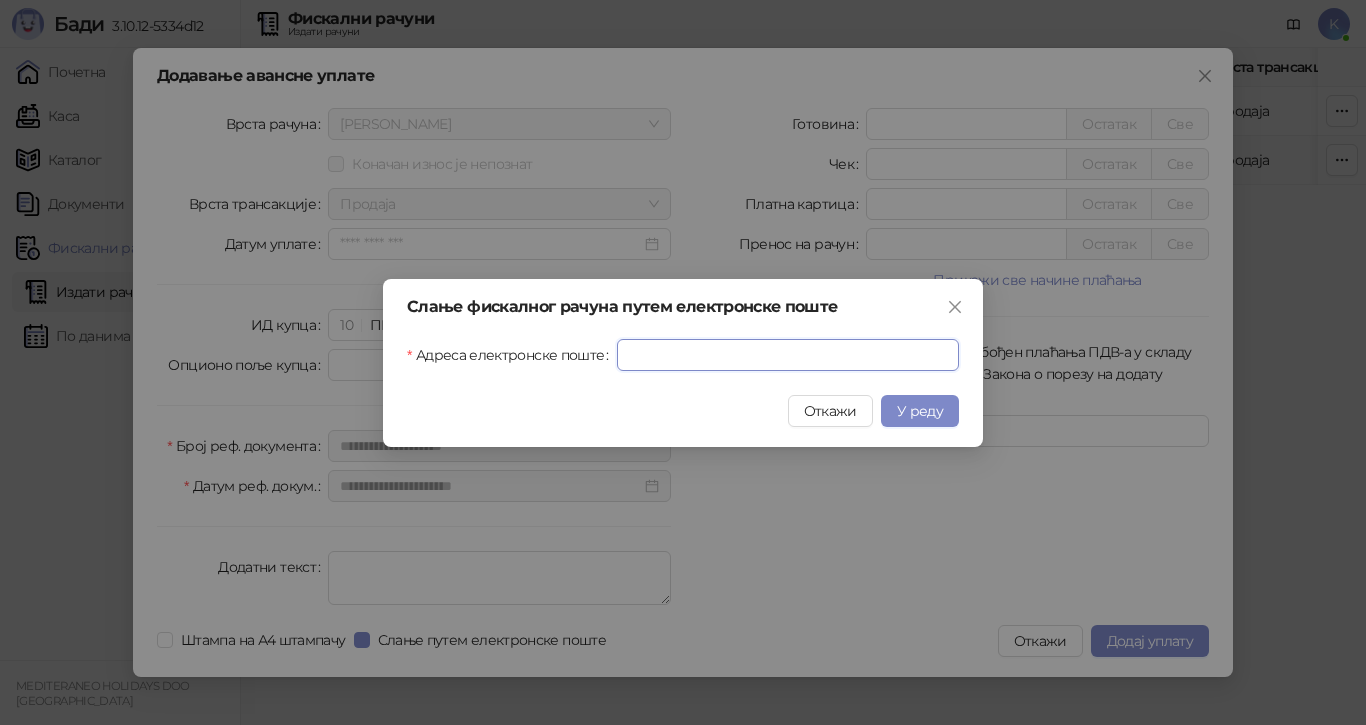 paste on "**********" 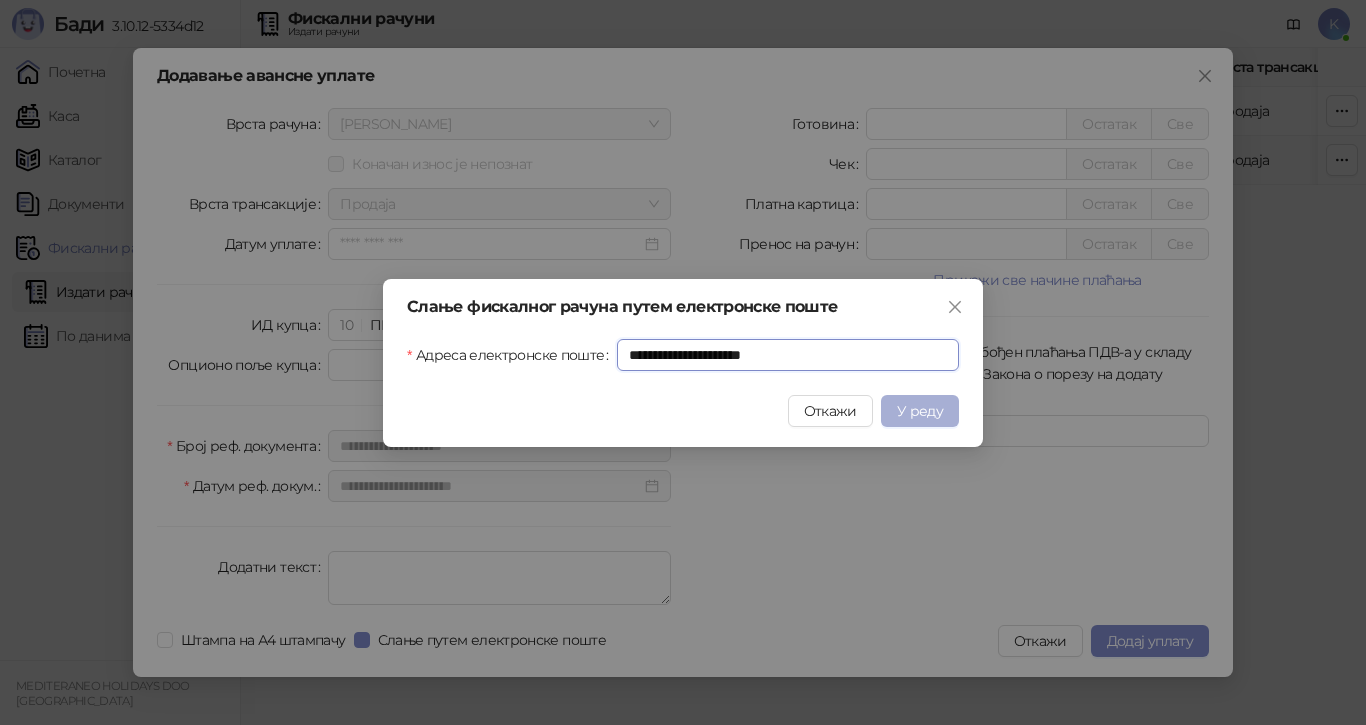 type on "**********" 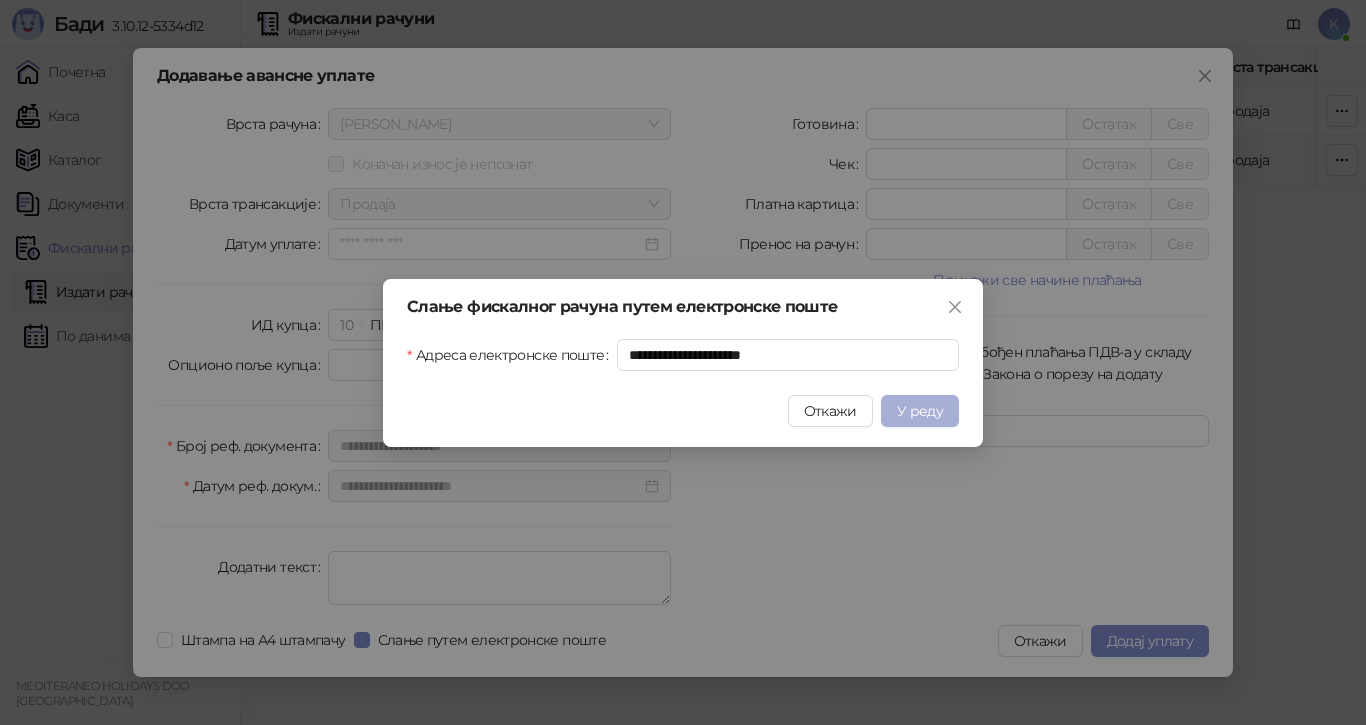 click on "У реду" at bounding box center (920, 411) 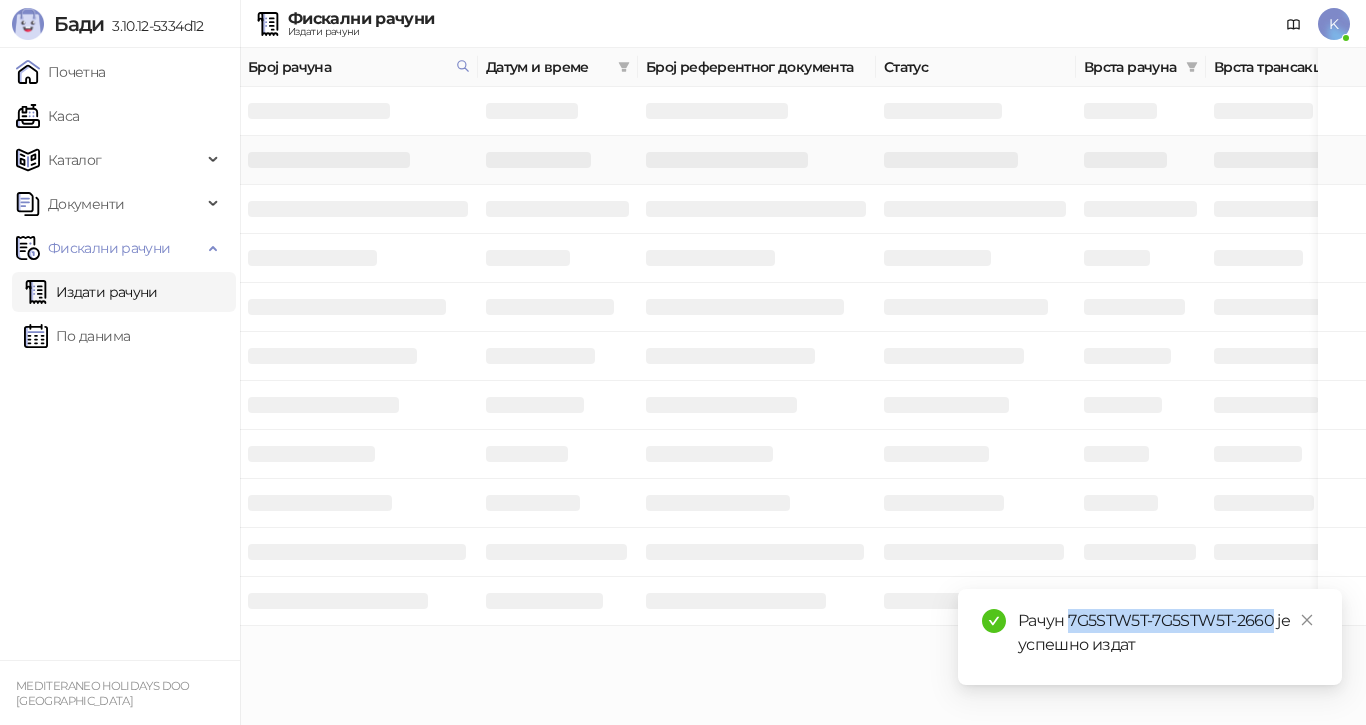 drag, startPoint x: 1272, startPoint y: 620, endPoint x: 1069, endPoint y: 618, distance: 203.00986 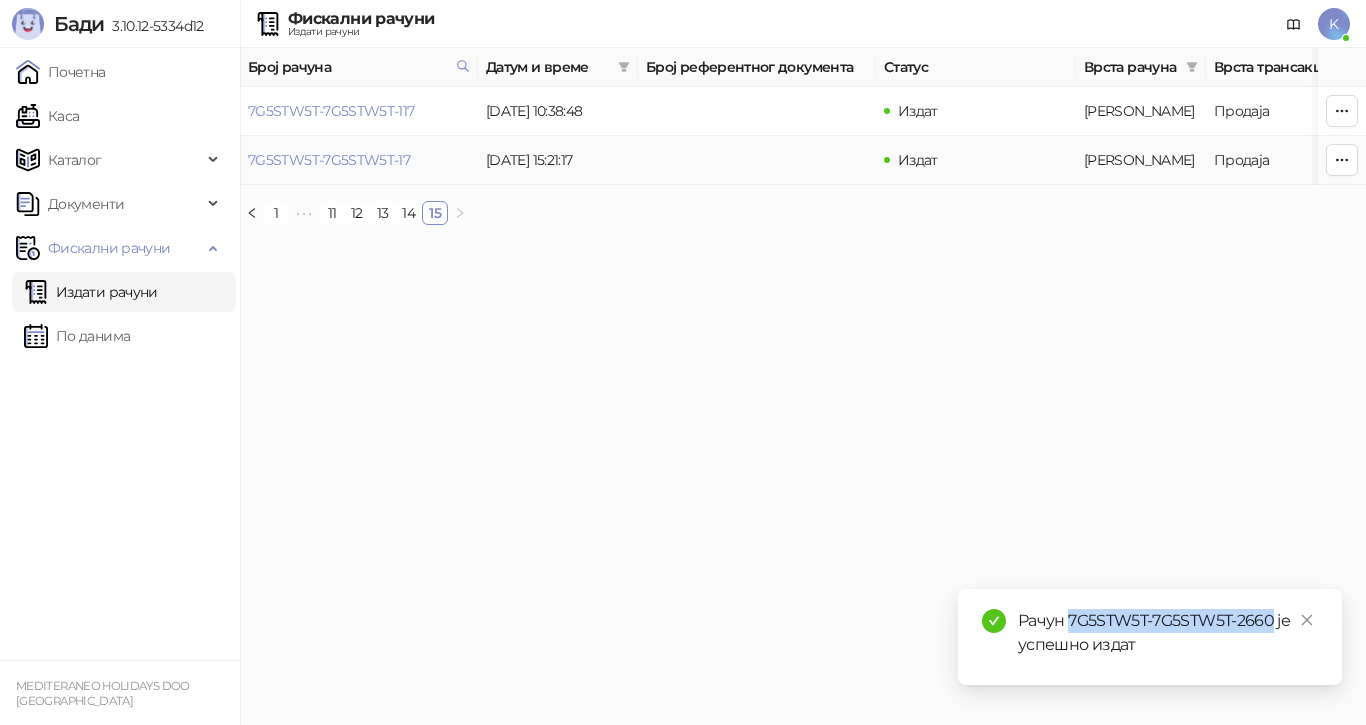 copy on "7G5STW5T-7G5STW5T-2660" 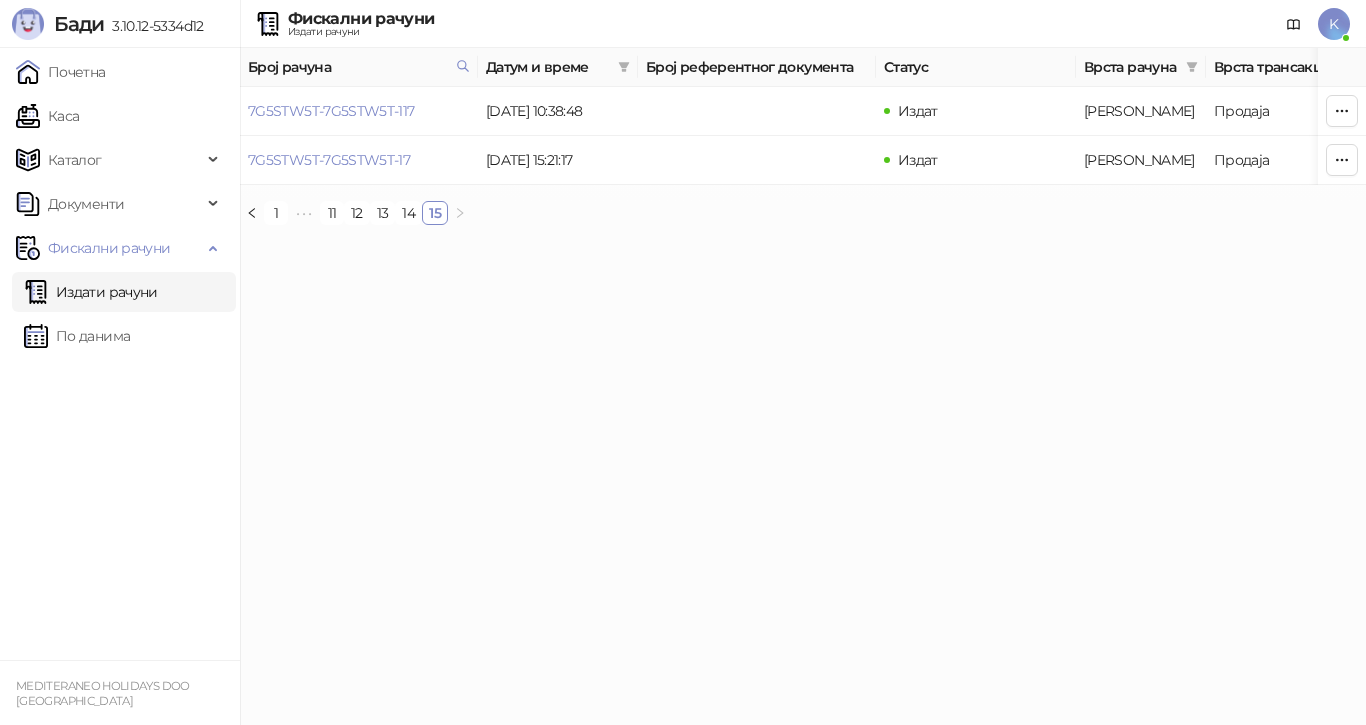 click on "Издати рачуни" at bounding box center [91, 292] 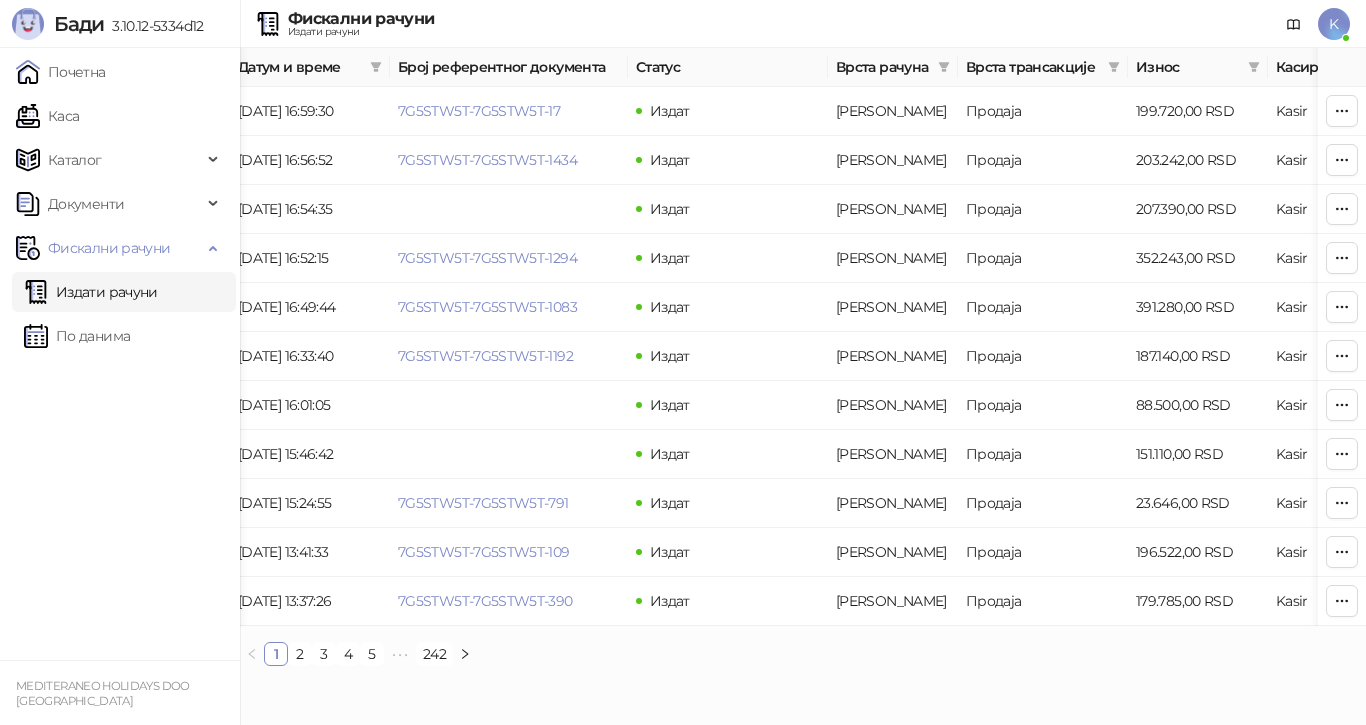 scroll, scrollTop: 0, scrollLeft: 0, axis: both 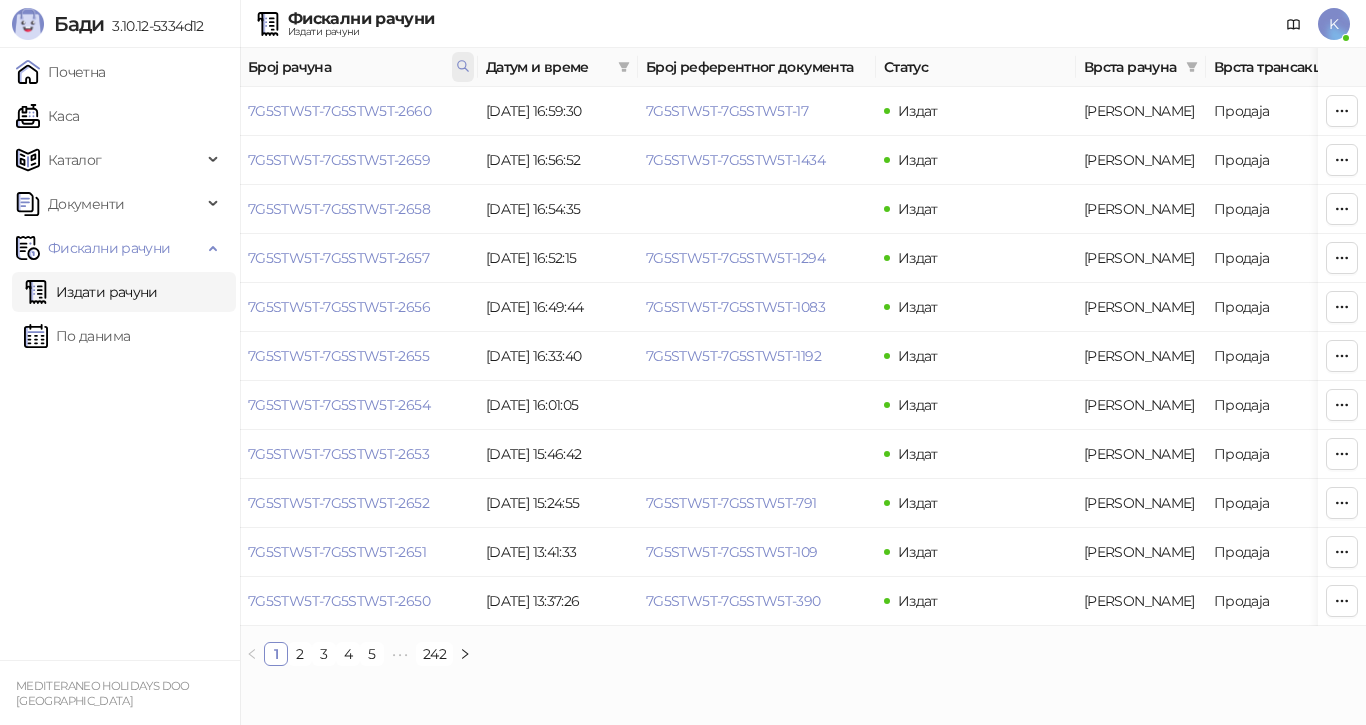 click at bounding box center [463, 67] 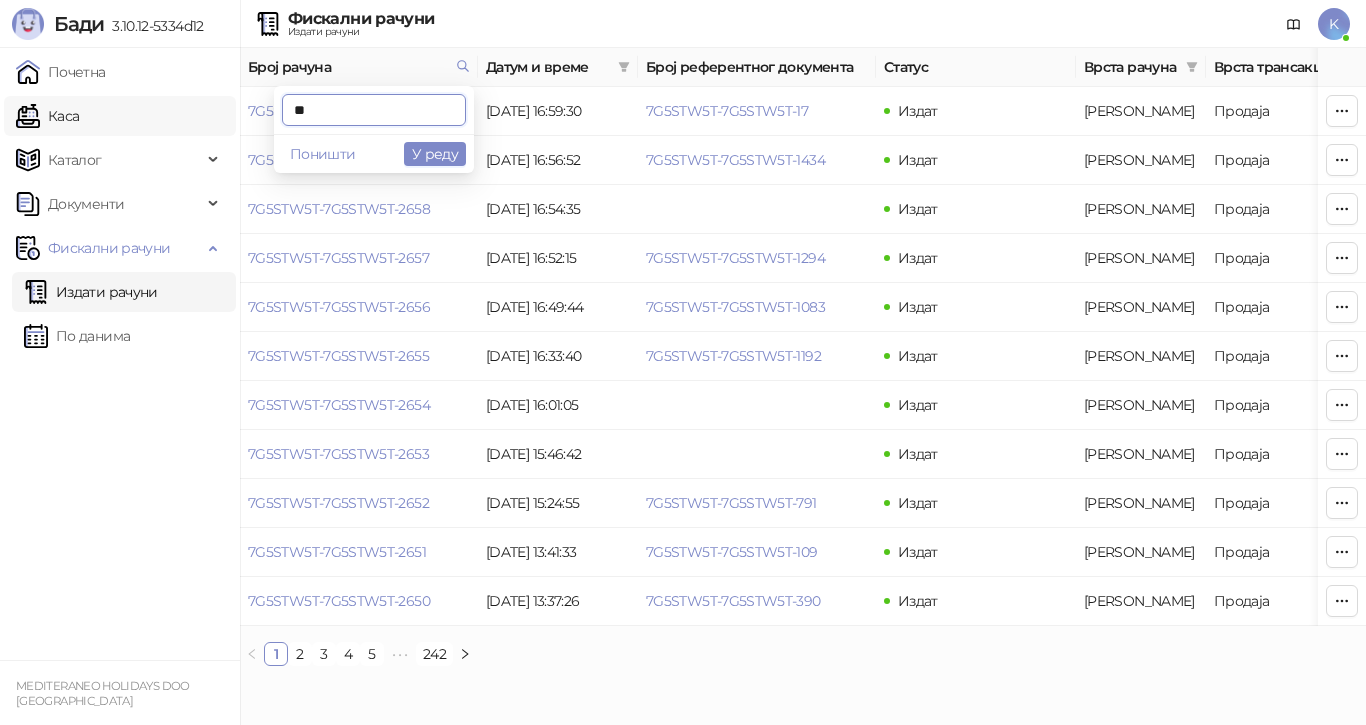 drag, startPoint x: 353, startPoint y: 112, endPoint x: 229, endPoint y: 111, distance: 124.004036 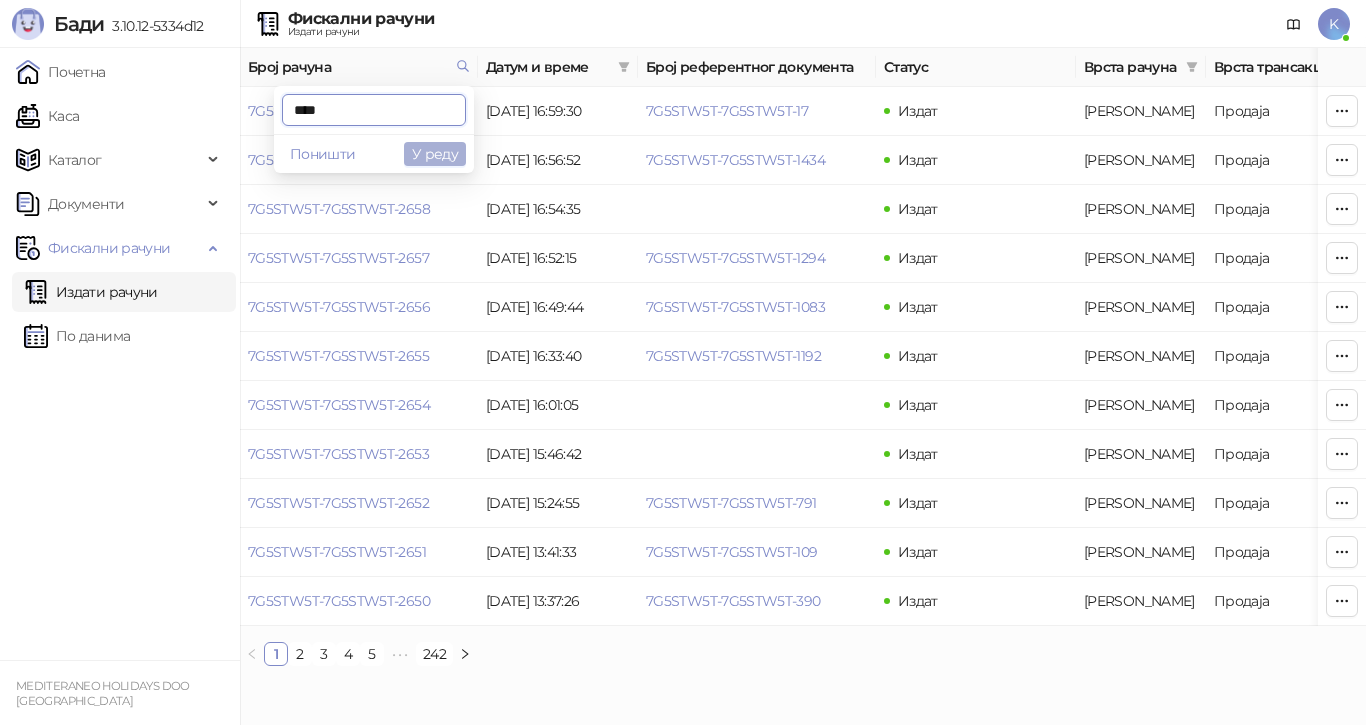 type on "****" 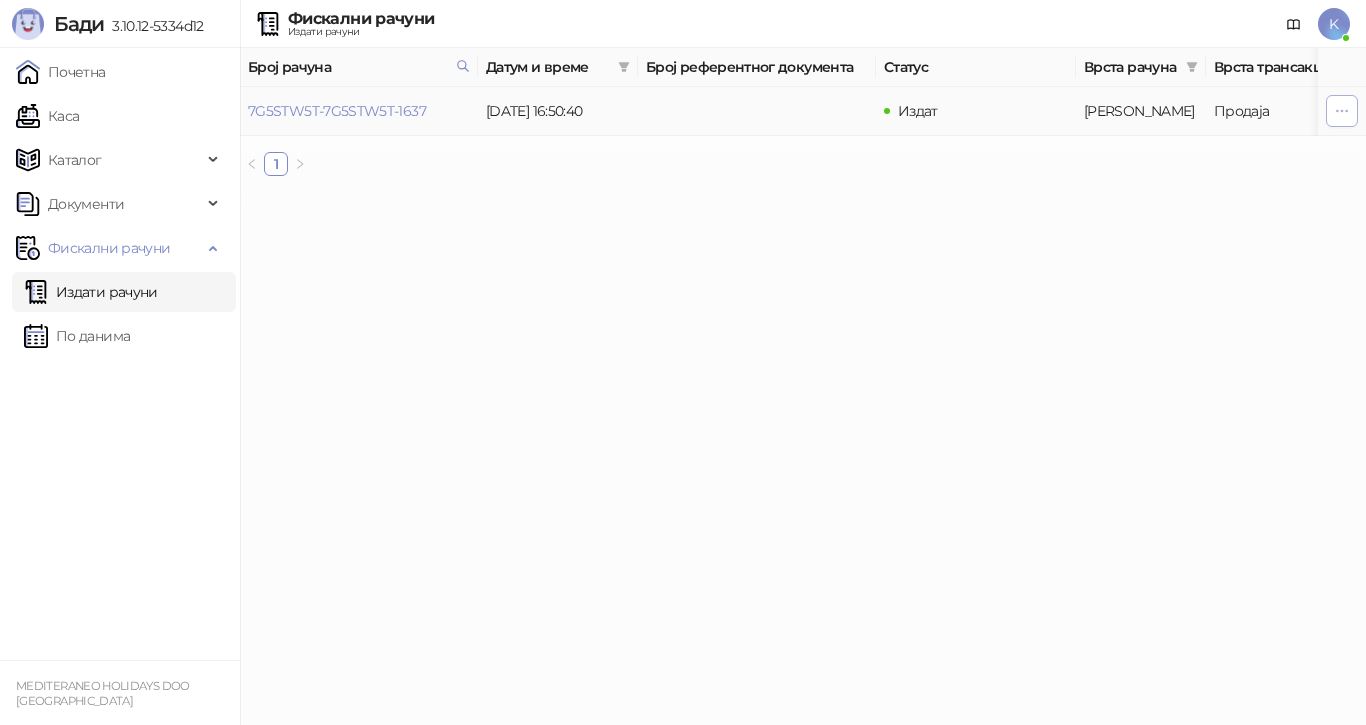 click 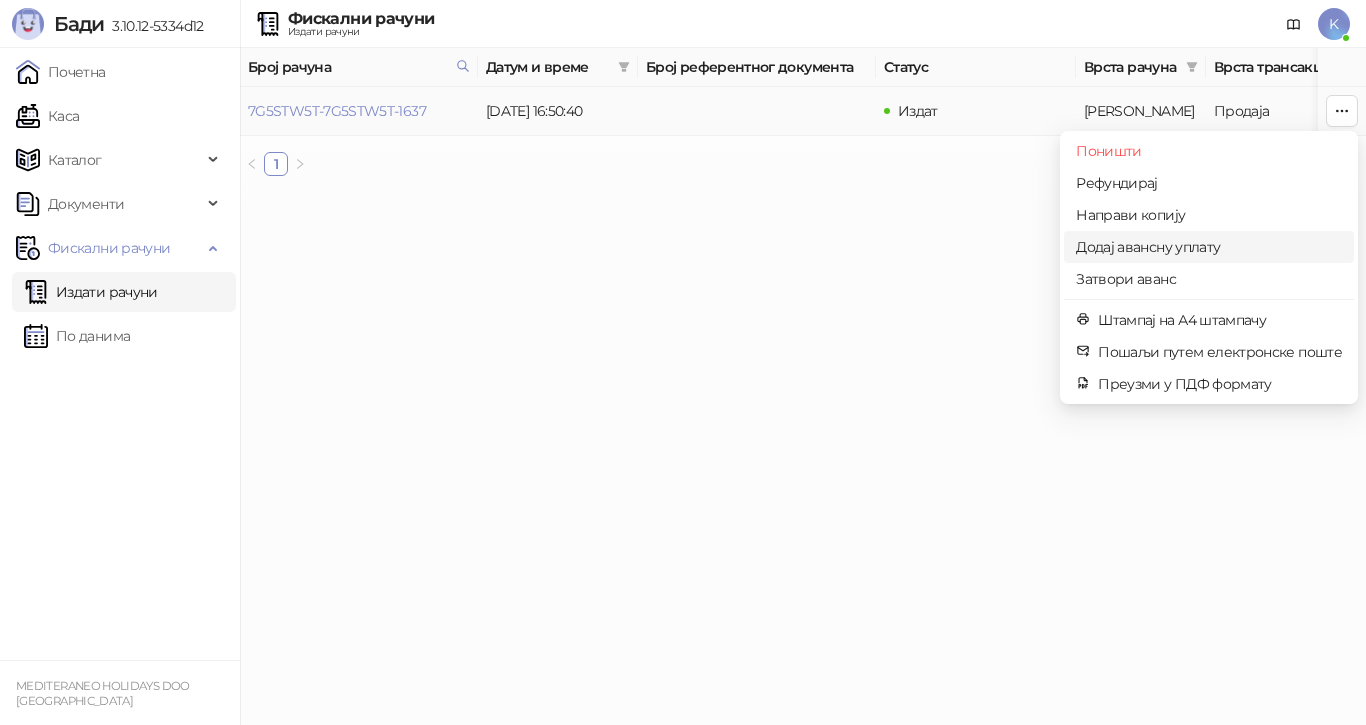 click on "Додај авансну уплату" at bounding box center [1209, 247] 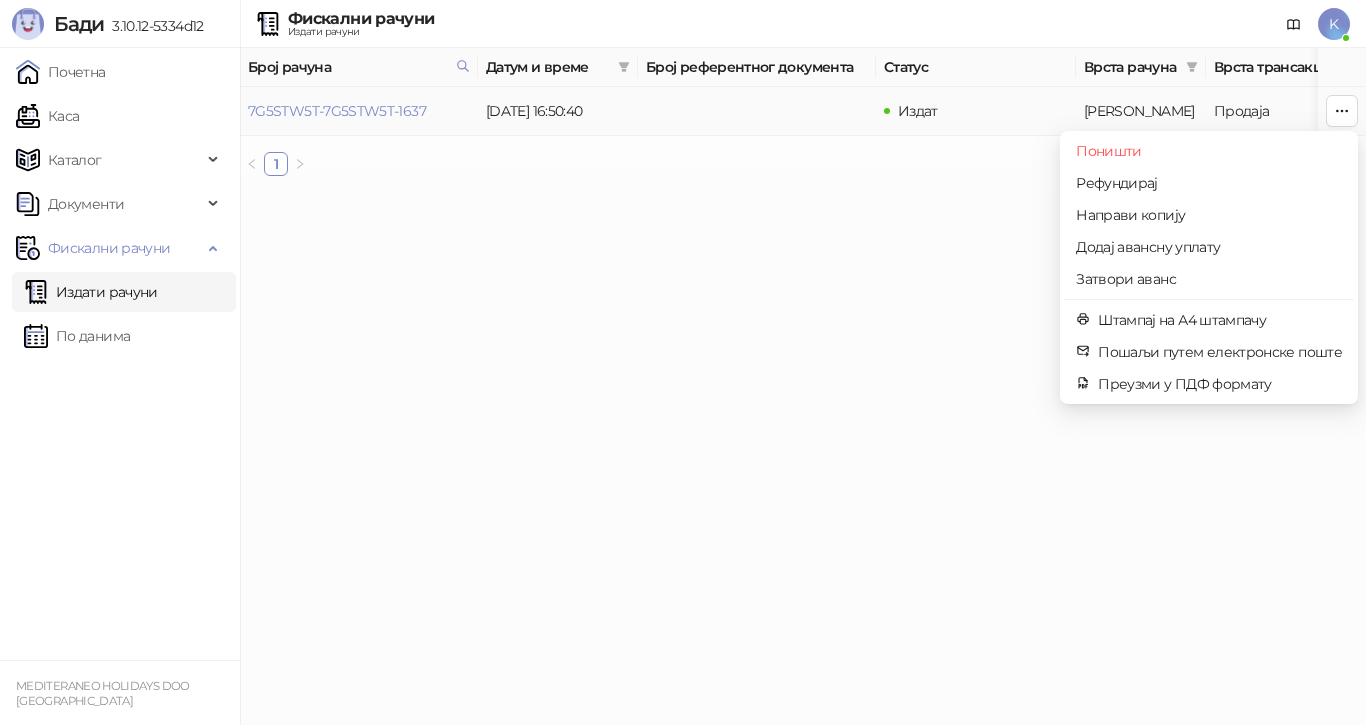 type on "**********" 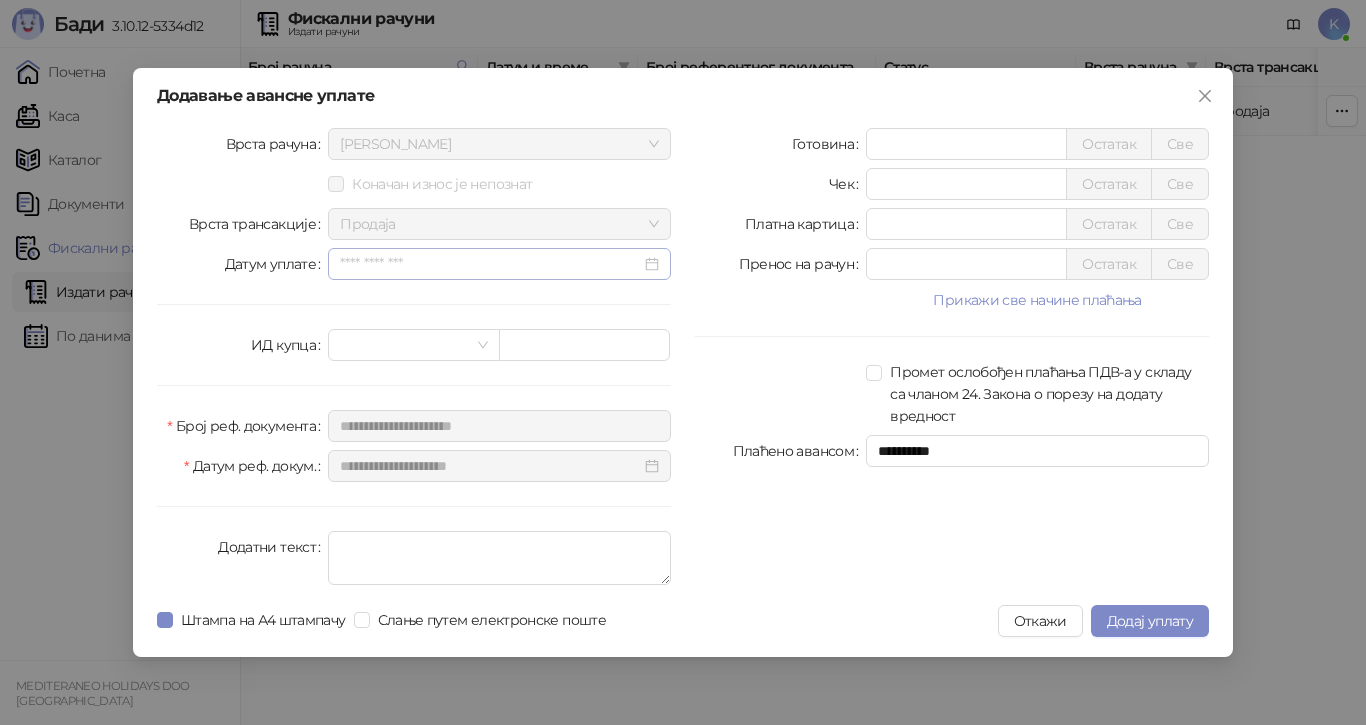 click at bounding box center [499, 264] 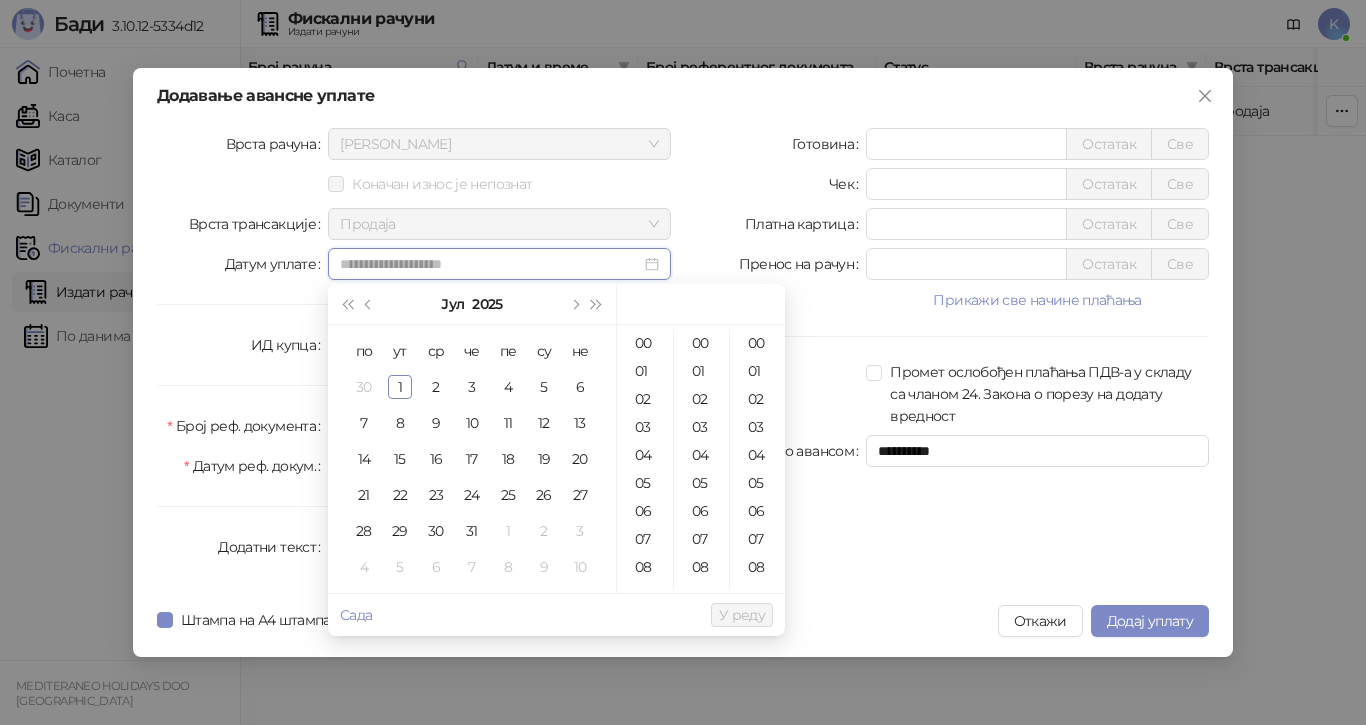 type on "**********" 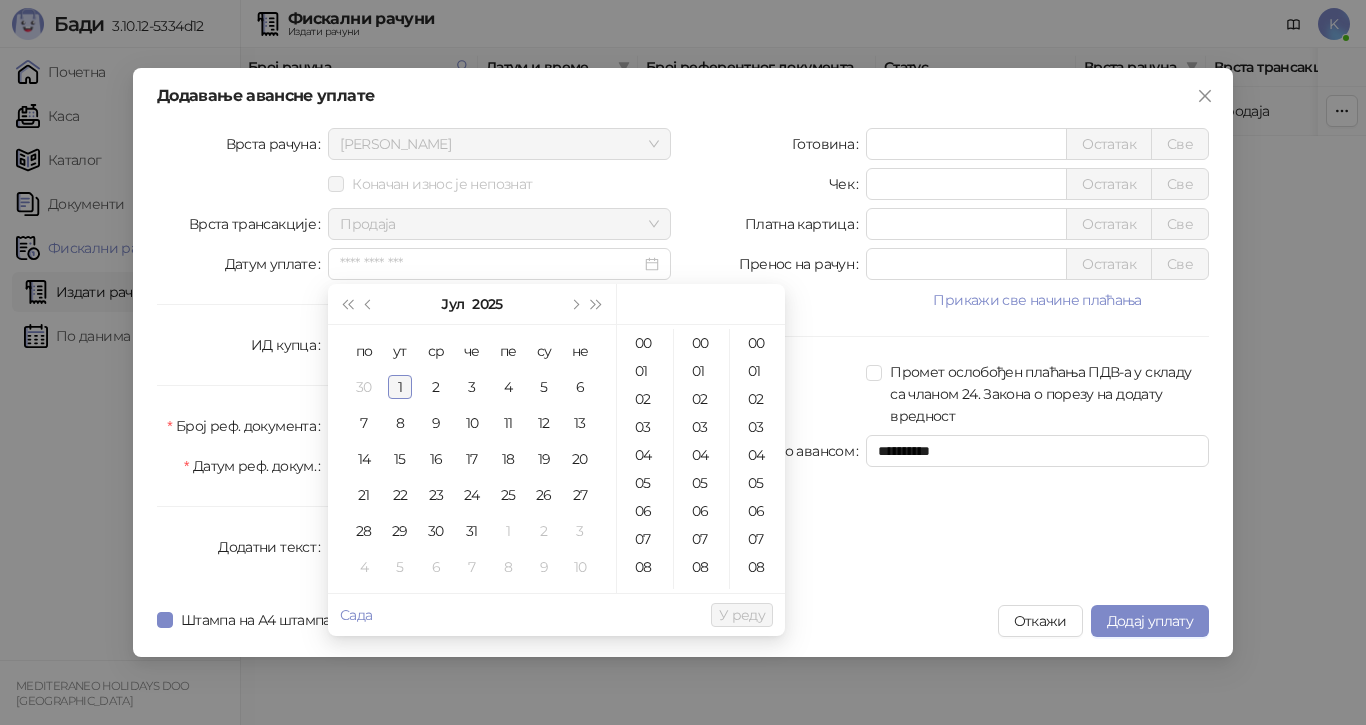 drag, startPoint x: 379, startPoint y: 306, endPoint x: 382, endPoint y: 391, distance: 85.052925 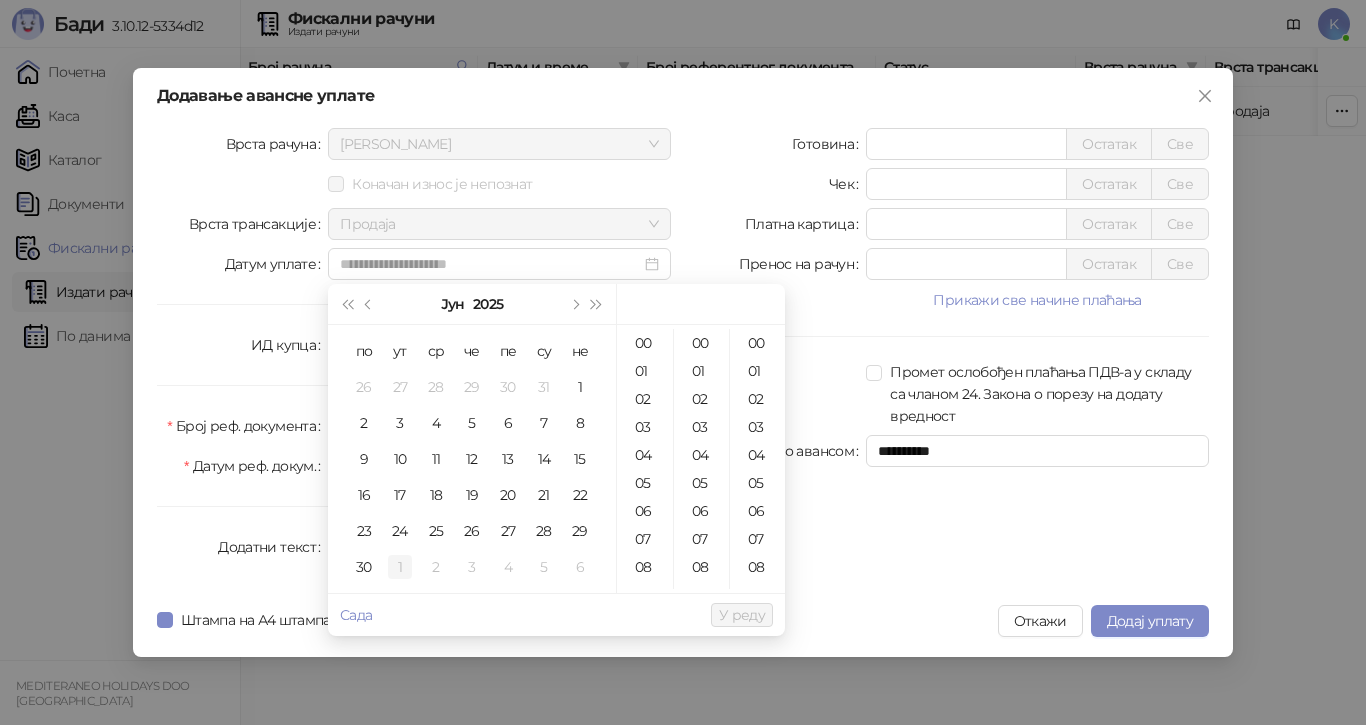 drag, startPoint x: 361, startPoint y: 572, endPoint x: 387, endPoint y: 570, distance: 26.076809 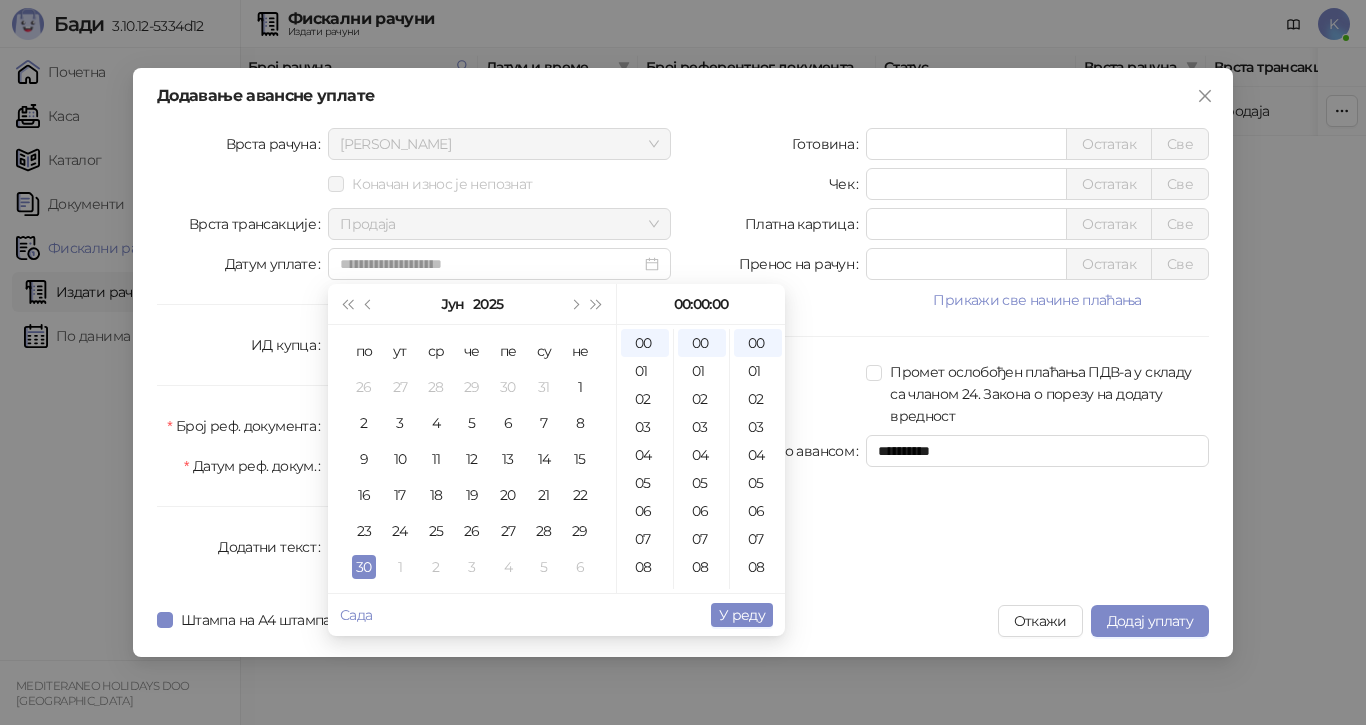 type on "**********" 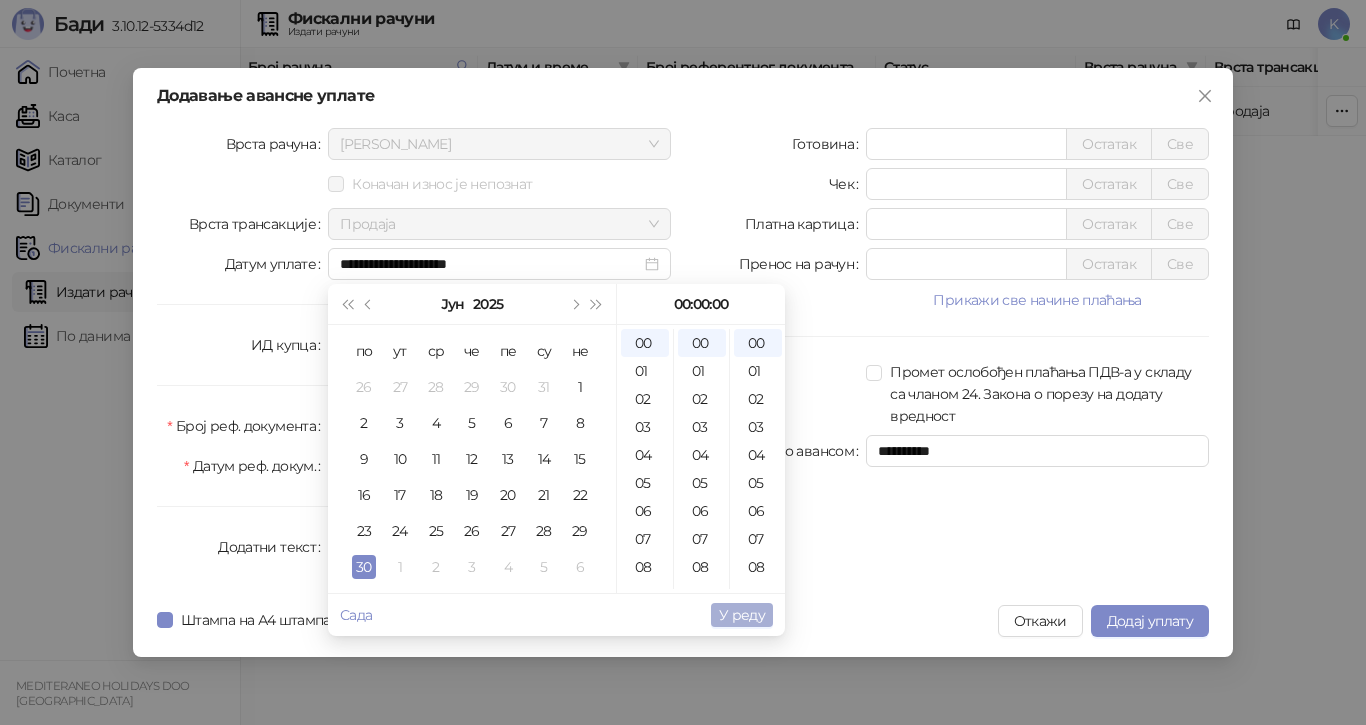 click on "У реду" at bounding box center [742, 615] 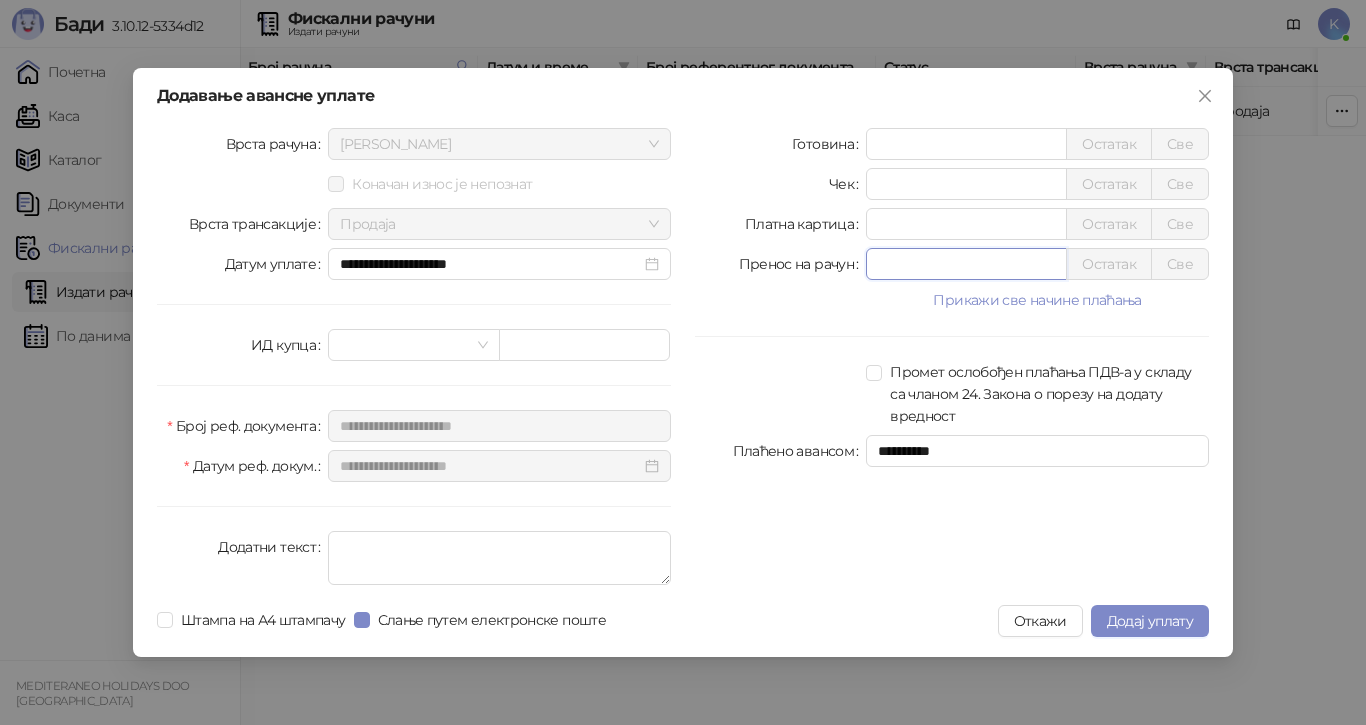 drag, startPoint x: 857, startPoint y: 267, endPoint x: 841, endPoint y: 276, distance: 18.35756 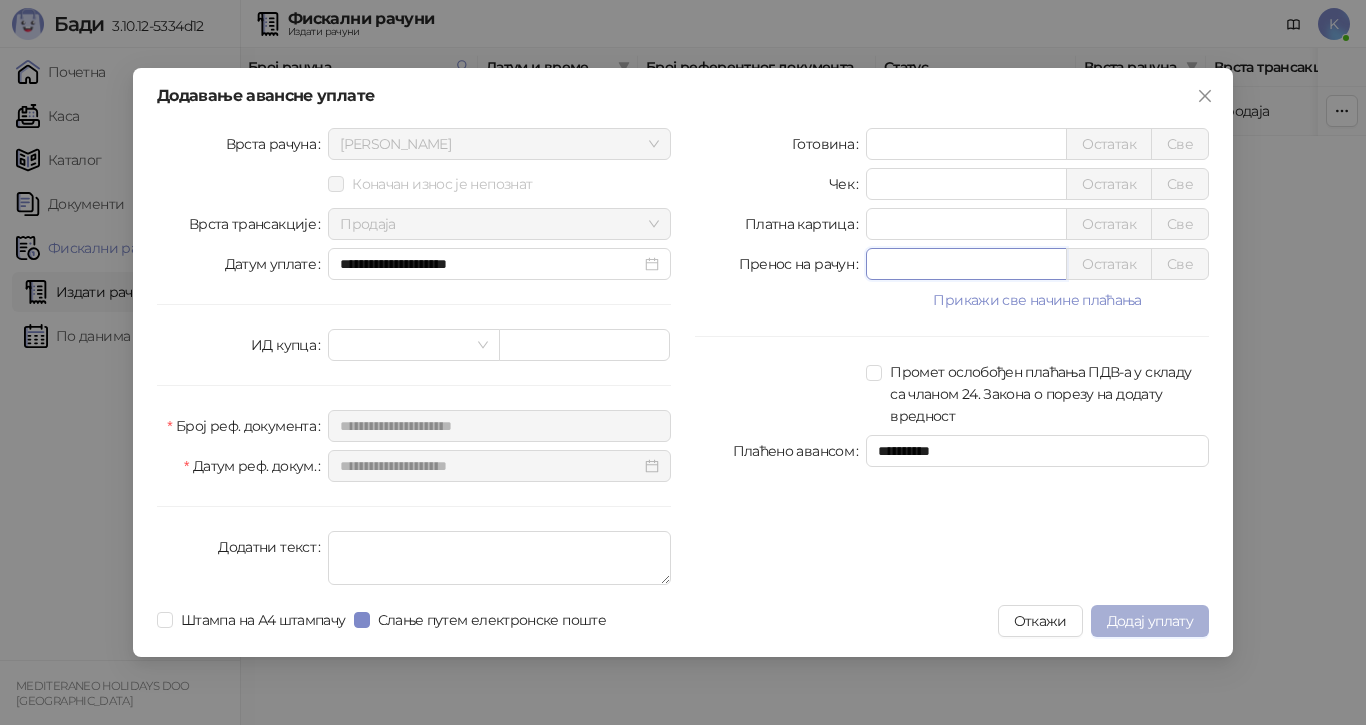 type on "******" 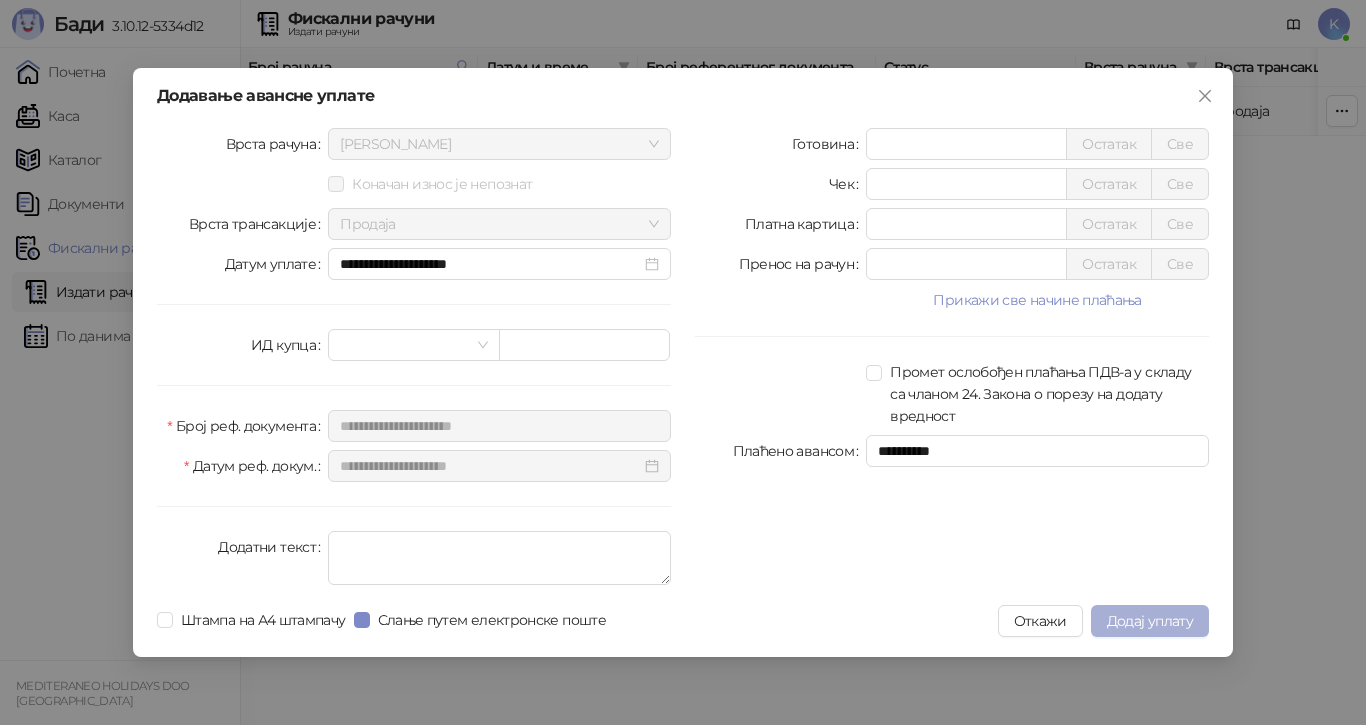 click on "Додај уплату" at bounding box center [1150, 621] 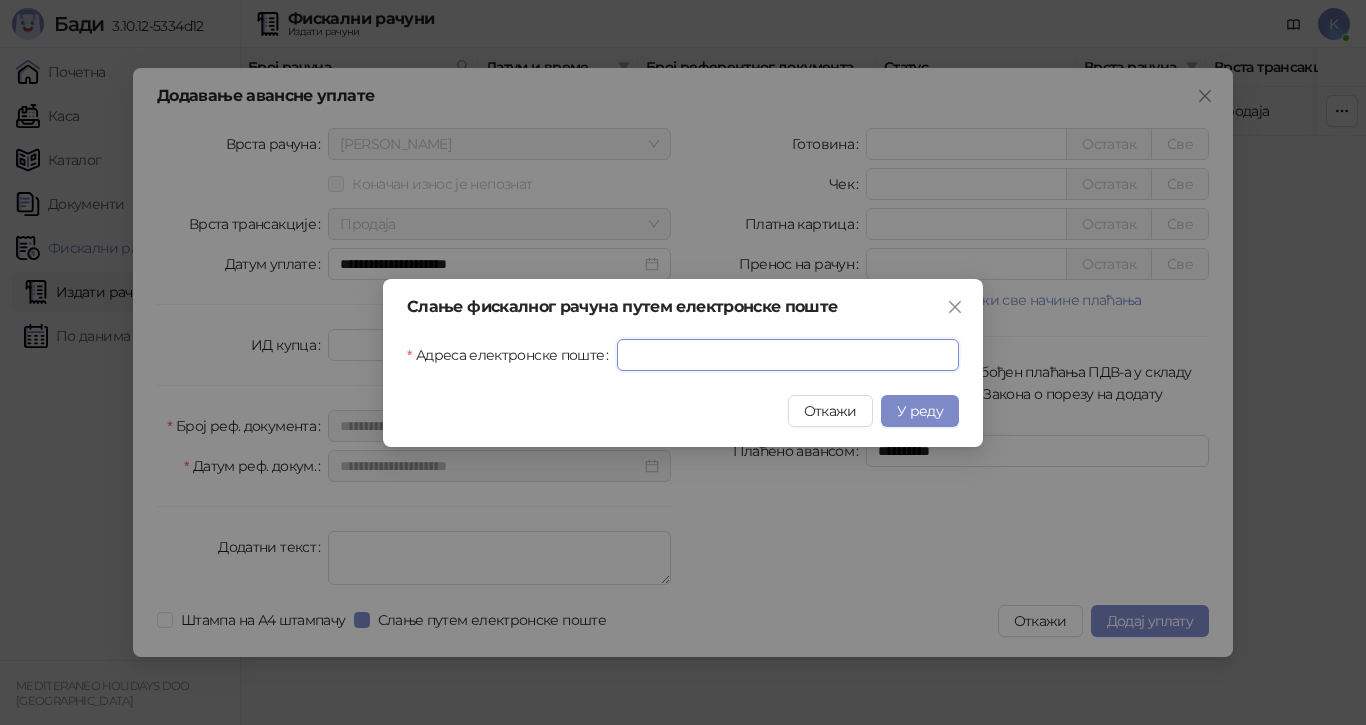 click on "Адреса електронске поште" at bounding box center [788, 355] 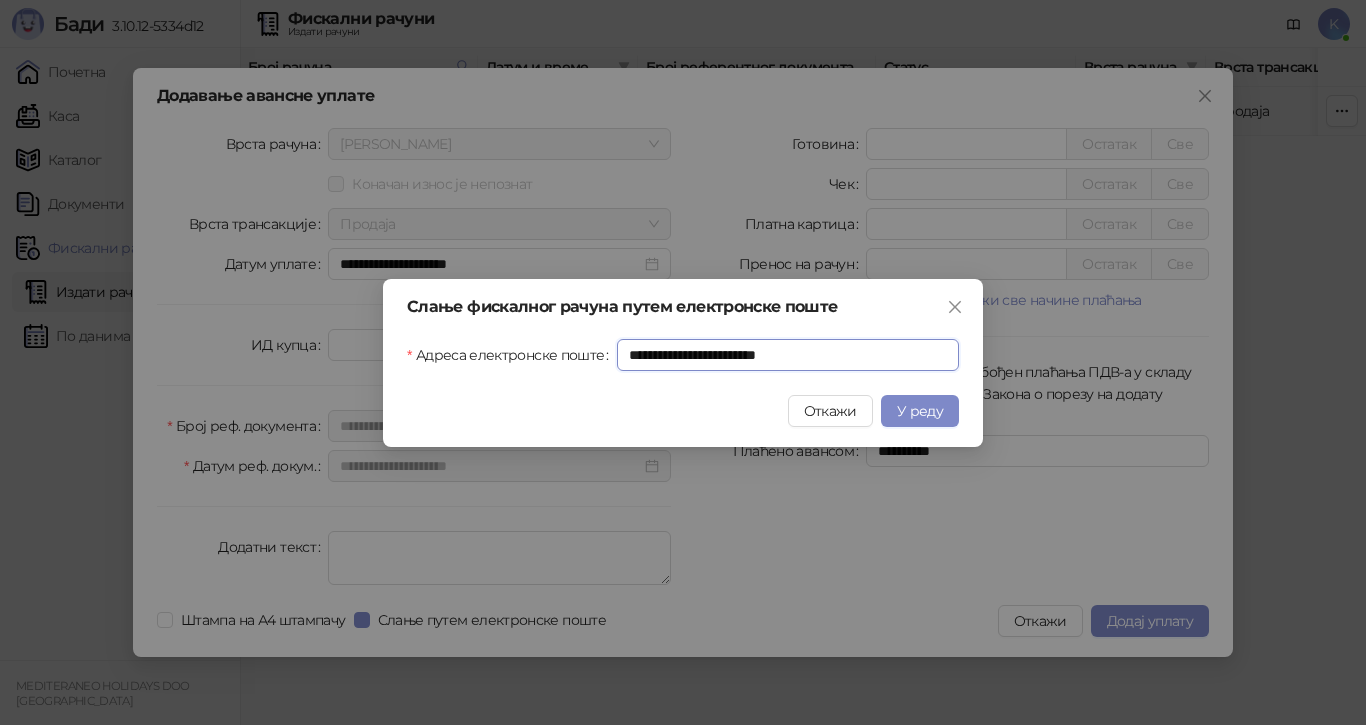 type on "**********" 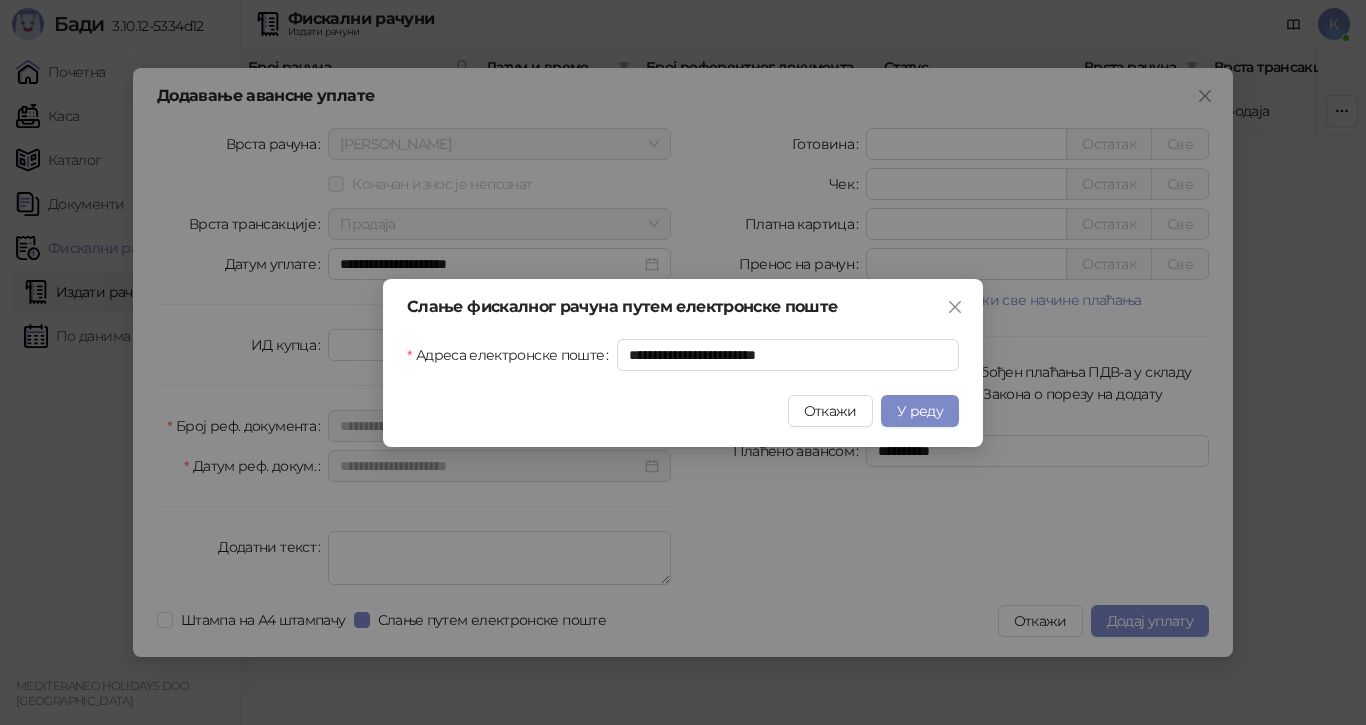 click on "У реду" at bounding box center (920, 411) 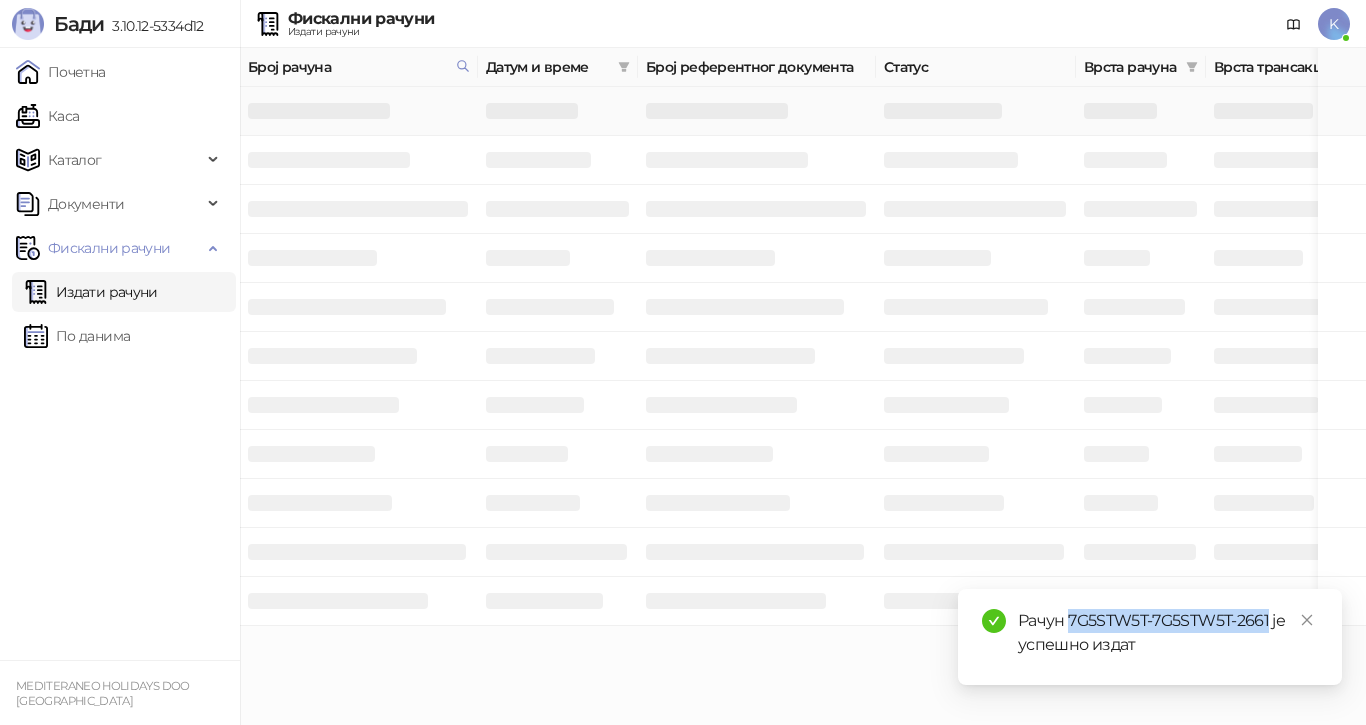 drag, startPoint x: 1249, startPoint y: 611, endPoint x: 1070, endPoint y: 612, distance: 179.00279 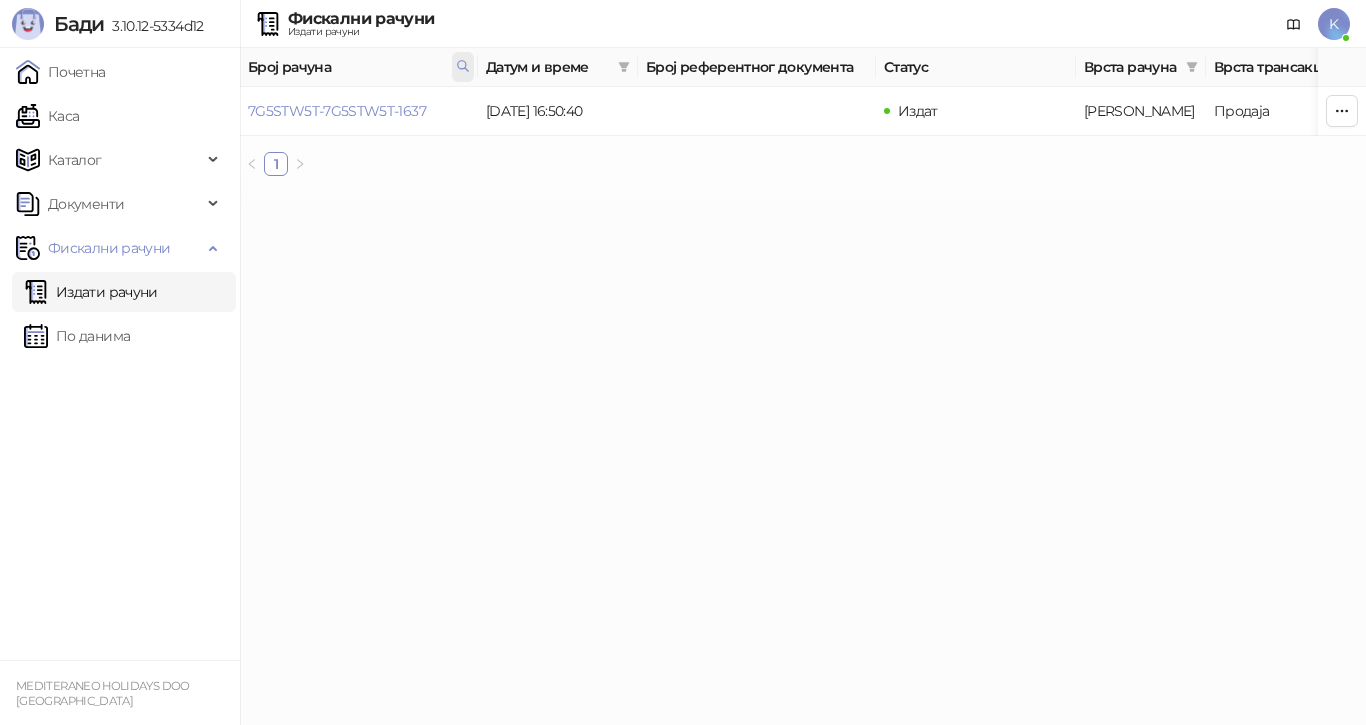 click 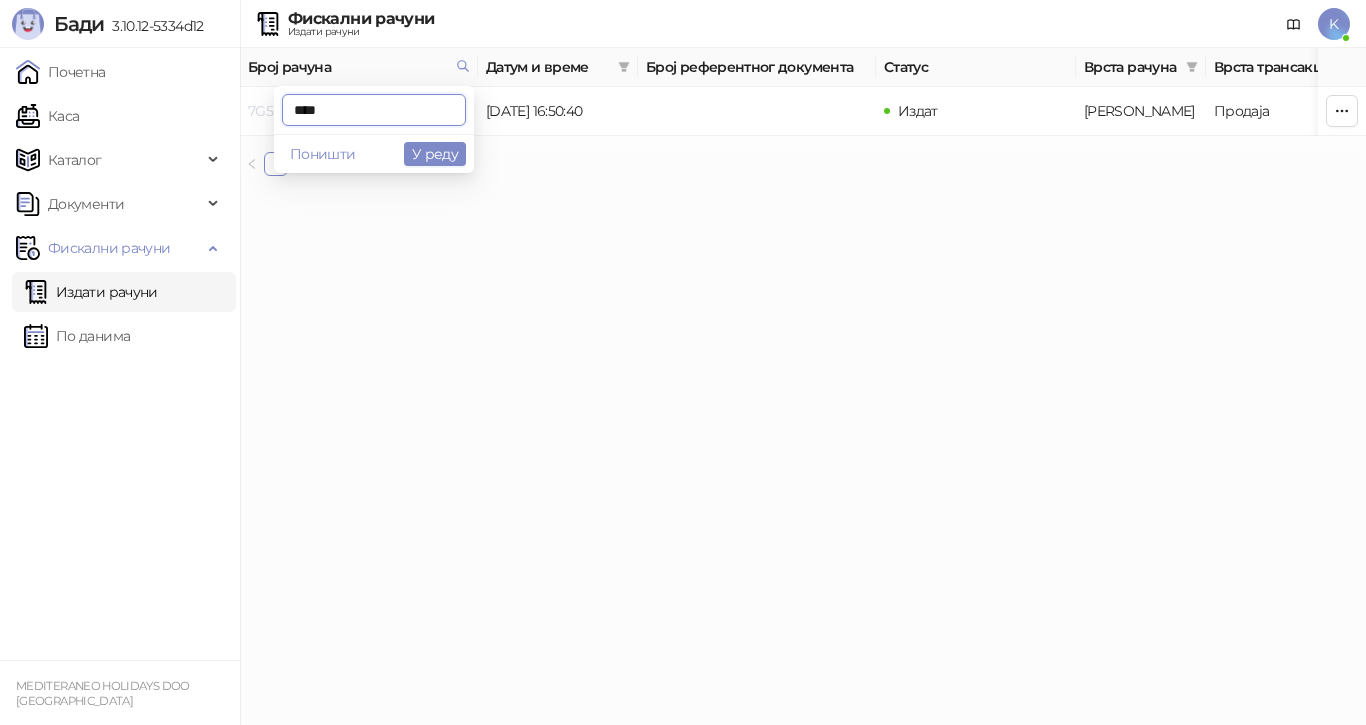 drag, startPoint x: 316, startPoint y: 117, endPoint x: 262, endPoint y: 117, distance: 54 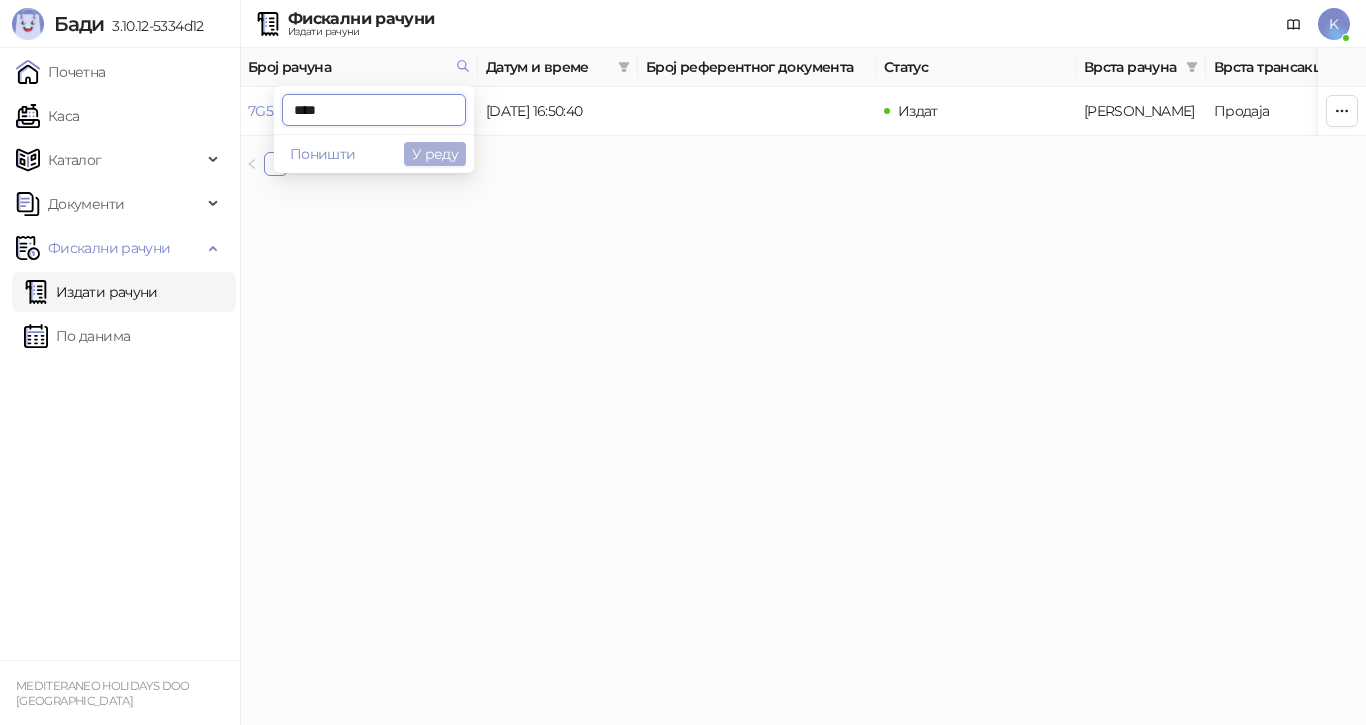 type on "****" 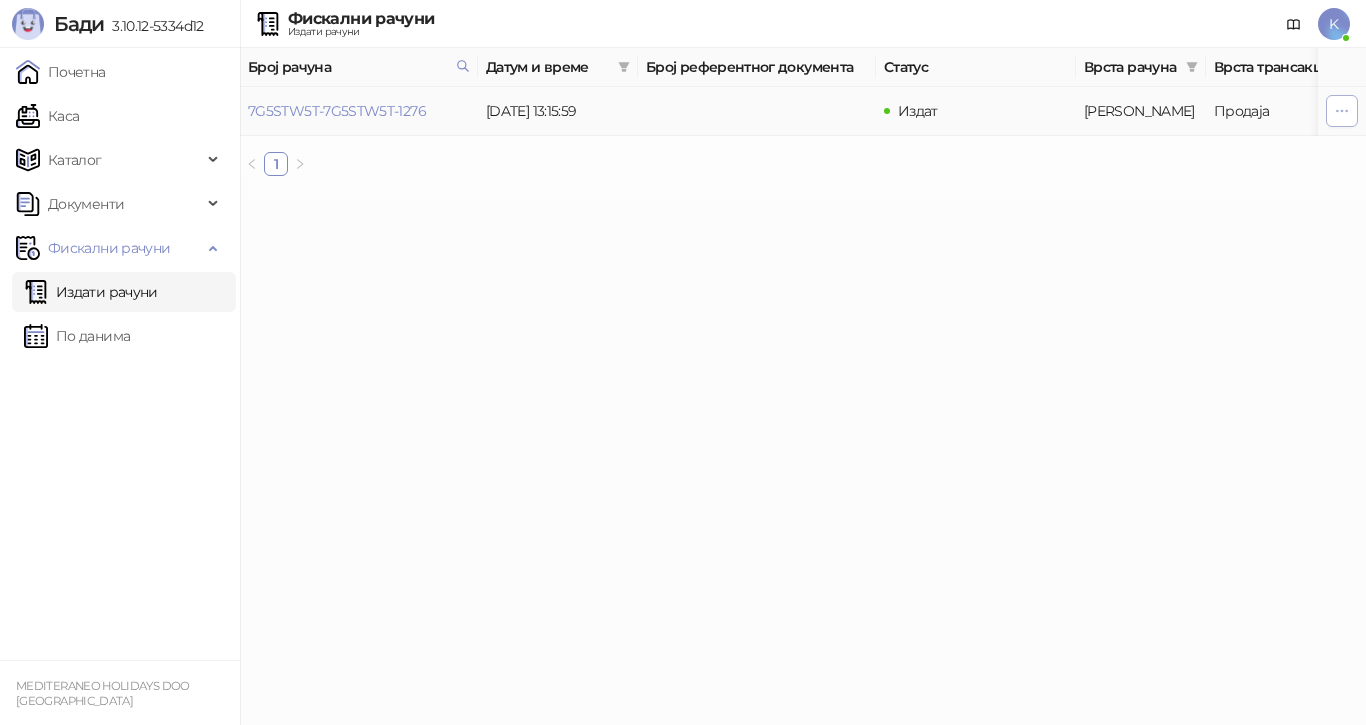 click 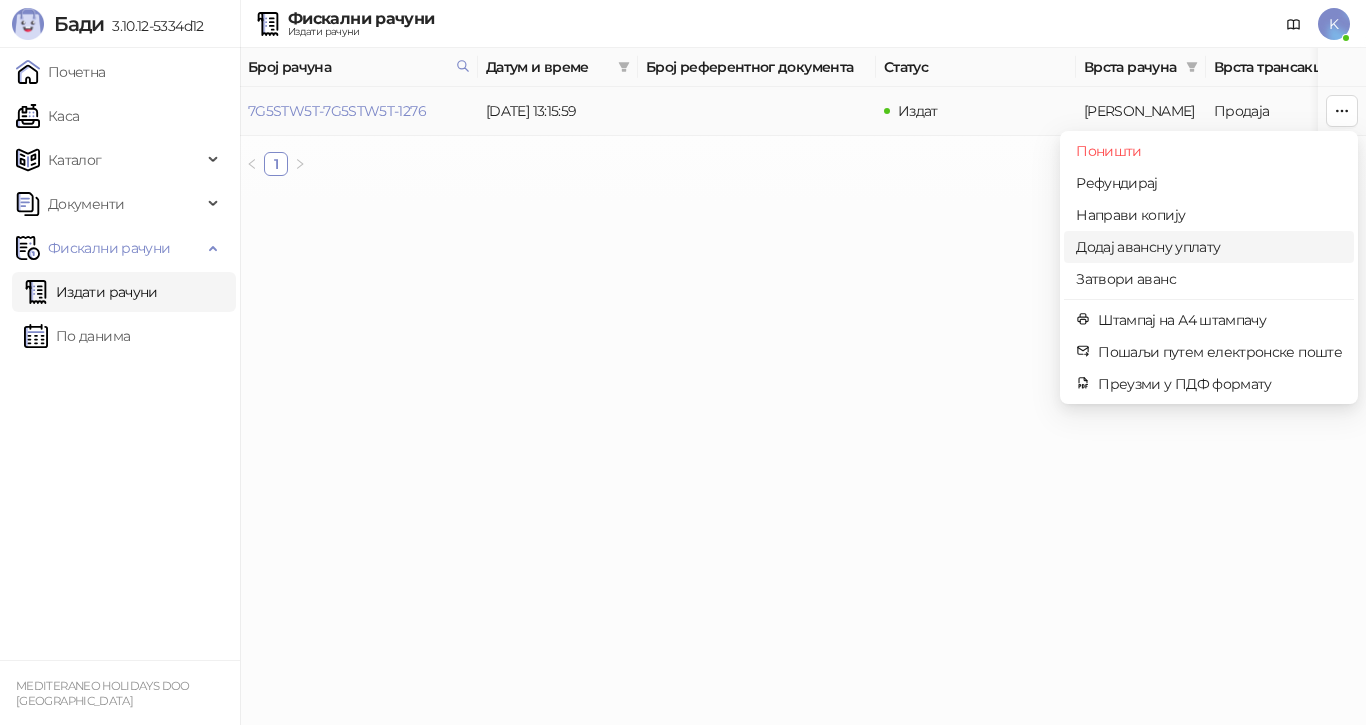 click on "Додај авансну уплату" at bounding box center [1209, 247] 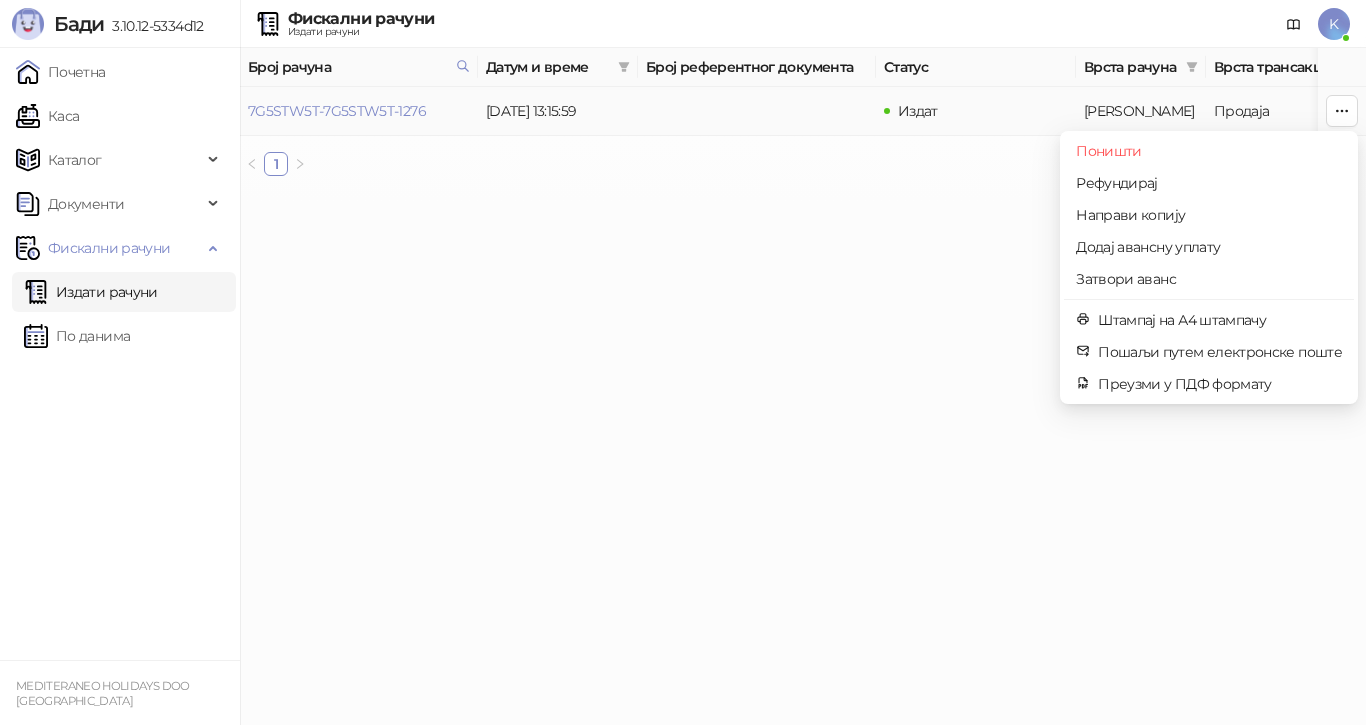 type on "**********" 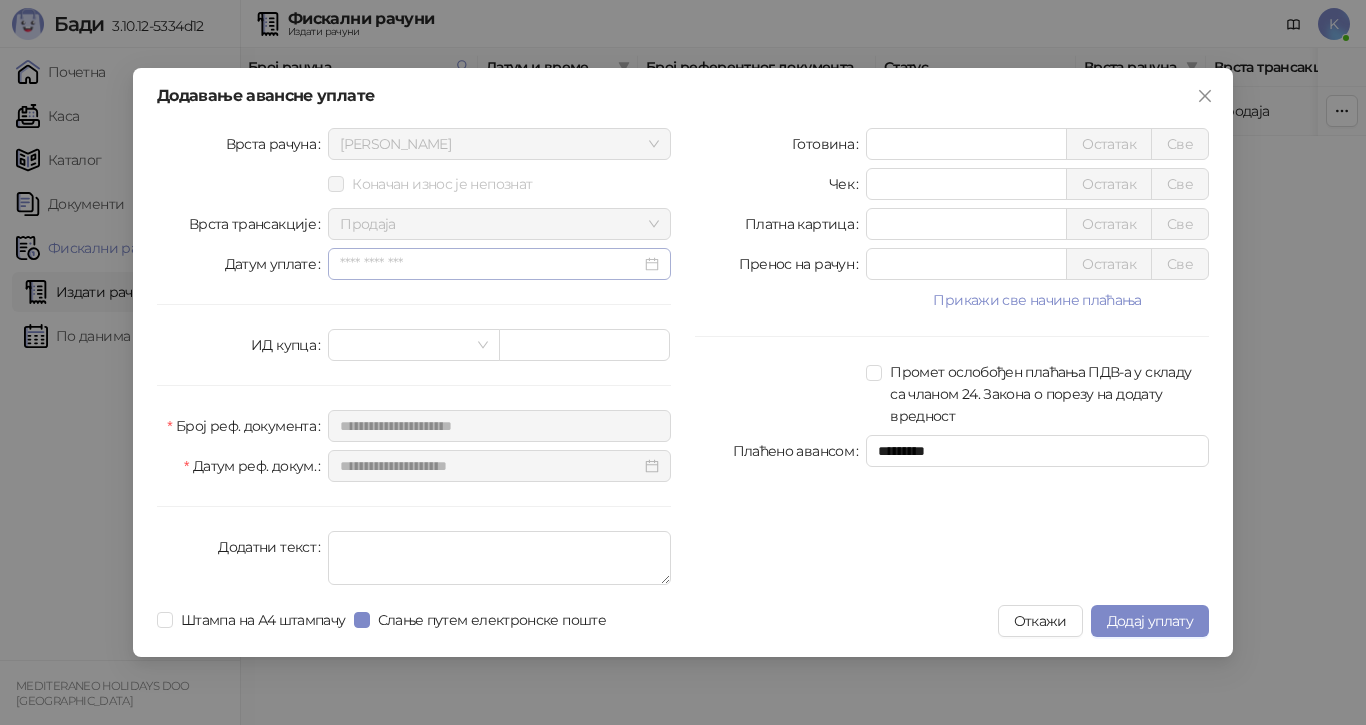 click at bounding box center (499, 264) 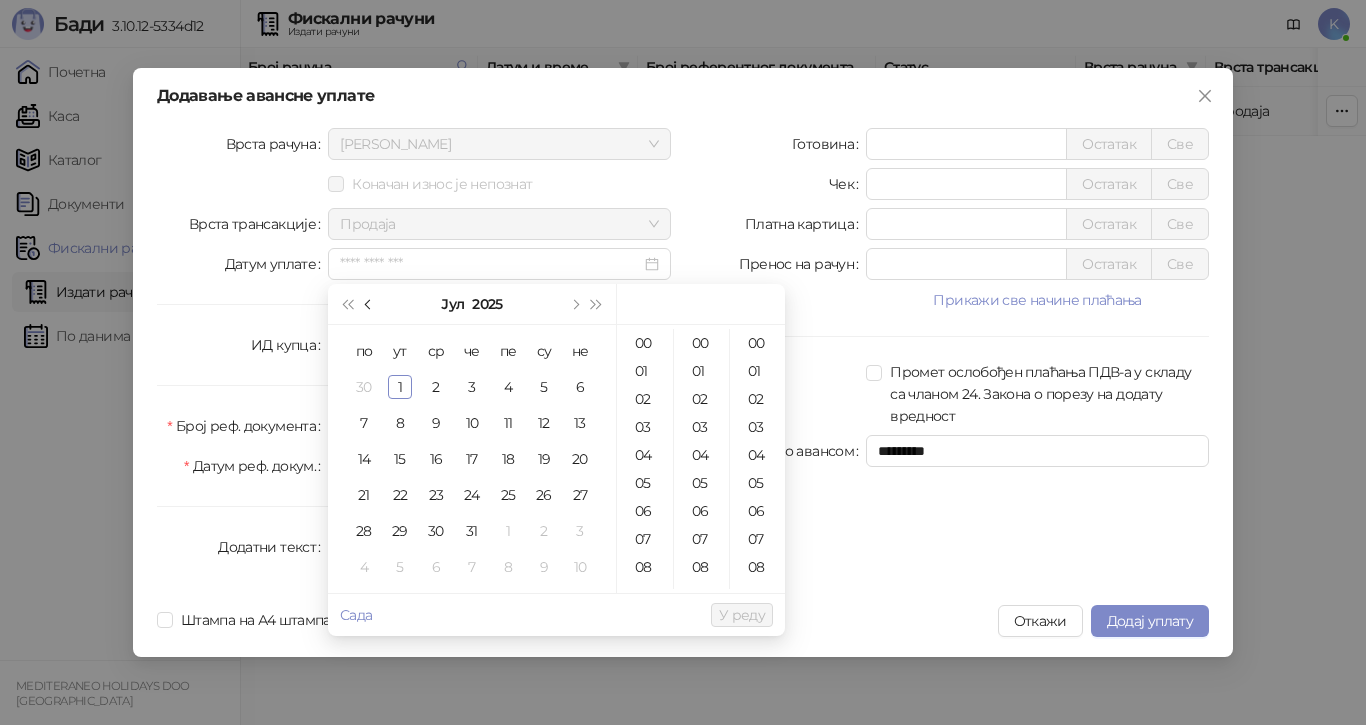 click at bounding box center (370, 304) 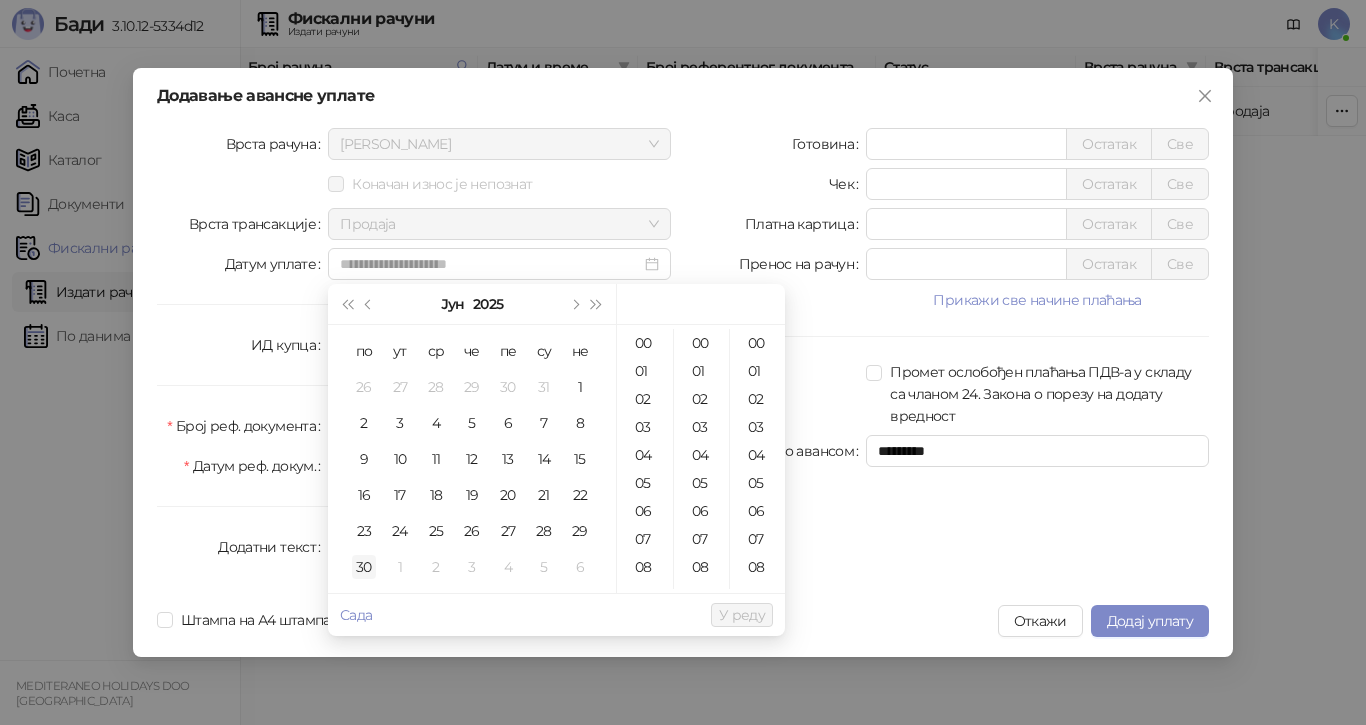 click on "30" at bounding box center (364, 567) 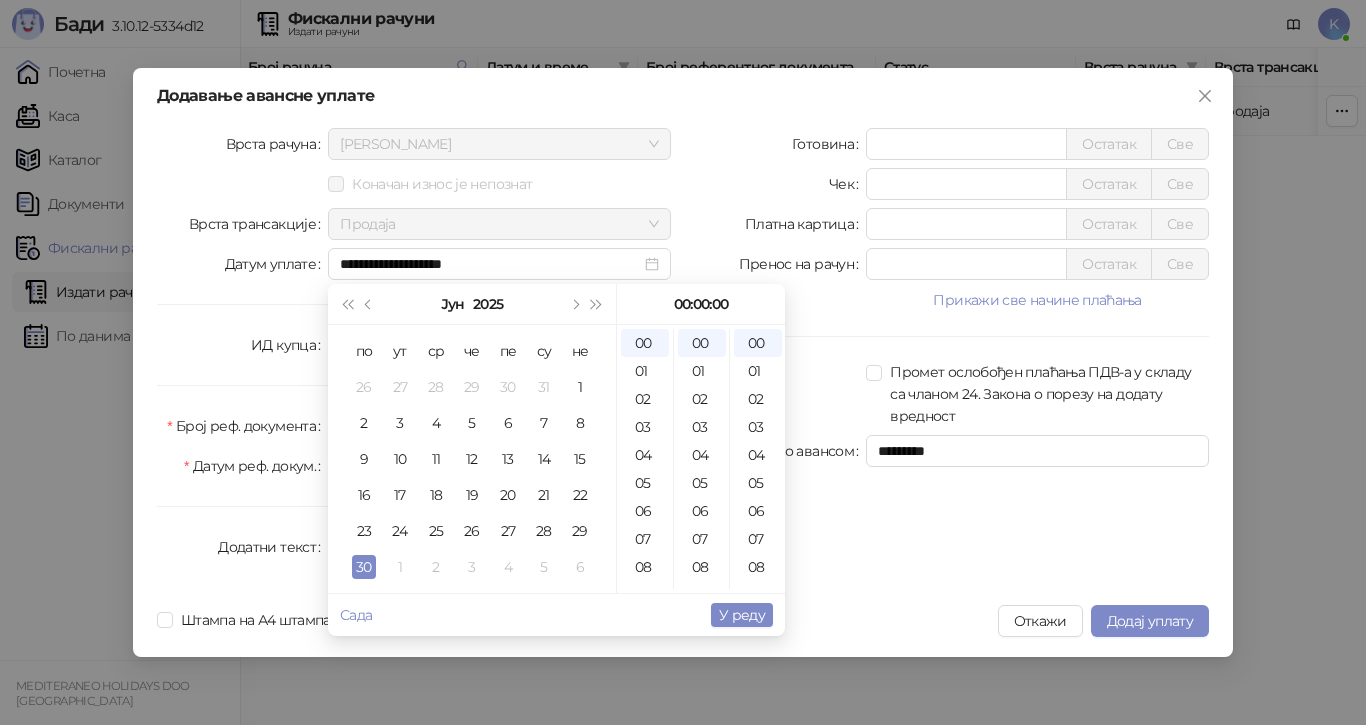 type on "**********" 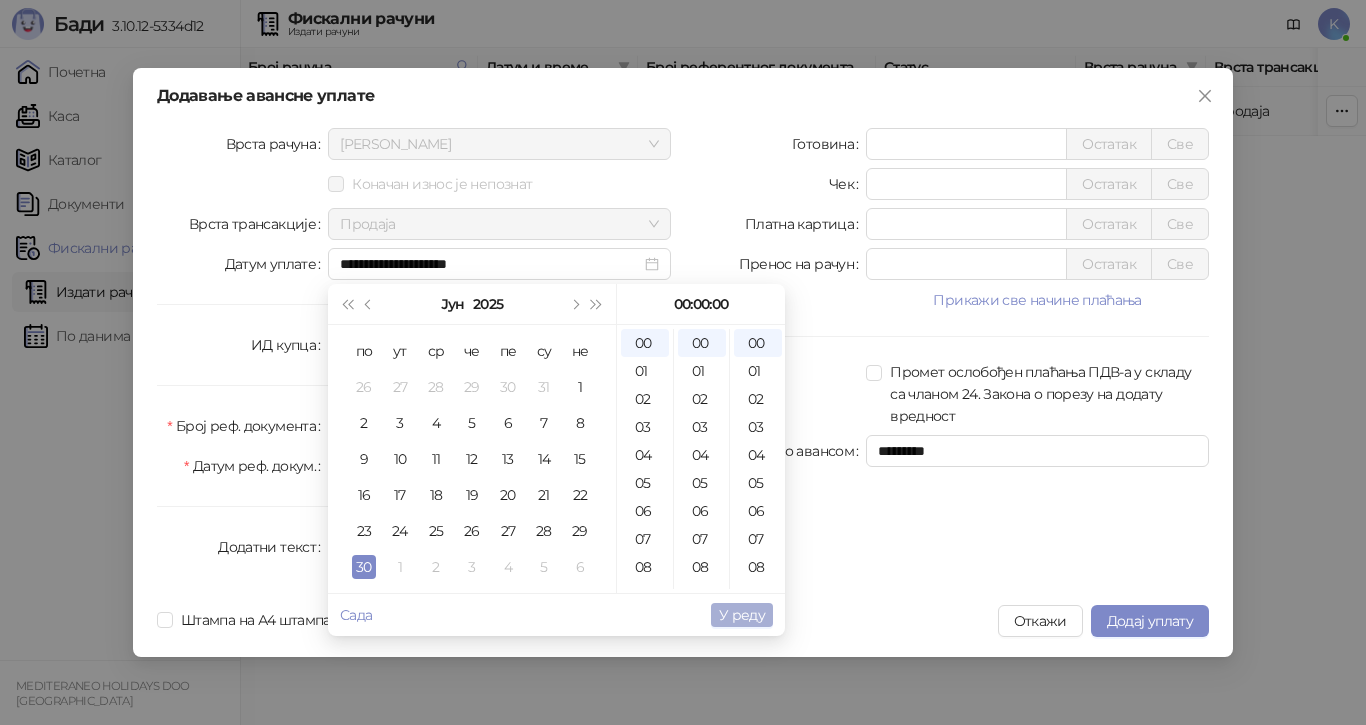 click on "У реду" at bounding box center [742, 615] 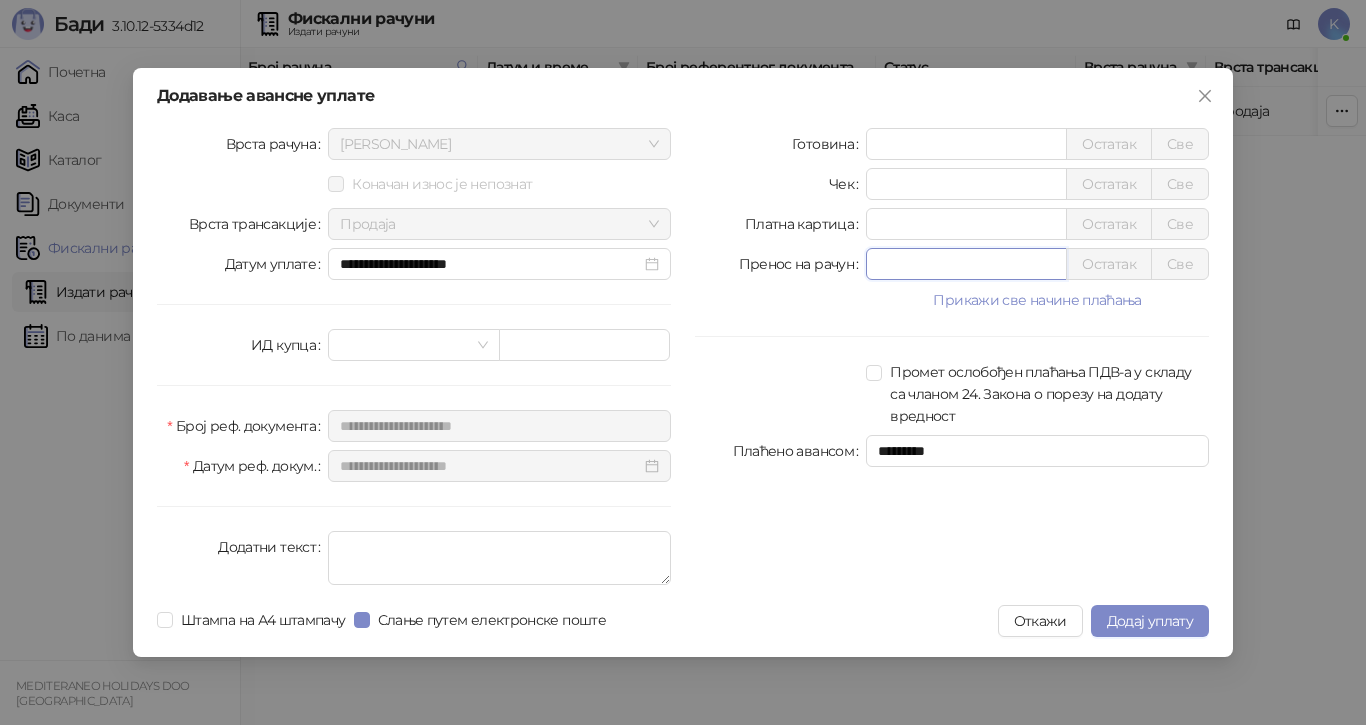 drag, startPoint x: 849, startPoint y: 266, endPoint x: 831, endPoint y: 282, distance: 24.083189 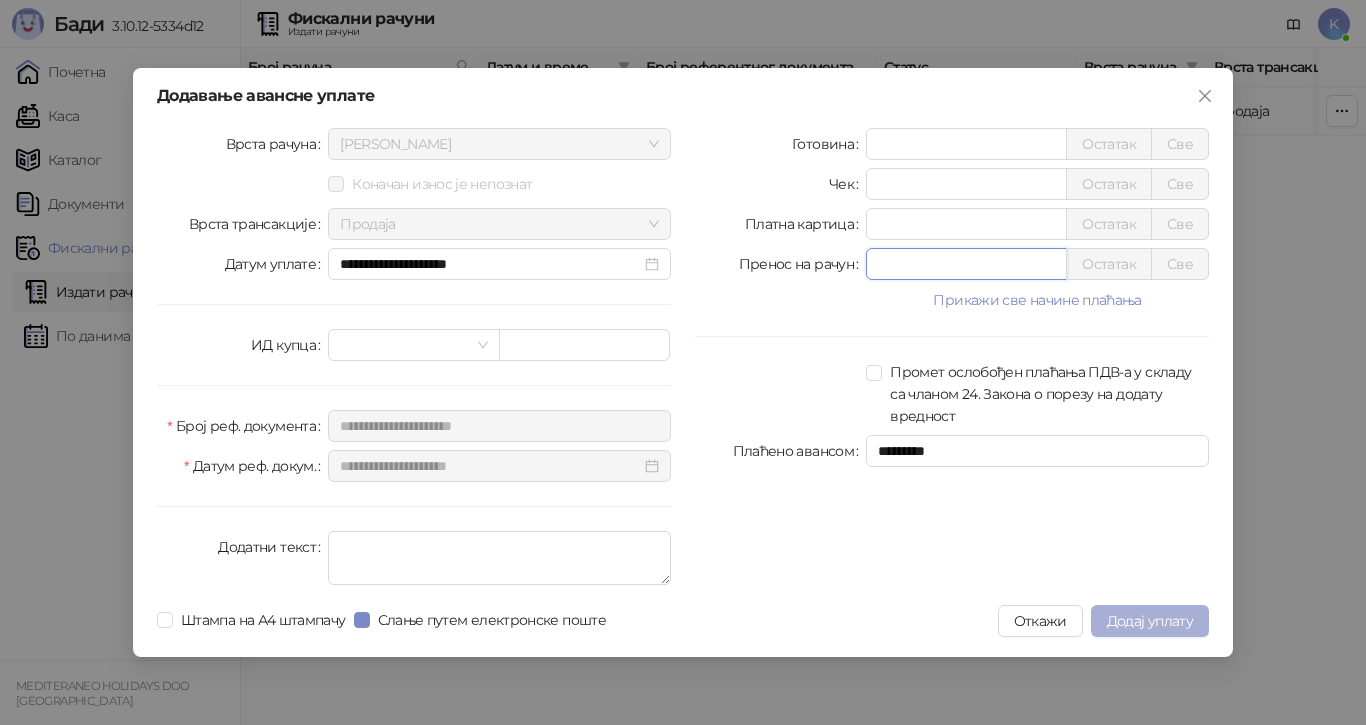 type on "******" 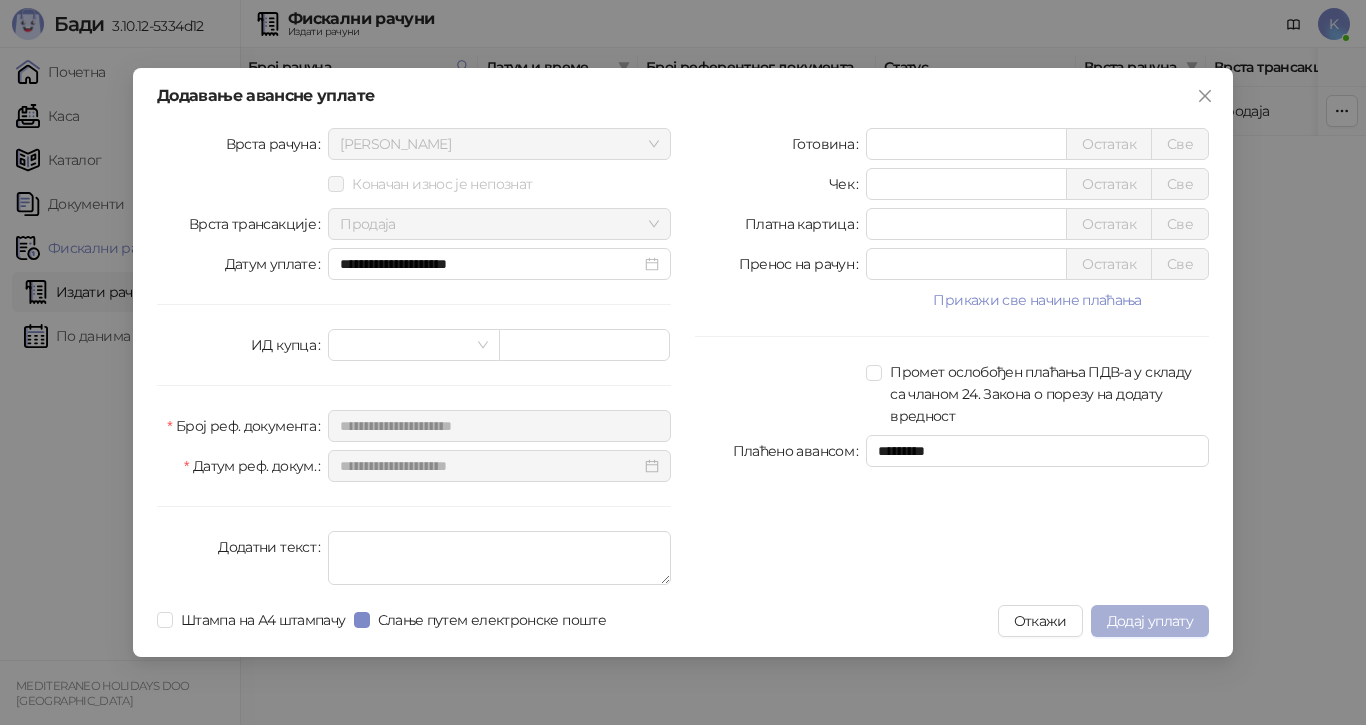 click on "Додај уплату" at bounding box center [1150, 621] 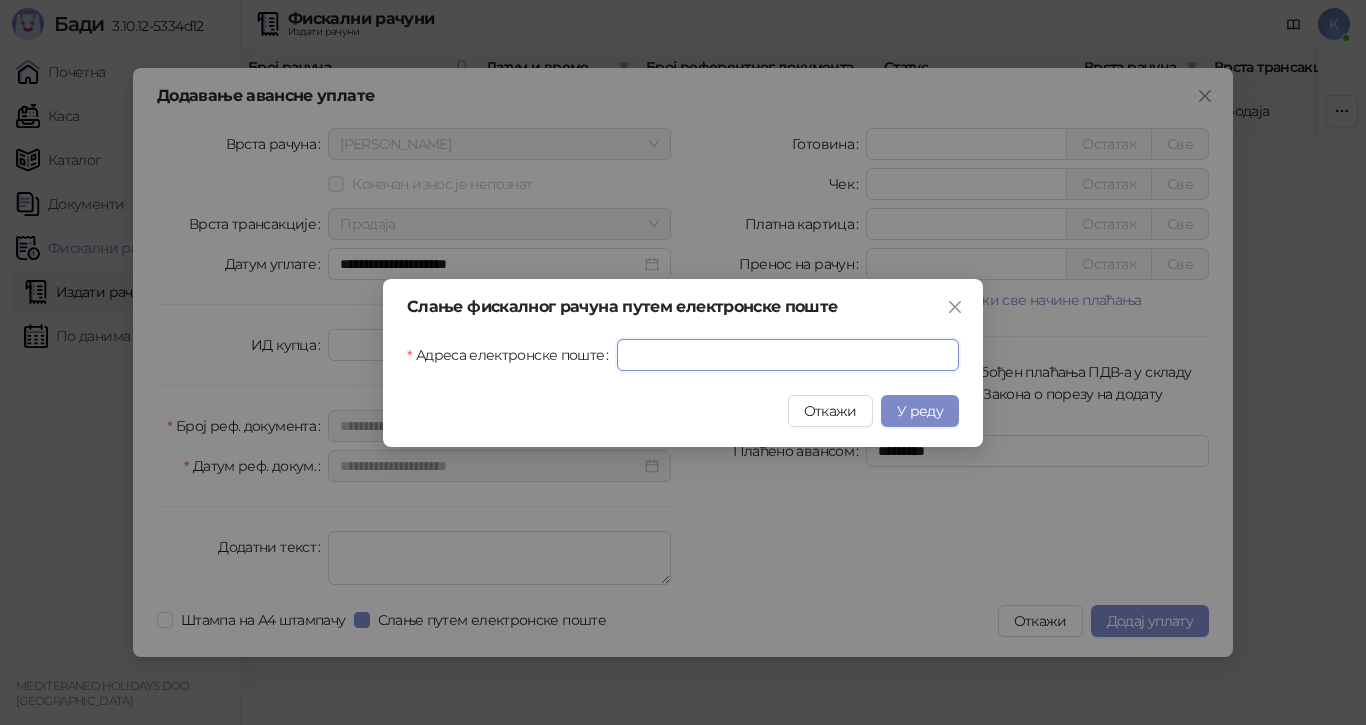 click on "Адреса електронске поште" at bounding box center (788, 355) 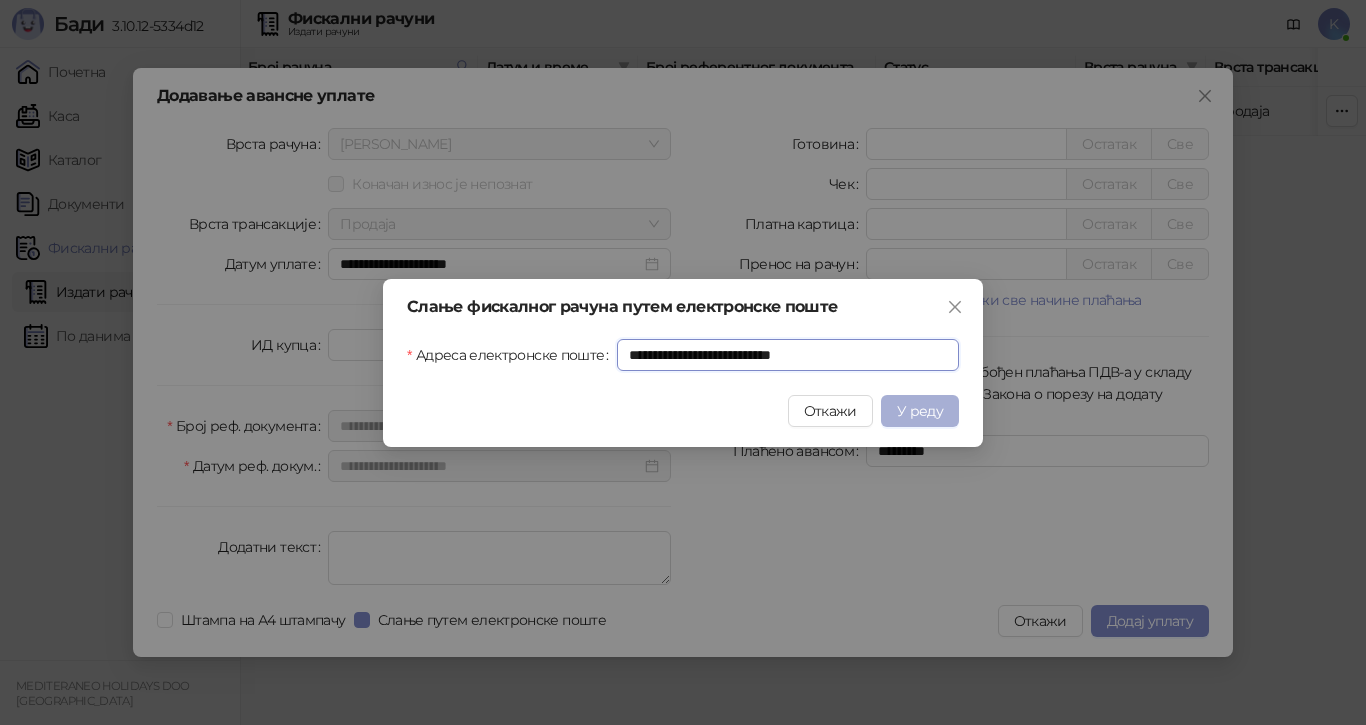 type on "**********" 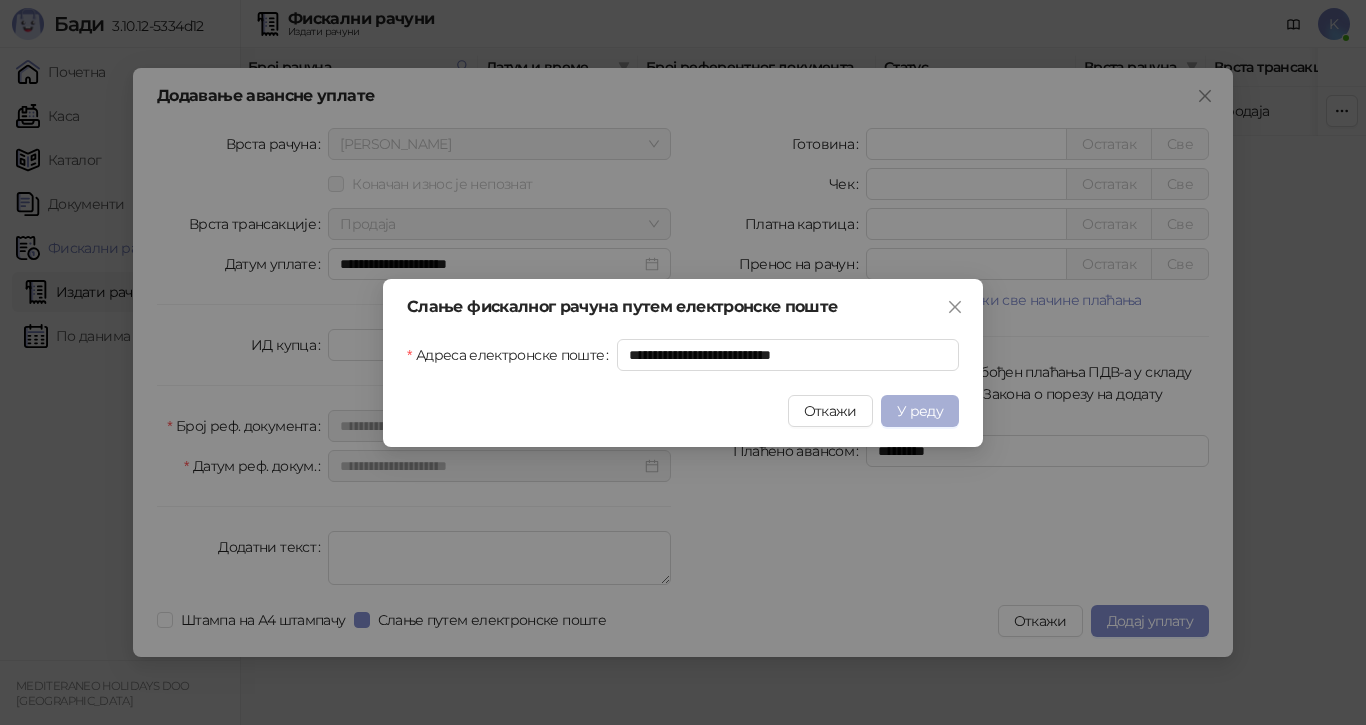 click on "У реду" at bounding box center [920, 411] 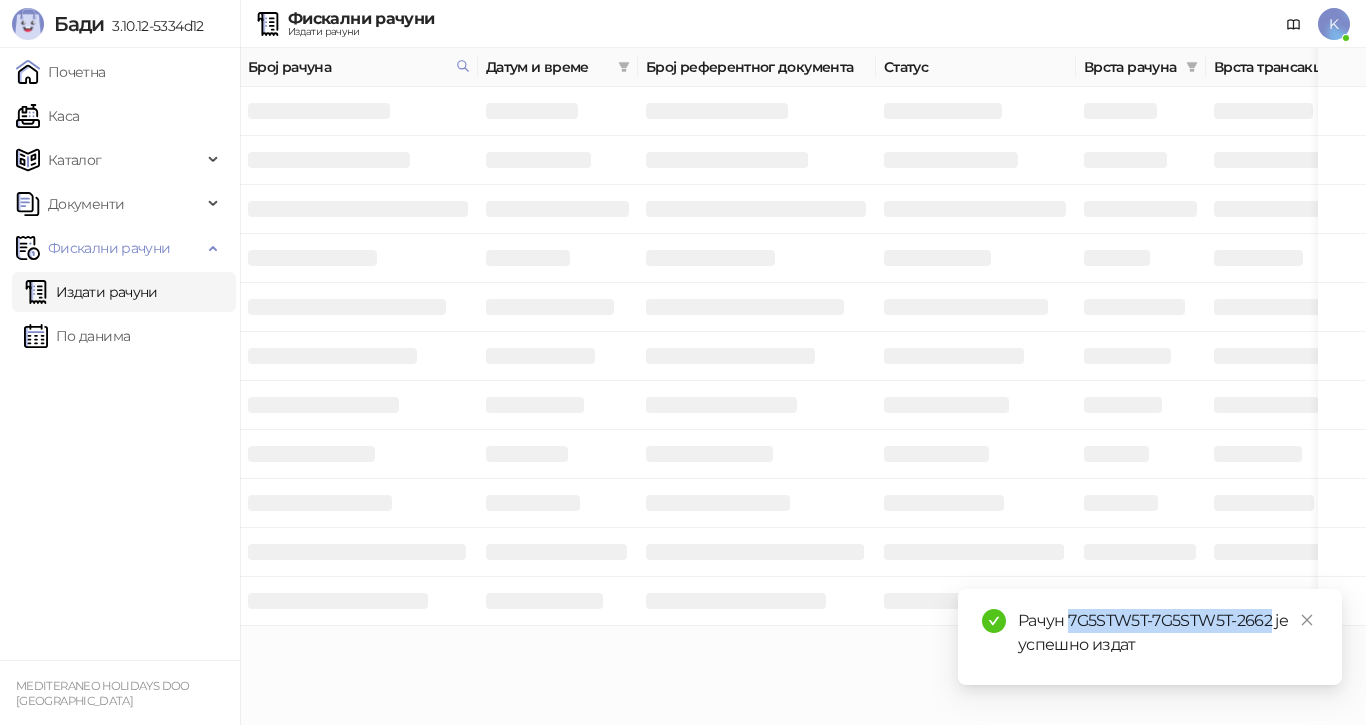 drag, startPoint x: 1272, startPoint y: 621, endPoint x: 1071, endPoint y: 619, distance: 201.00995 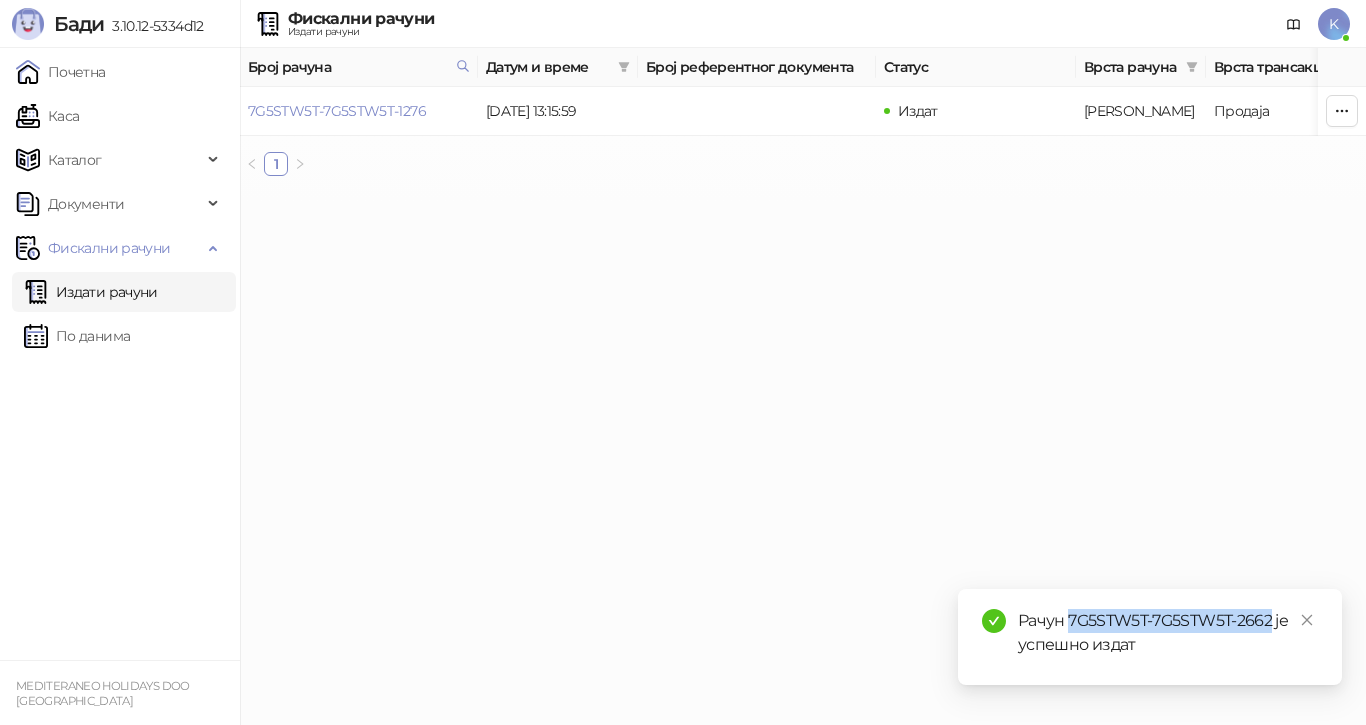 copy on "7G5STW5T-7G5STW5T-2662" 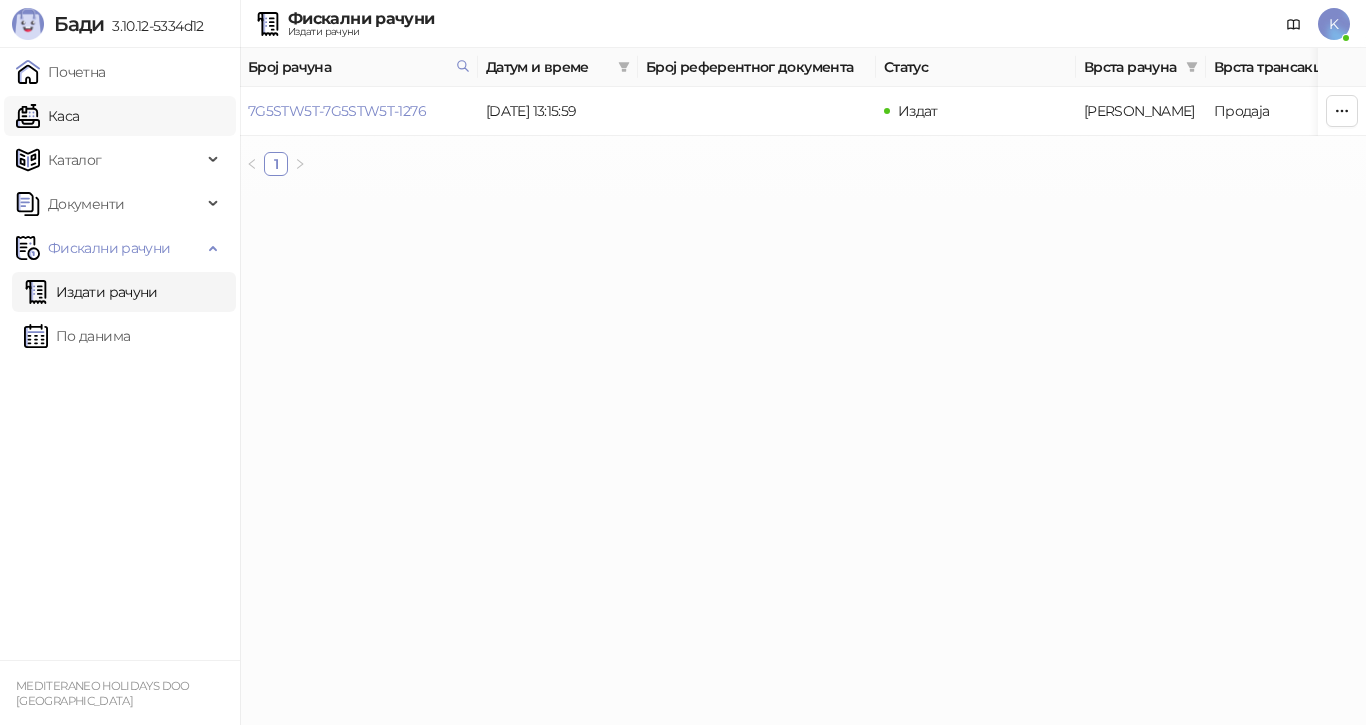 click on "Каса" at bounding box center [47, 116] 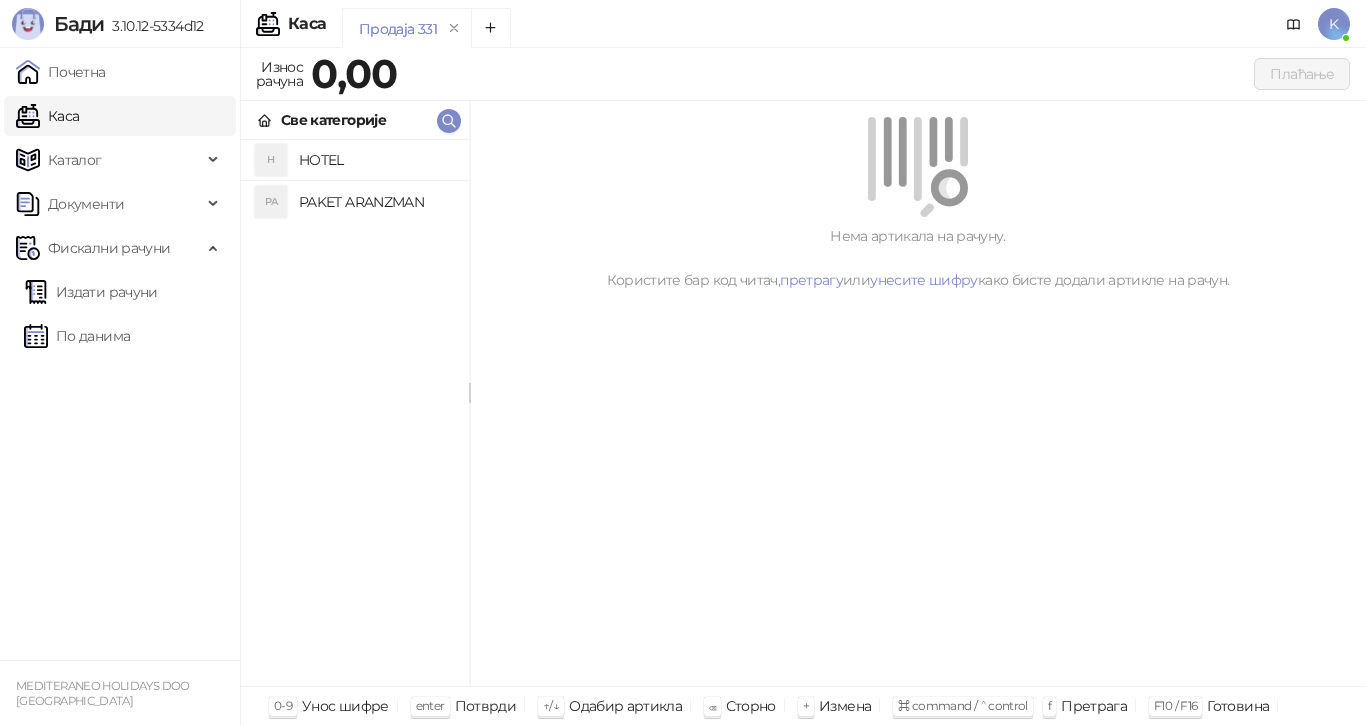 click on "PAKET ARANZMAN" at bounding box center [376, 202] 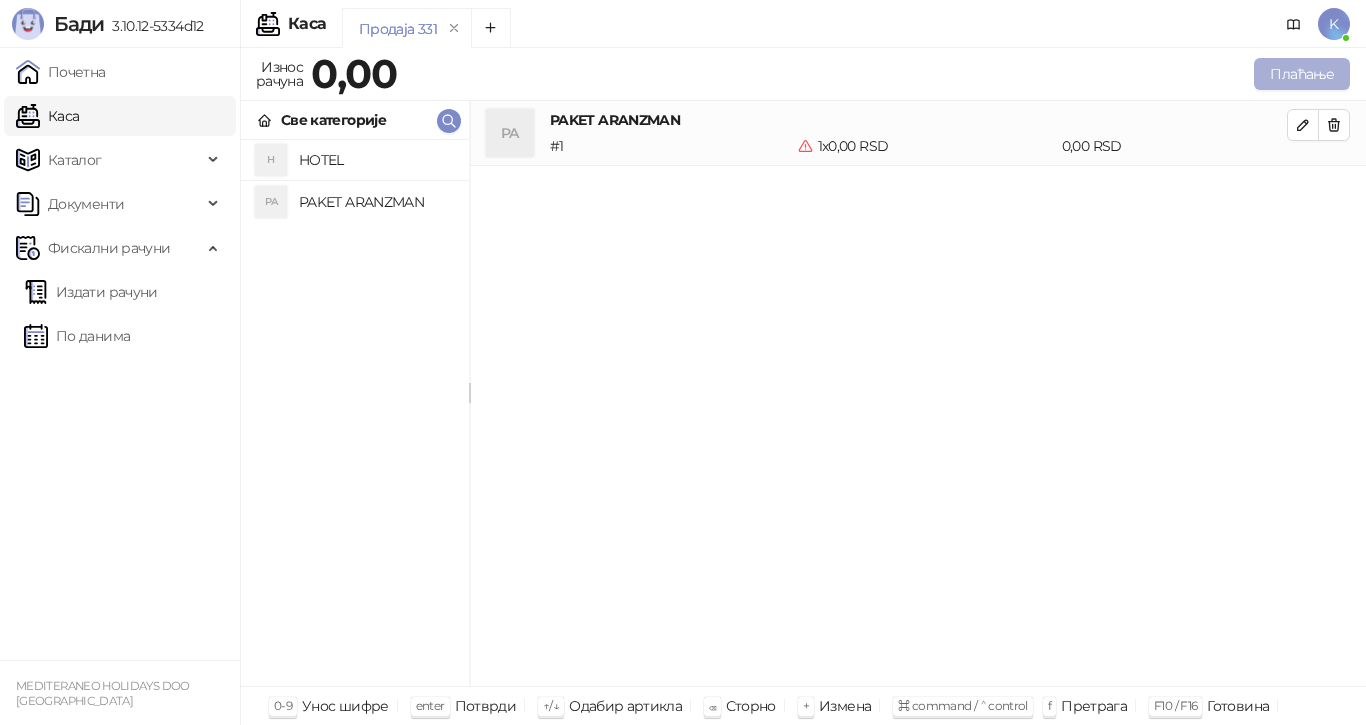 click on "Плаћање" at bounding box center [1302, 74] 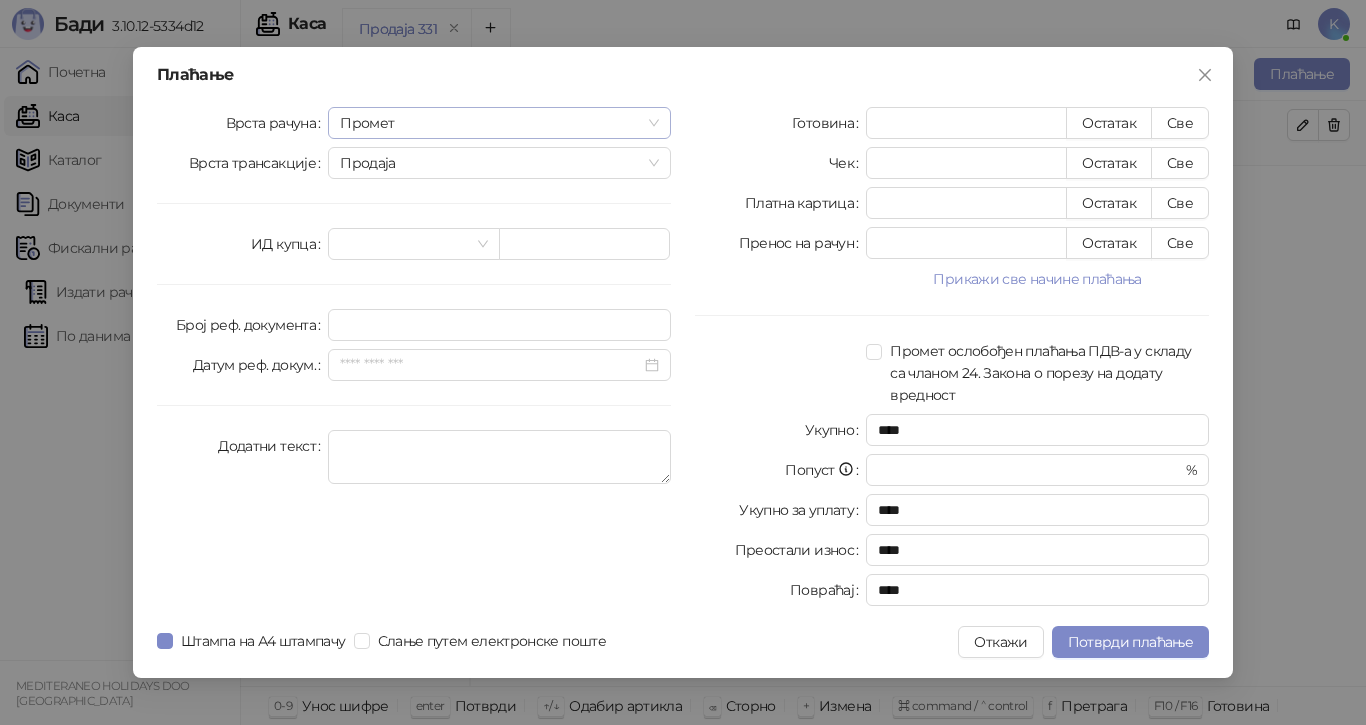 drag, startPoint x: 657, startPoint y: 123, endPoint x: 637, endPoint y: 137, distance: 24.41311 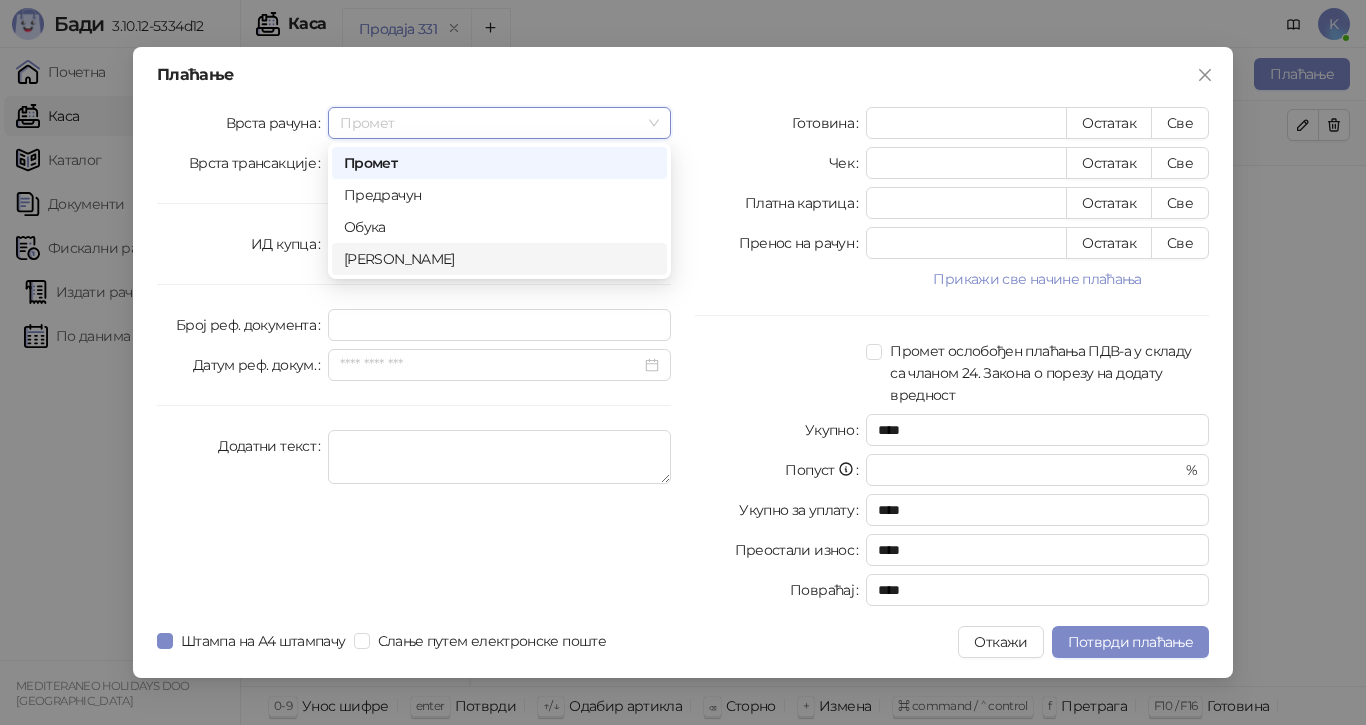 click on "[PERSON_NAME]" at bounding box center (499, 259) 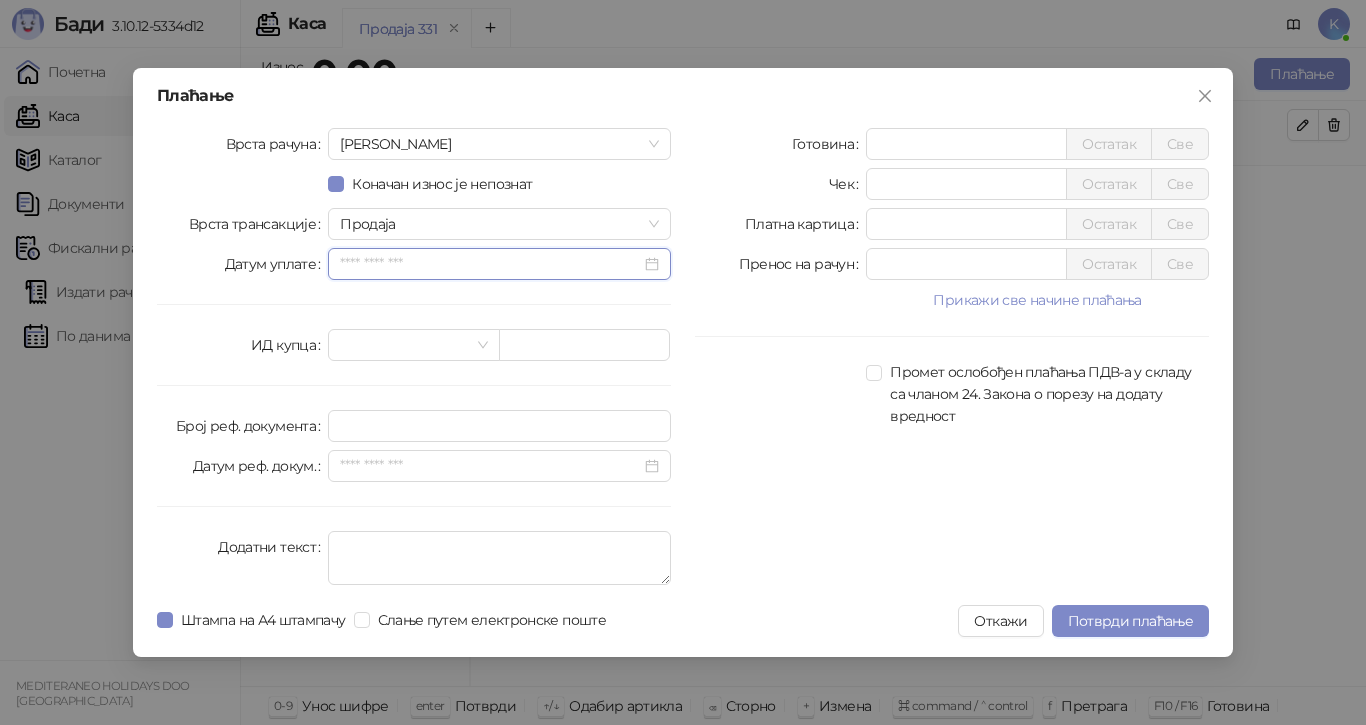 click on "Датум уплате" at bounding box center [490, 264] 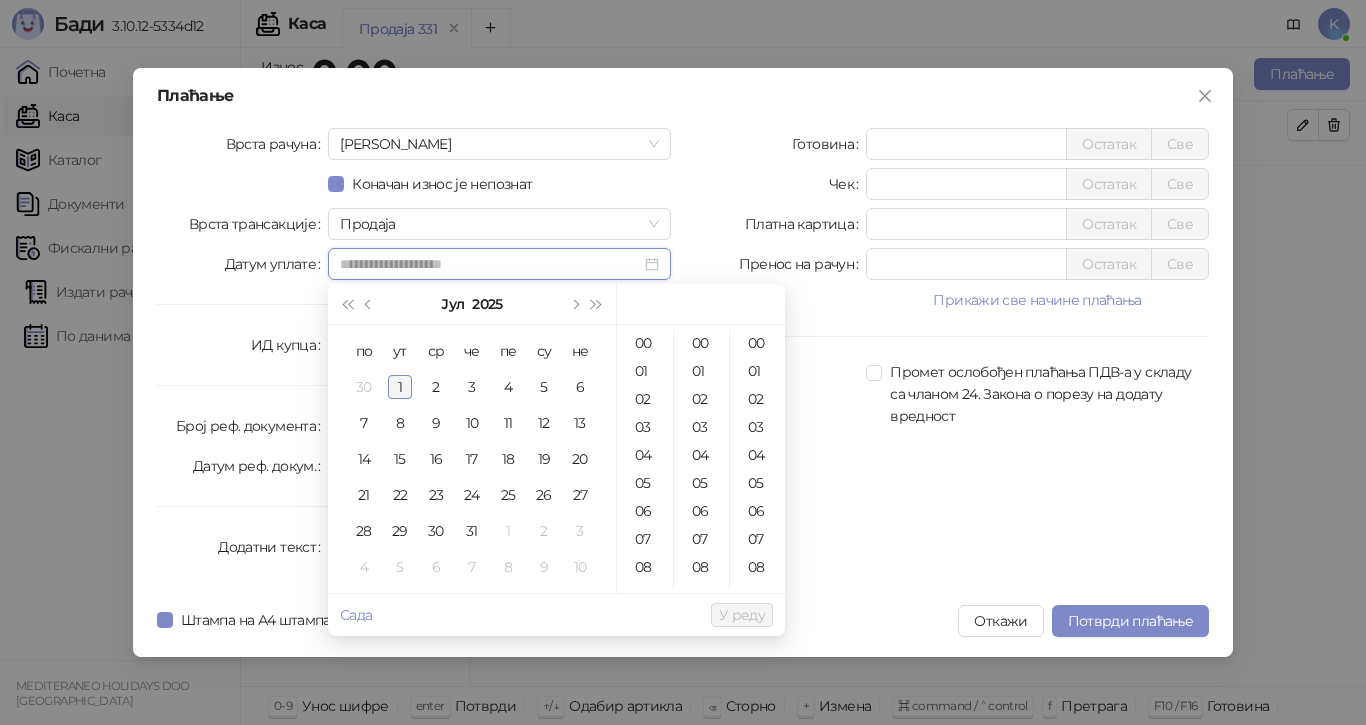 type on "**********" 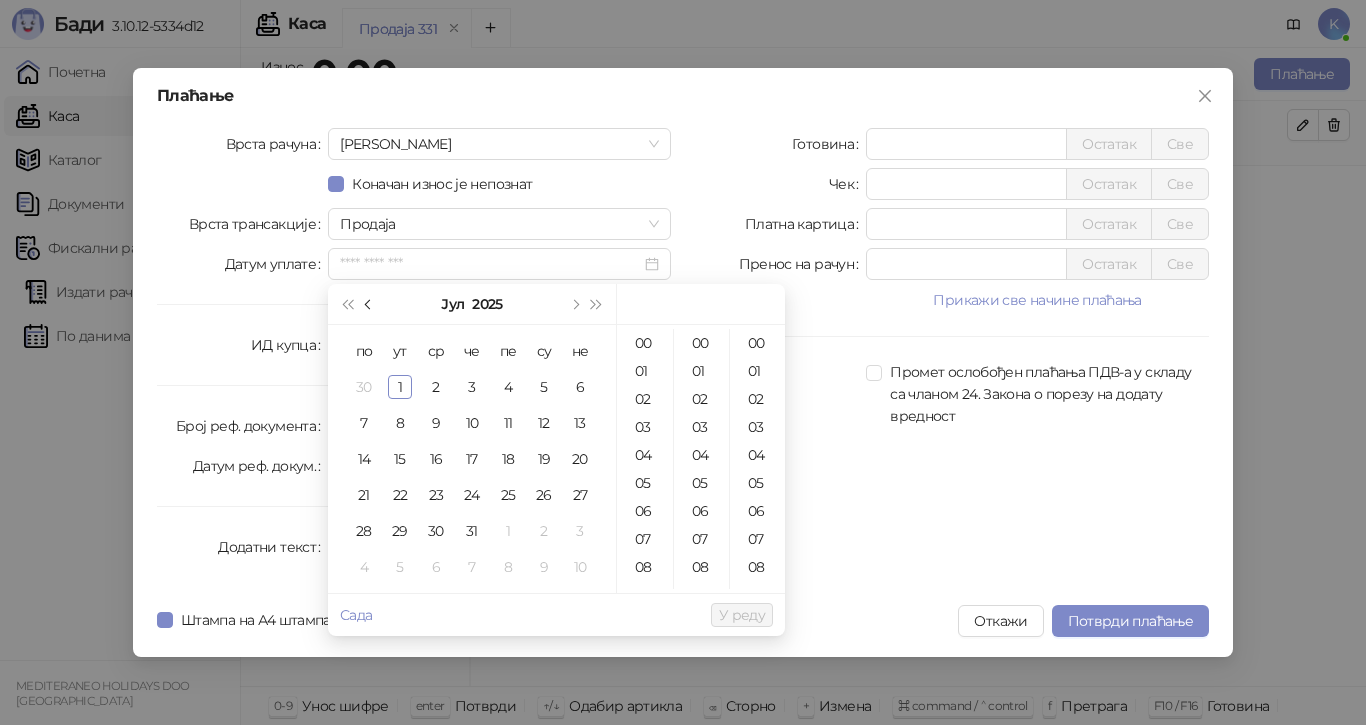 click at bounding box center (369, 304) 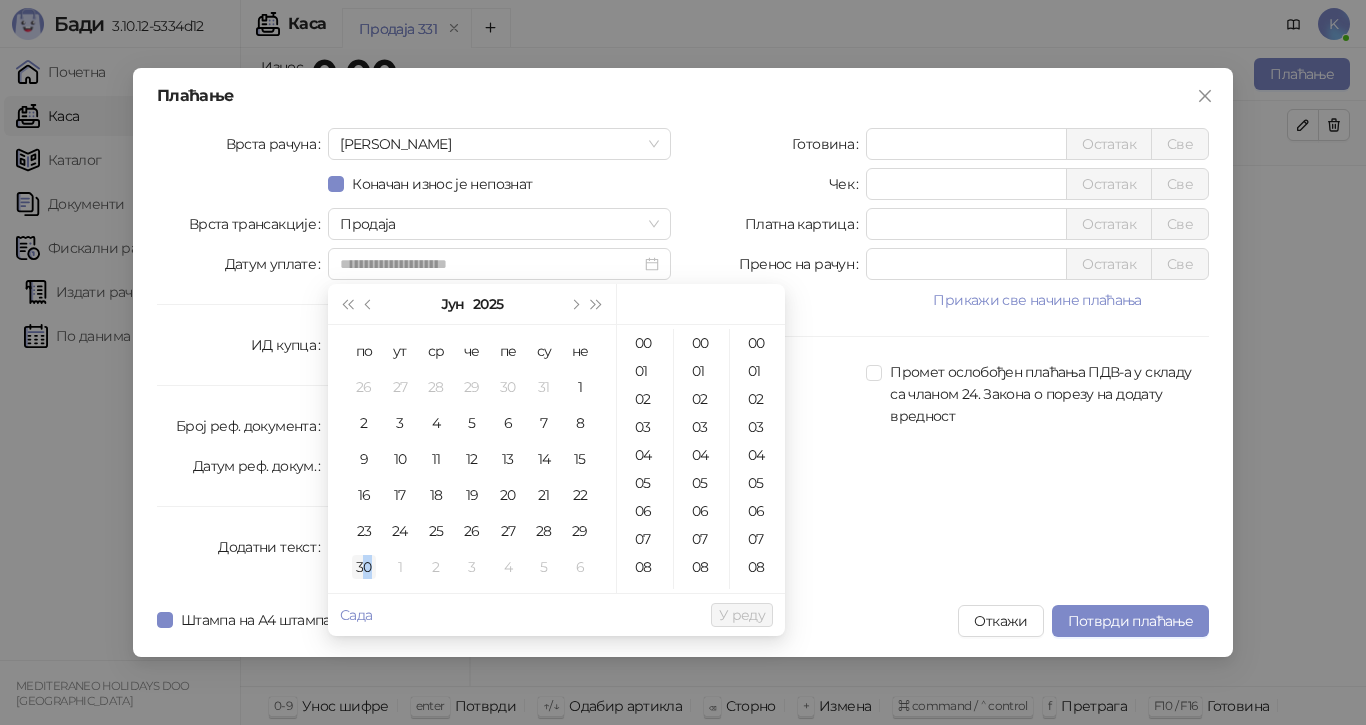 click on "30" at bounding box center [364, 567] 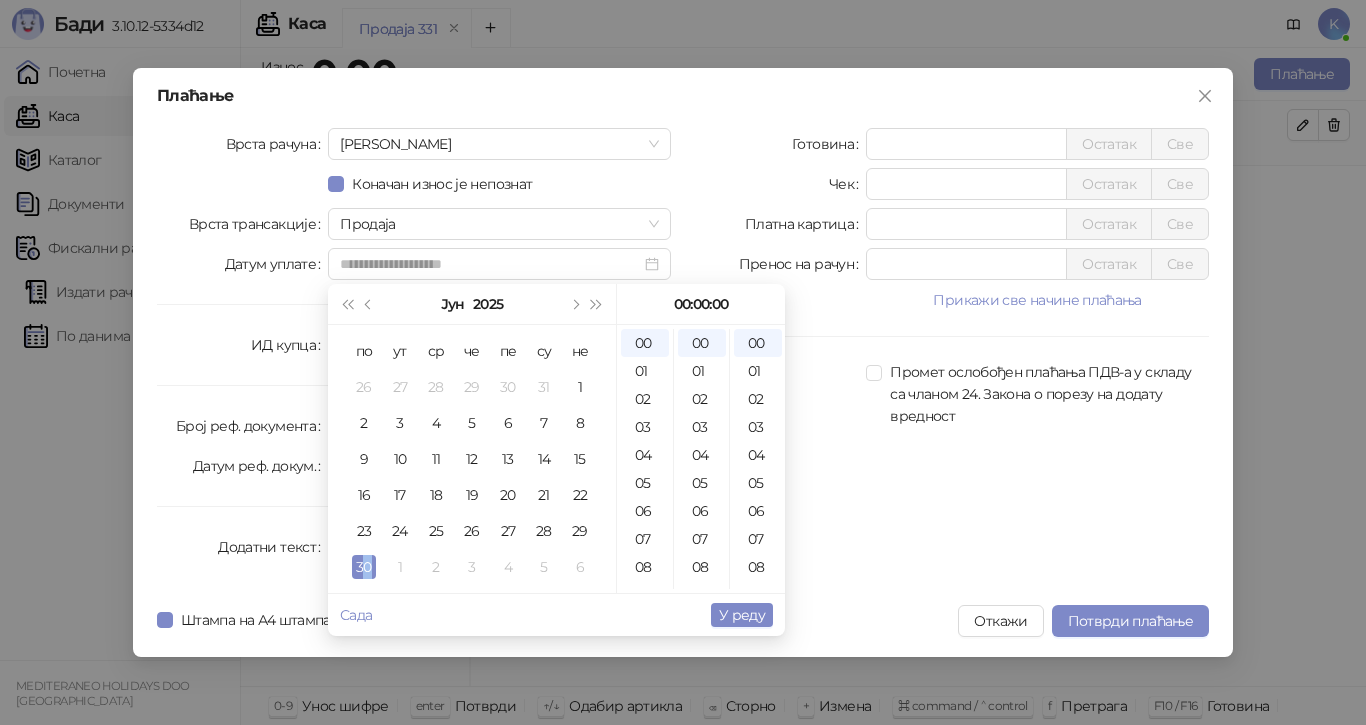 type on "**********" 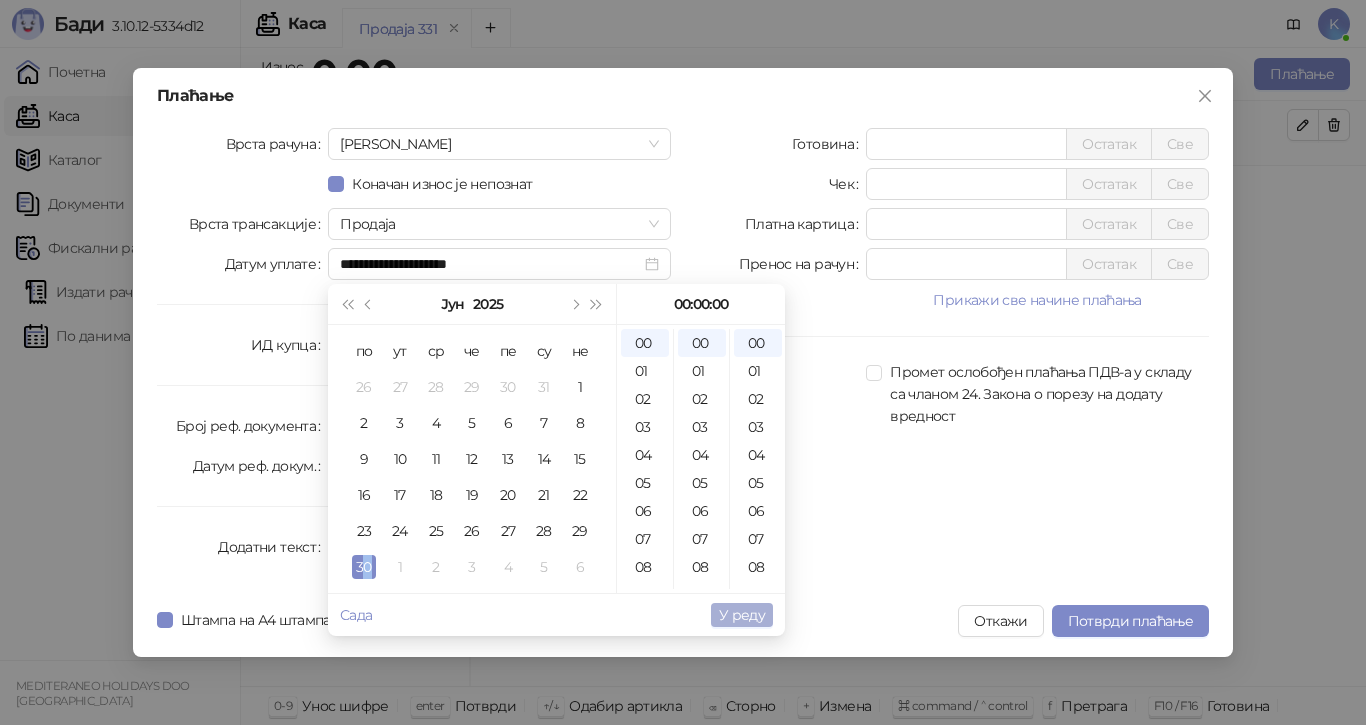 drag, startPoint x: 737, startPoint y: 609, endPoint x: 495, endPoint y: 602, distance: 242.10121 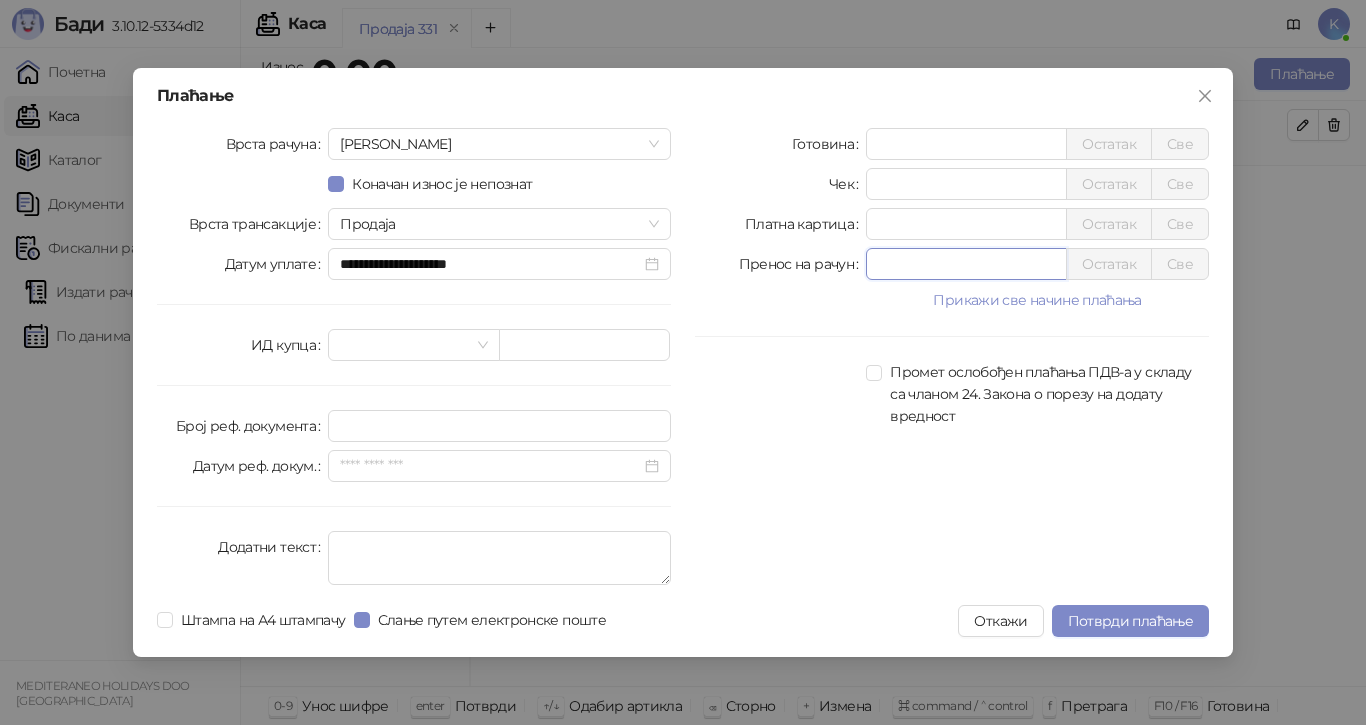 drag, startPoint x: 886, startPoint y: 257, endPoint x: 853, endPoint y: 262, distance: 33.37664 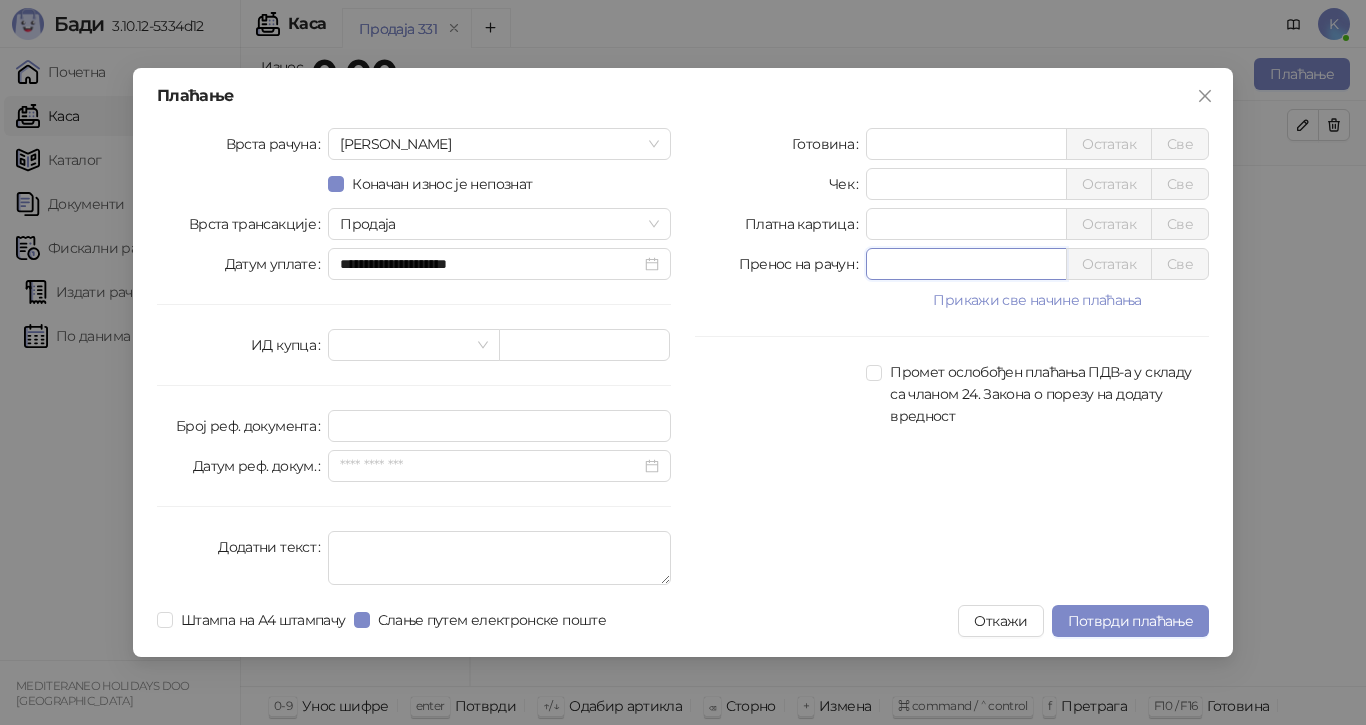 type on "******" 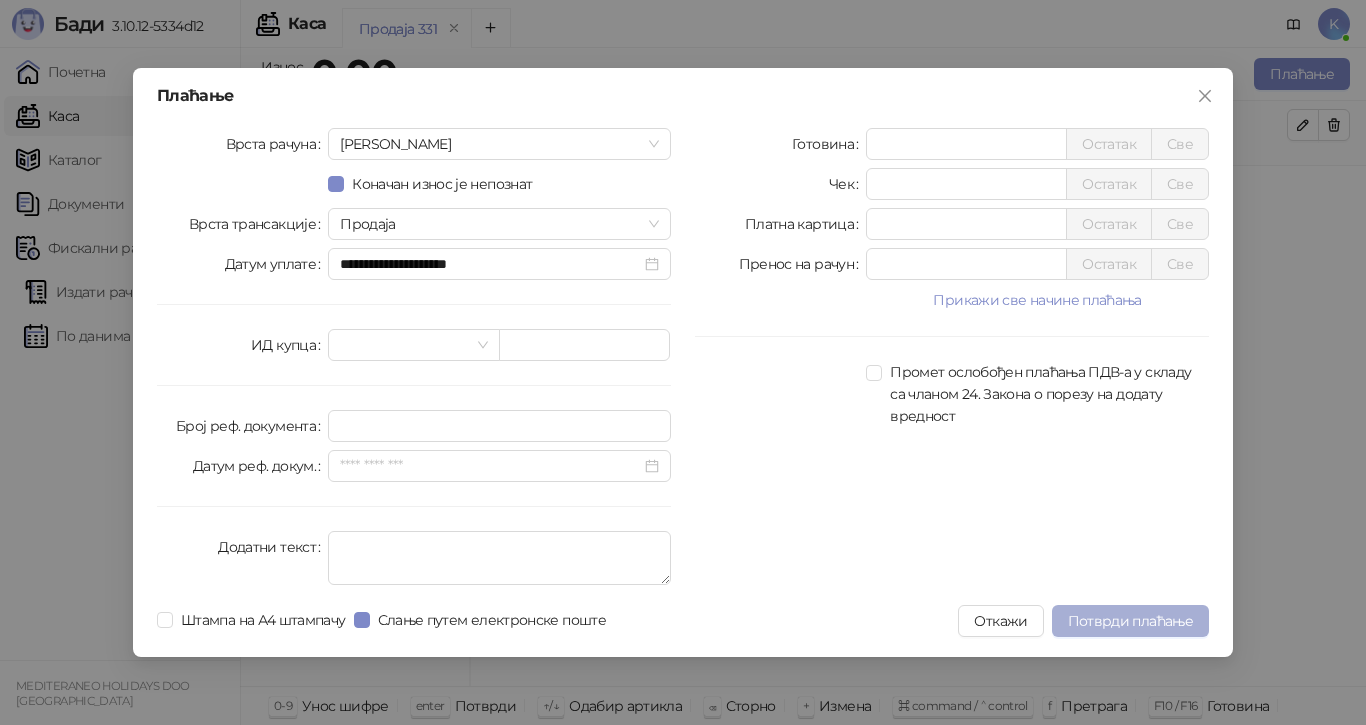 click on "Потврди плаћање" at bounding box center (1130, 621) 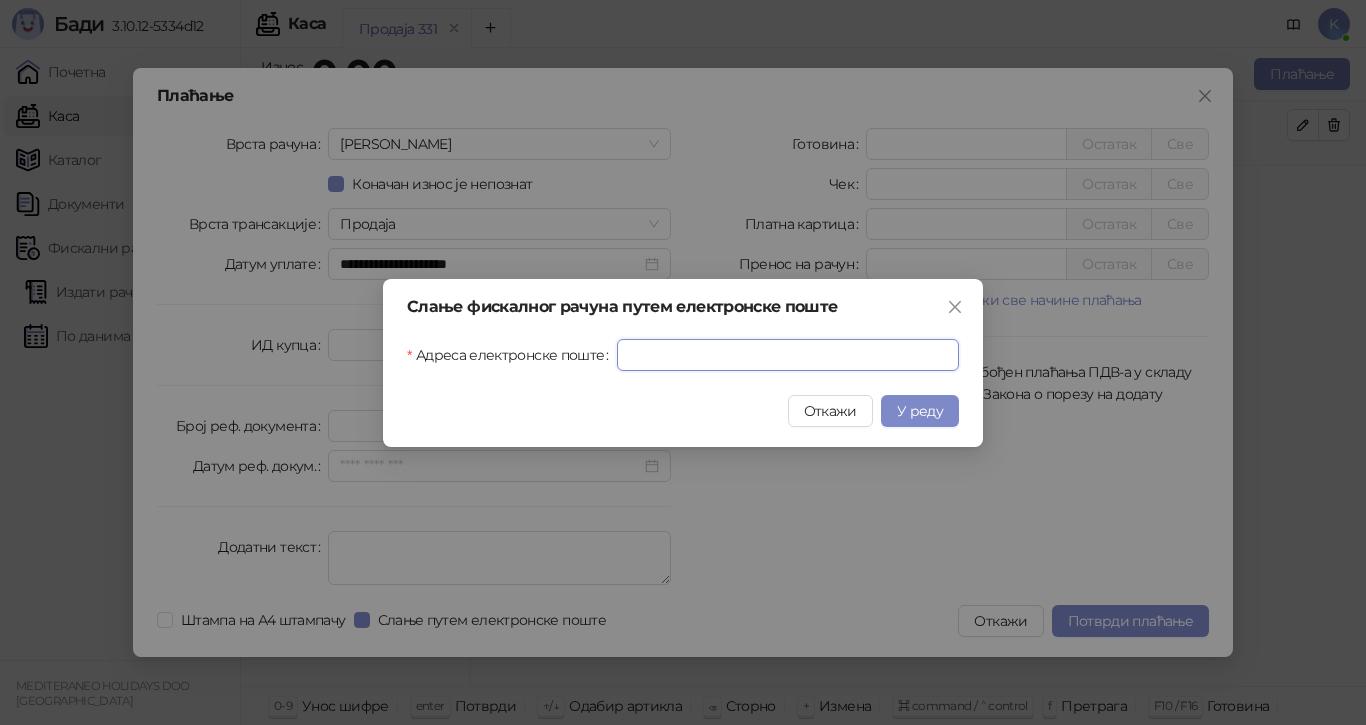 drag, startPoint x: 627, startPoint y: 346, endPoint x: 647, endPoint y: 429, distance: 85.37564 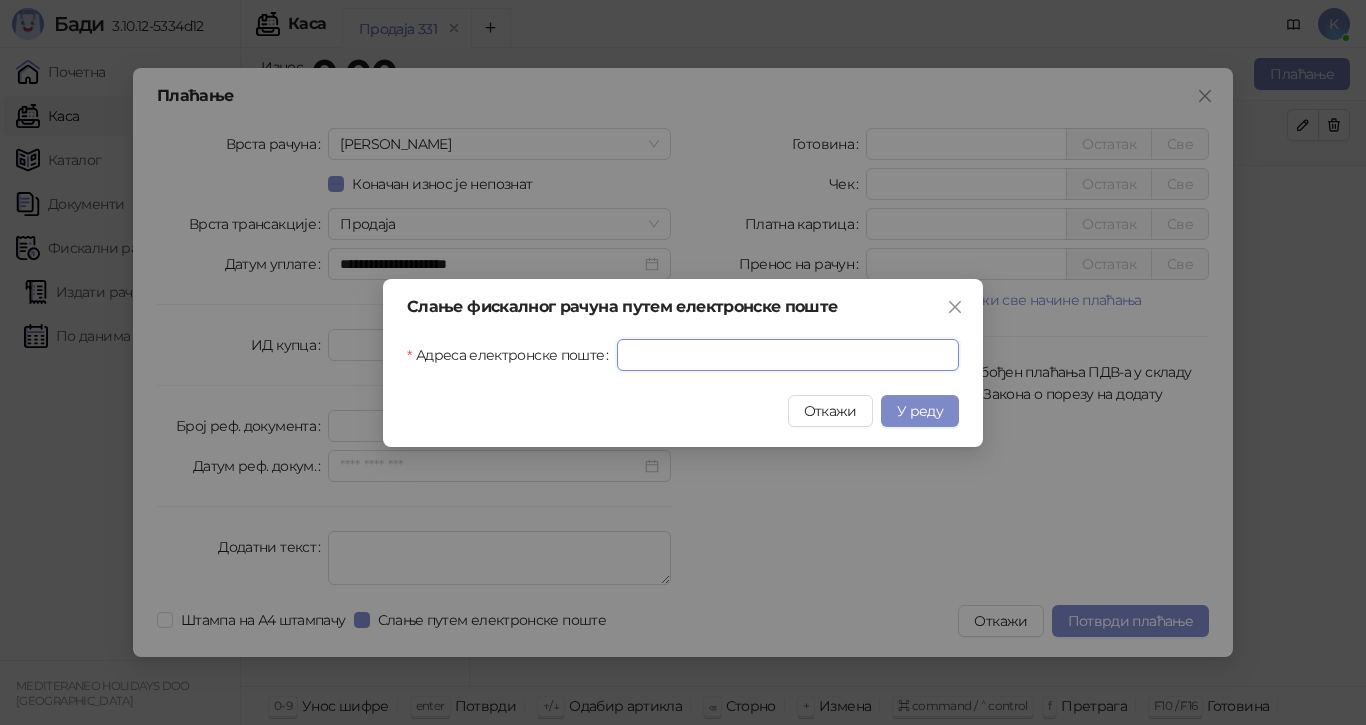 paste on "**********" 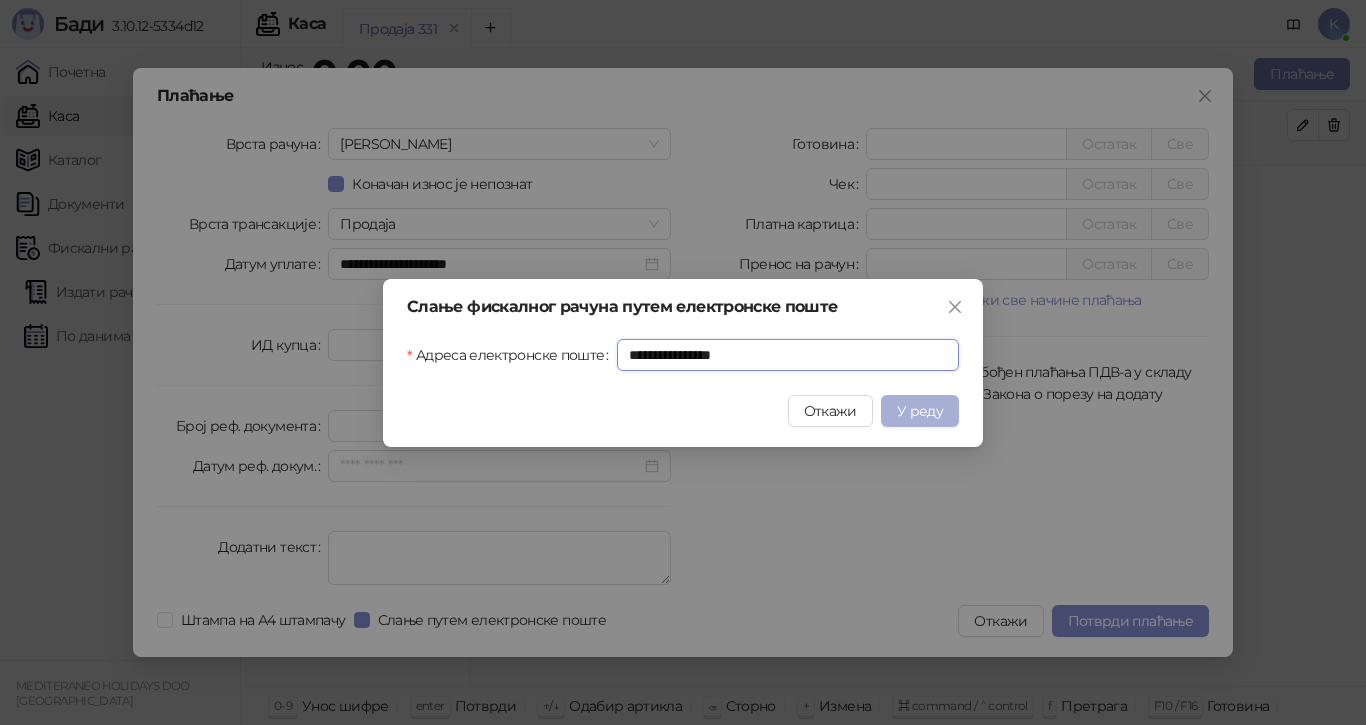 type on "**********" 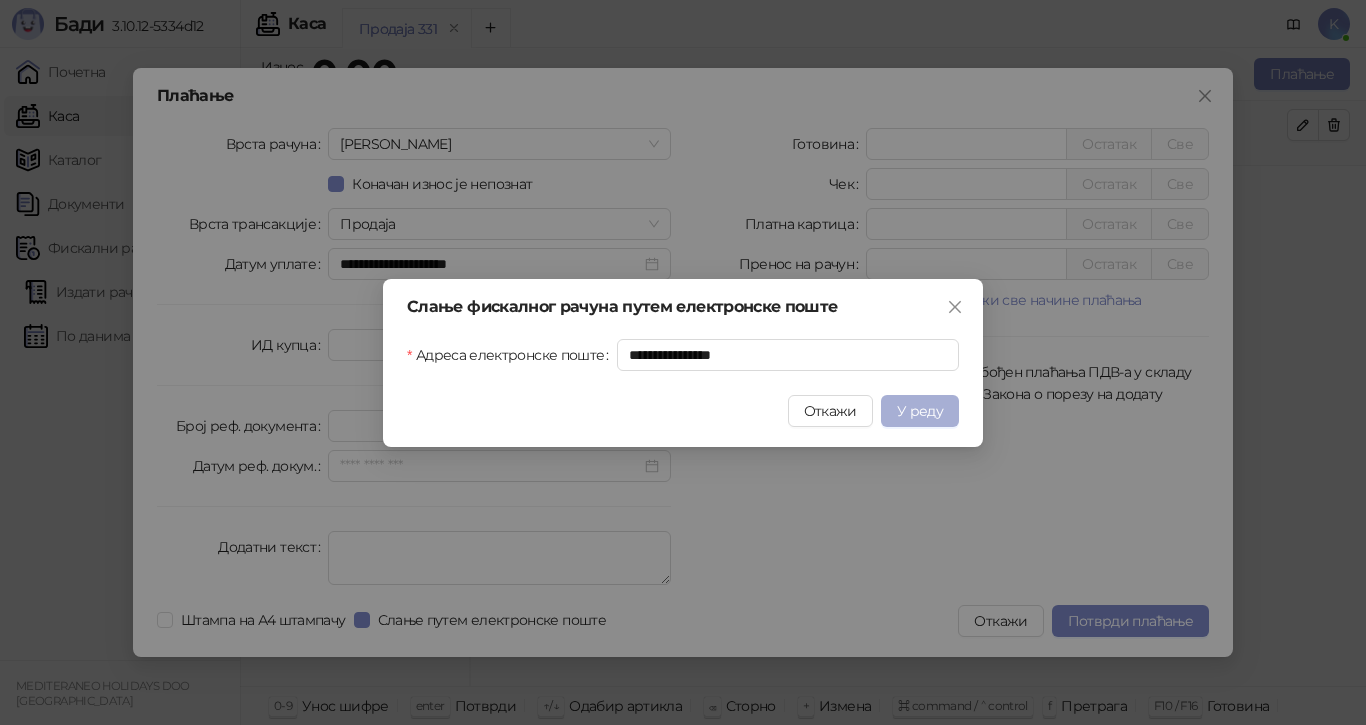 click on "У реду" at bounding box center (920, 411) 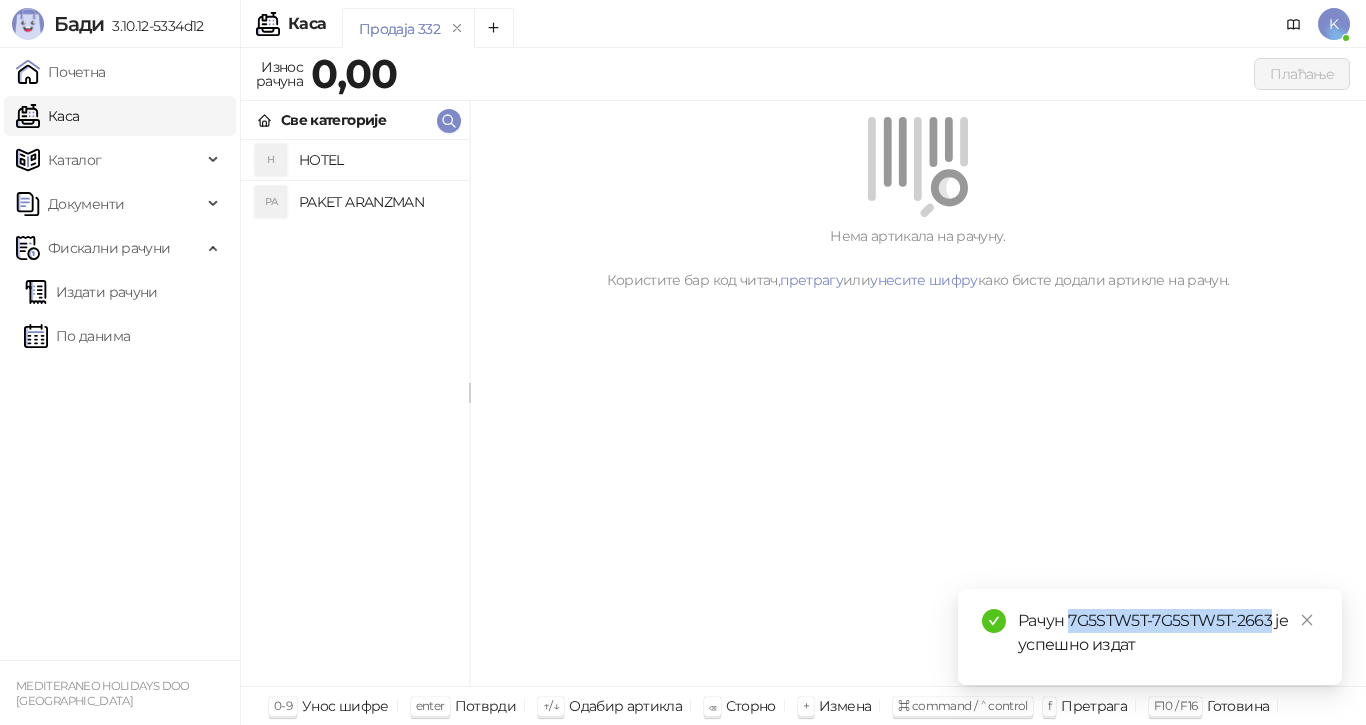 drag, startPoint x: 1273, startPoint y: 621, endPoint x: 1068, endPoint y: 613, distance: 205.15604 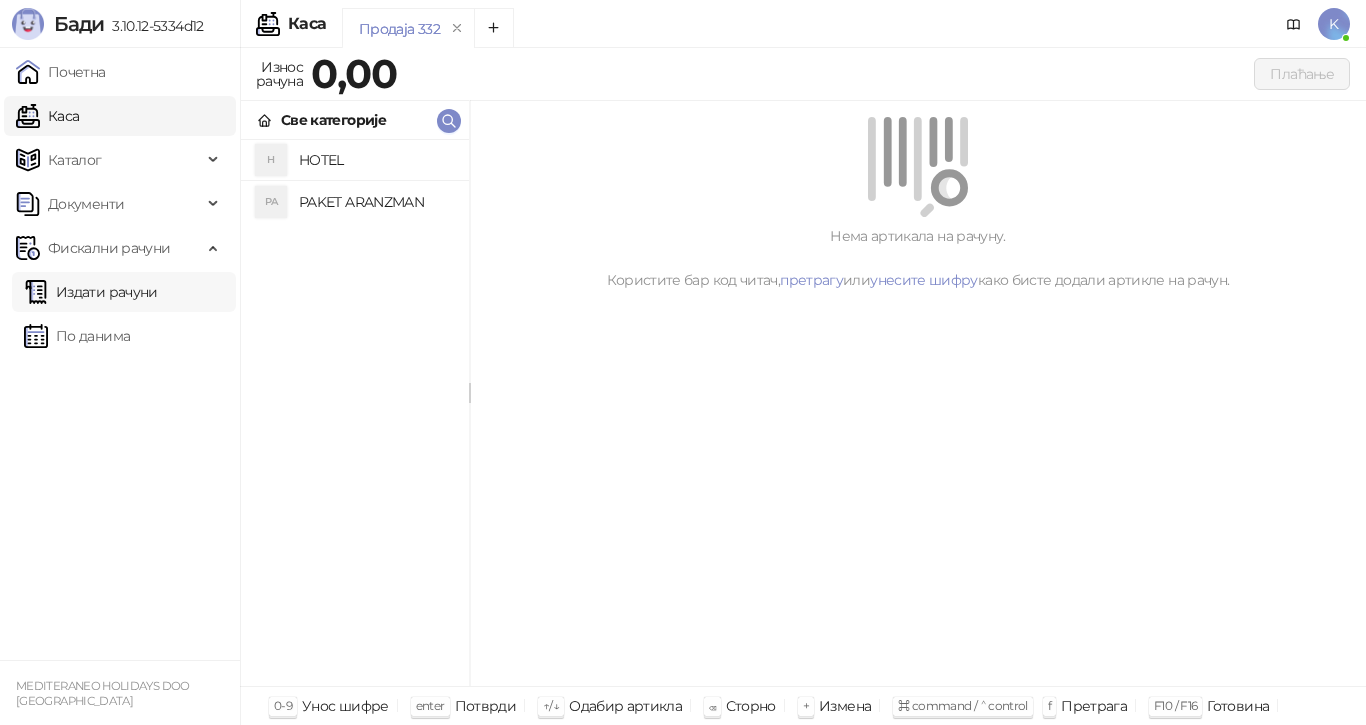 click on "Издати рачуни" at bounding box center (91, 292) 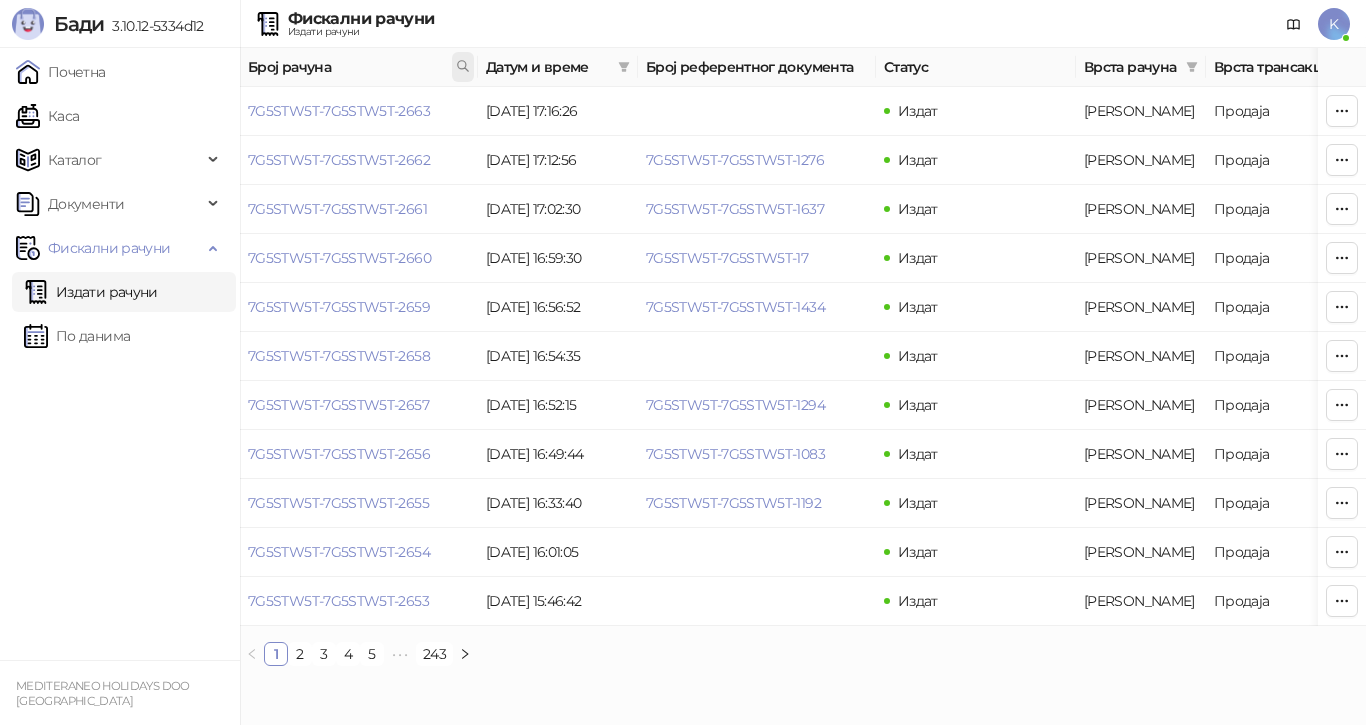 click 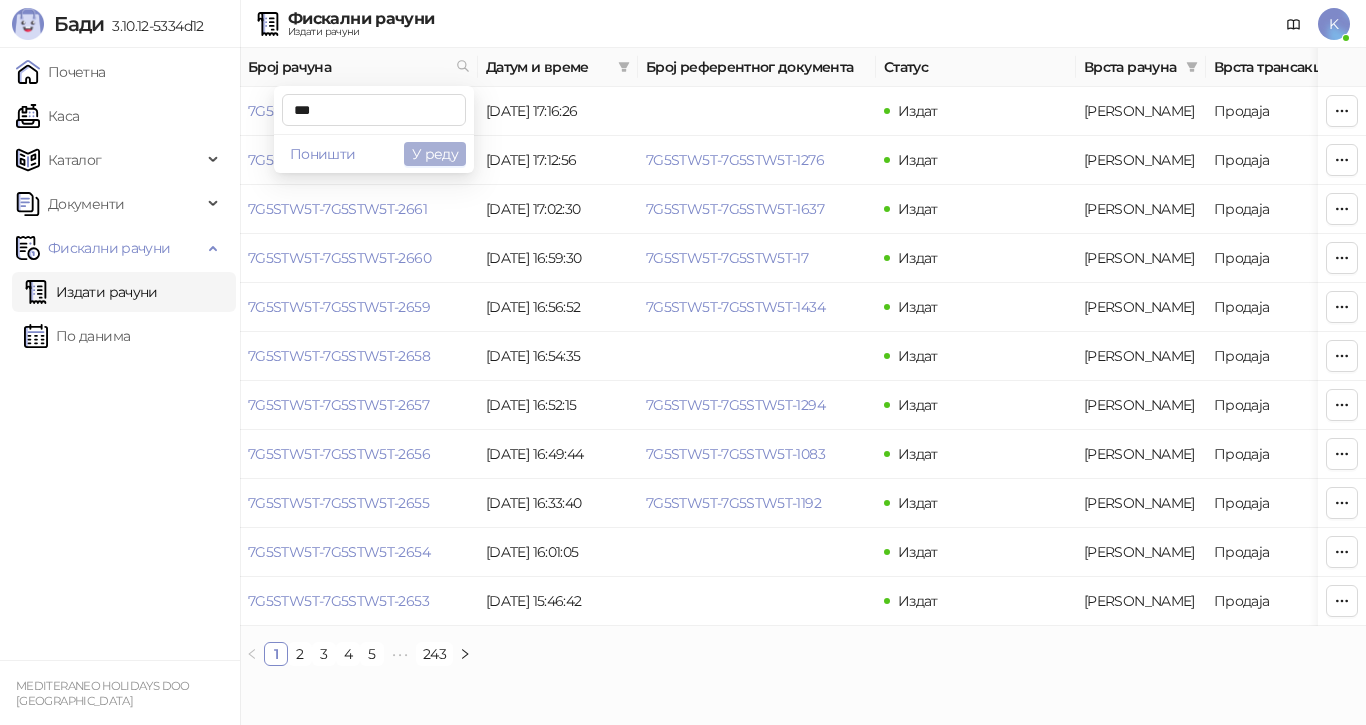 type on "***" 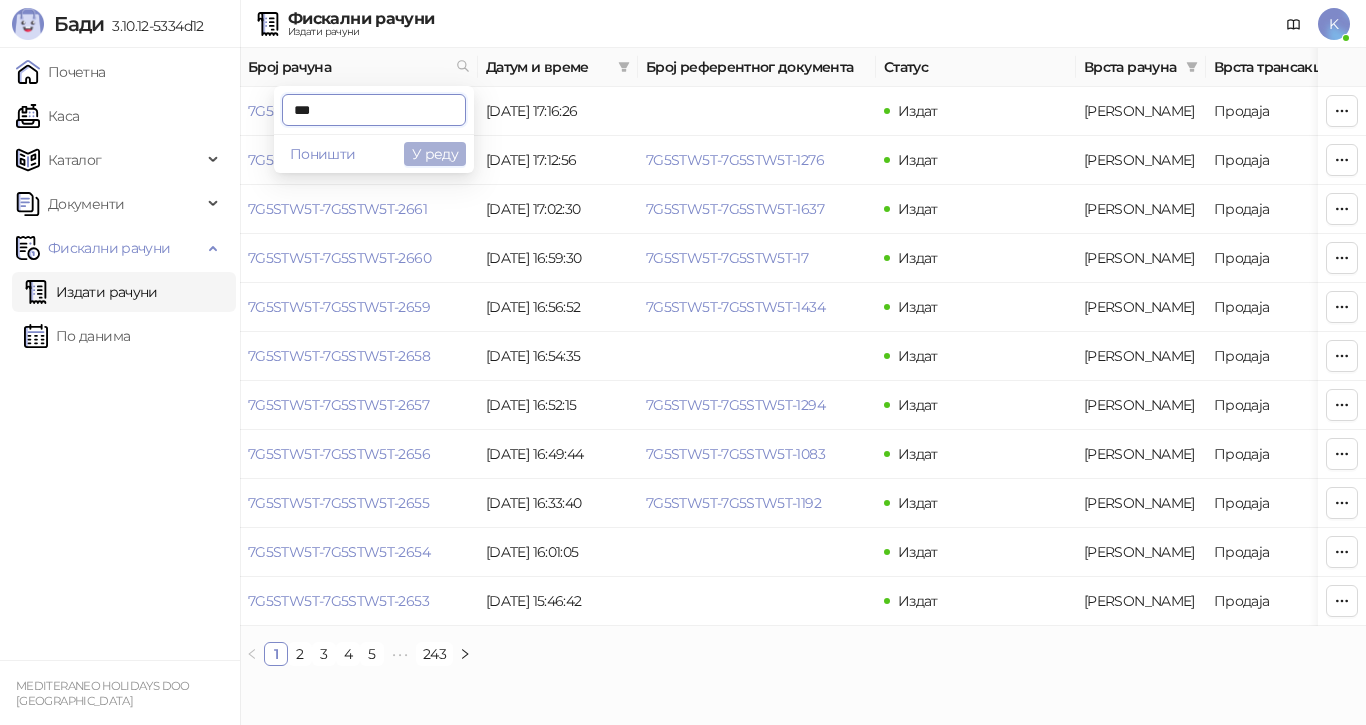 click on "У реду" at bounding box center (435, 154) 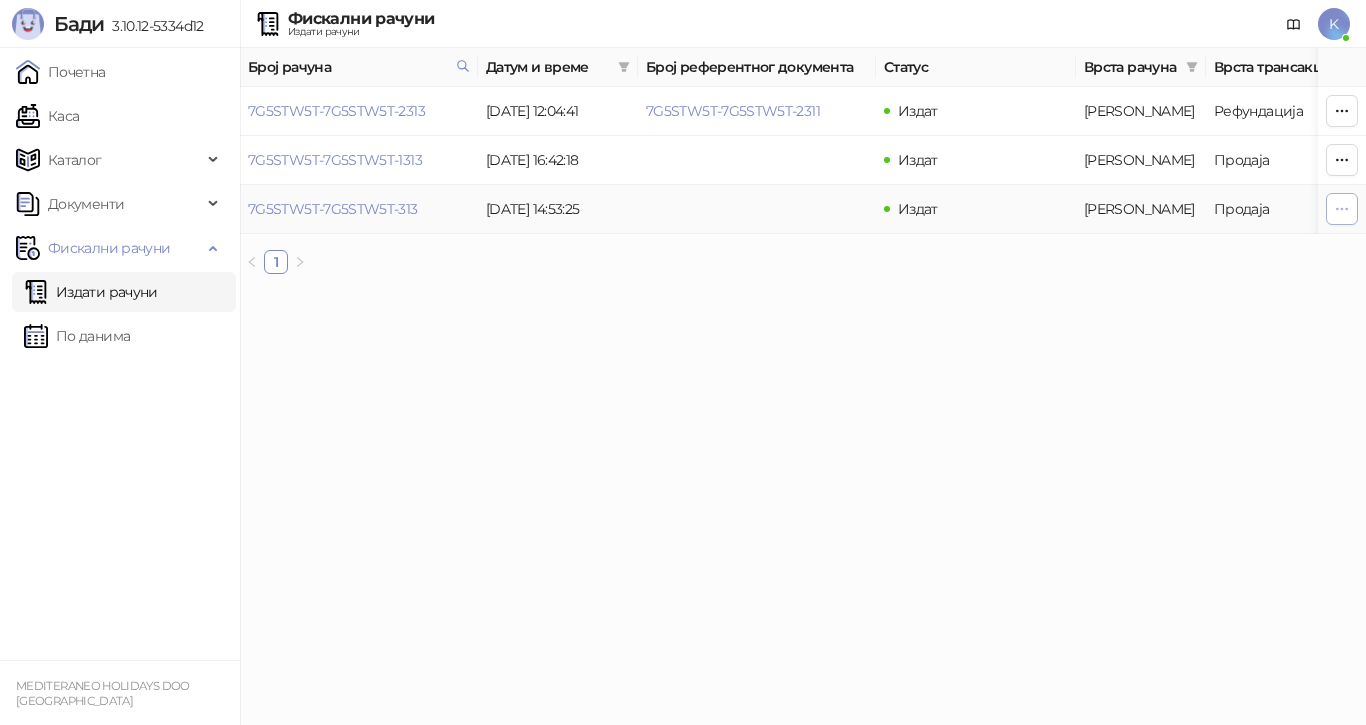 click at bounding box center (1342, 209) 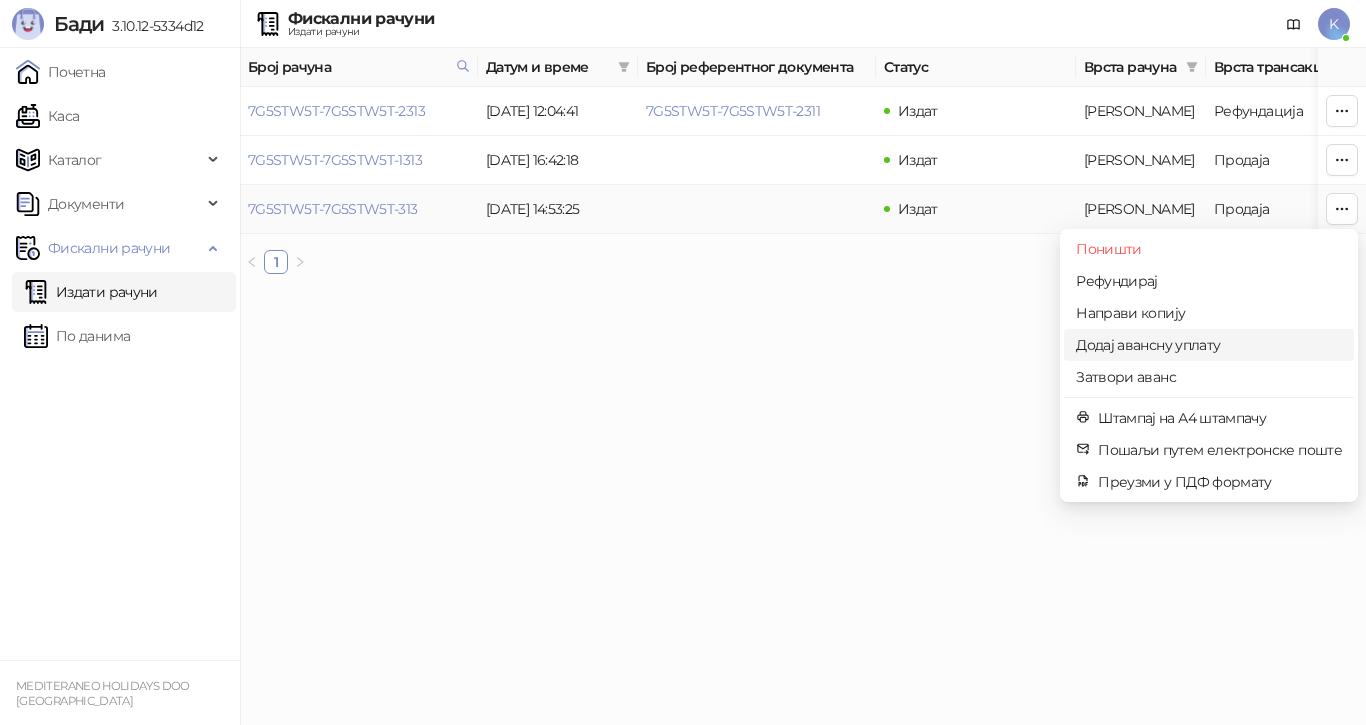 click on "Додај авансну уплату" at bounding box center [1209, 345] 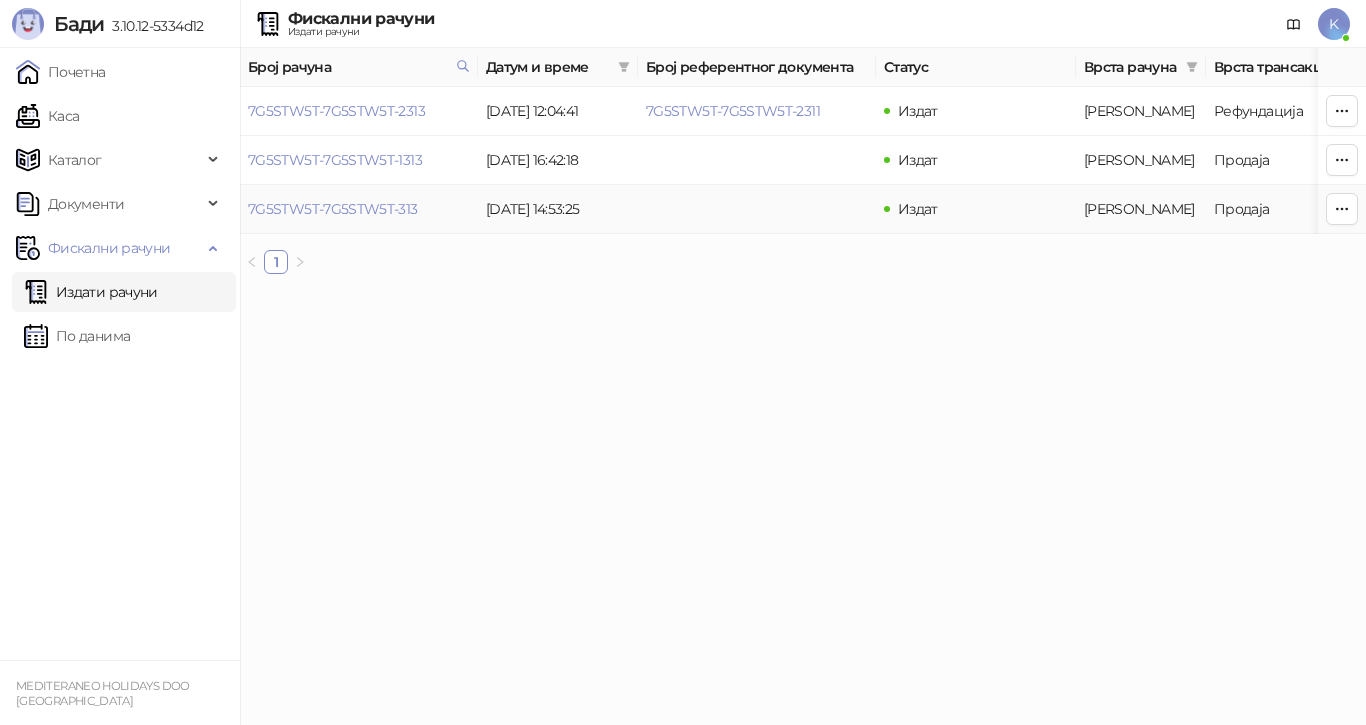 type on "**********" 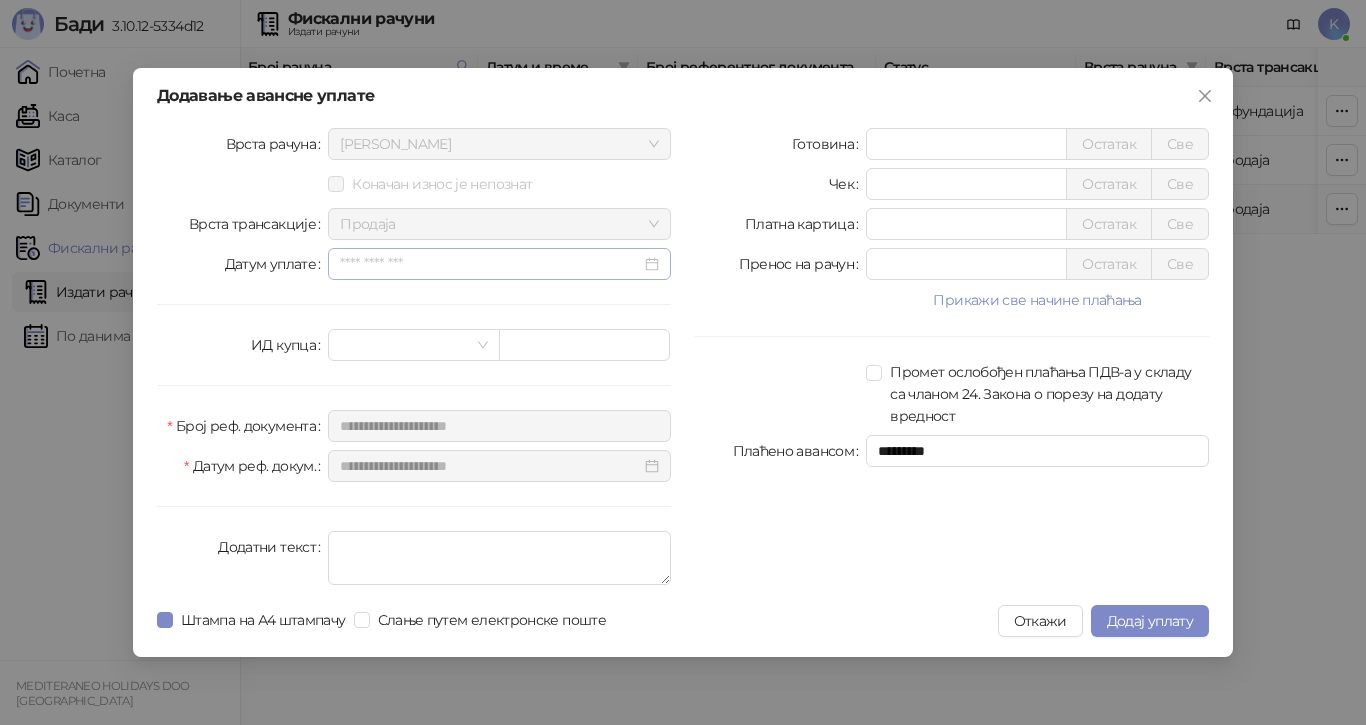 click at bounding box center [499, 264] 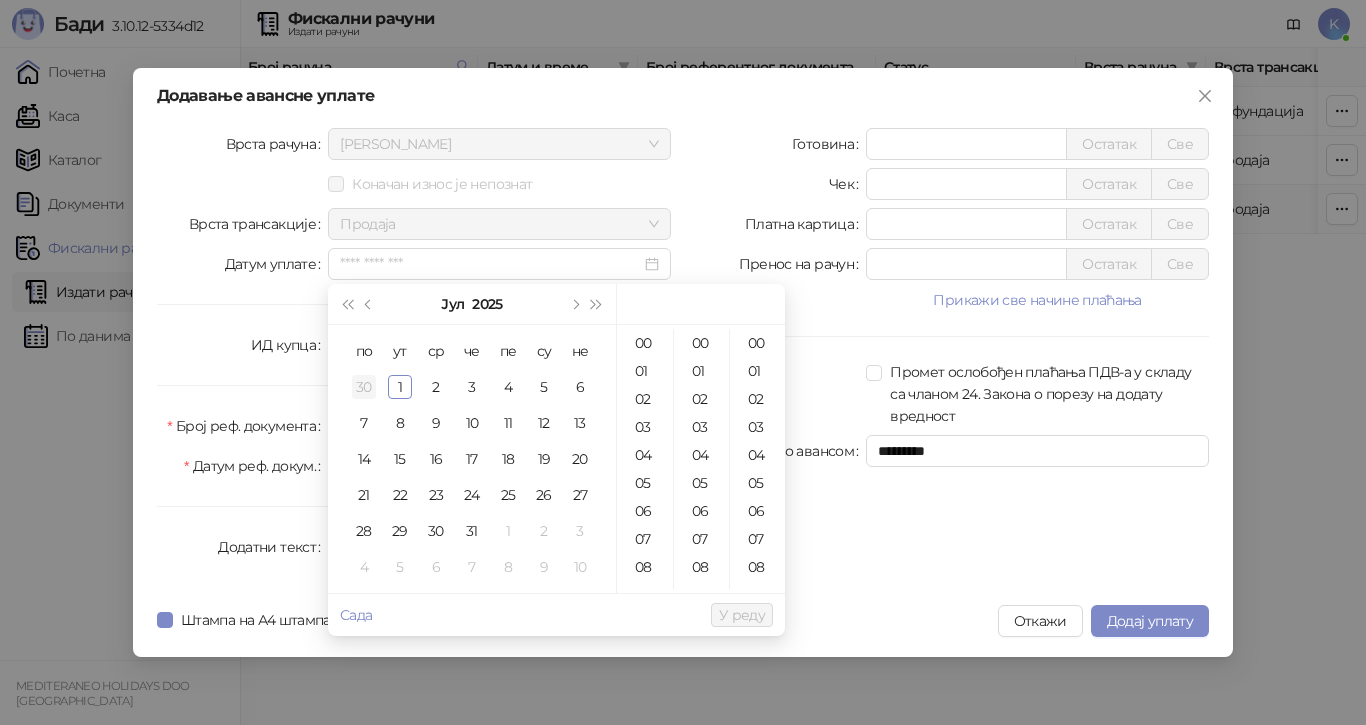 drag, startPoint x: 364, startPoint y: 307, endPoint x: 361, endPoint y: 372, distance: 65.06919 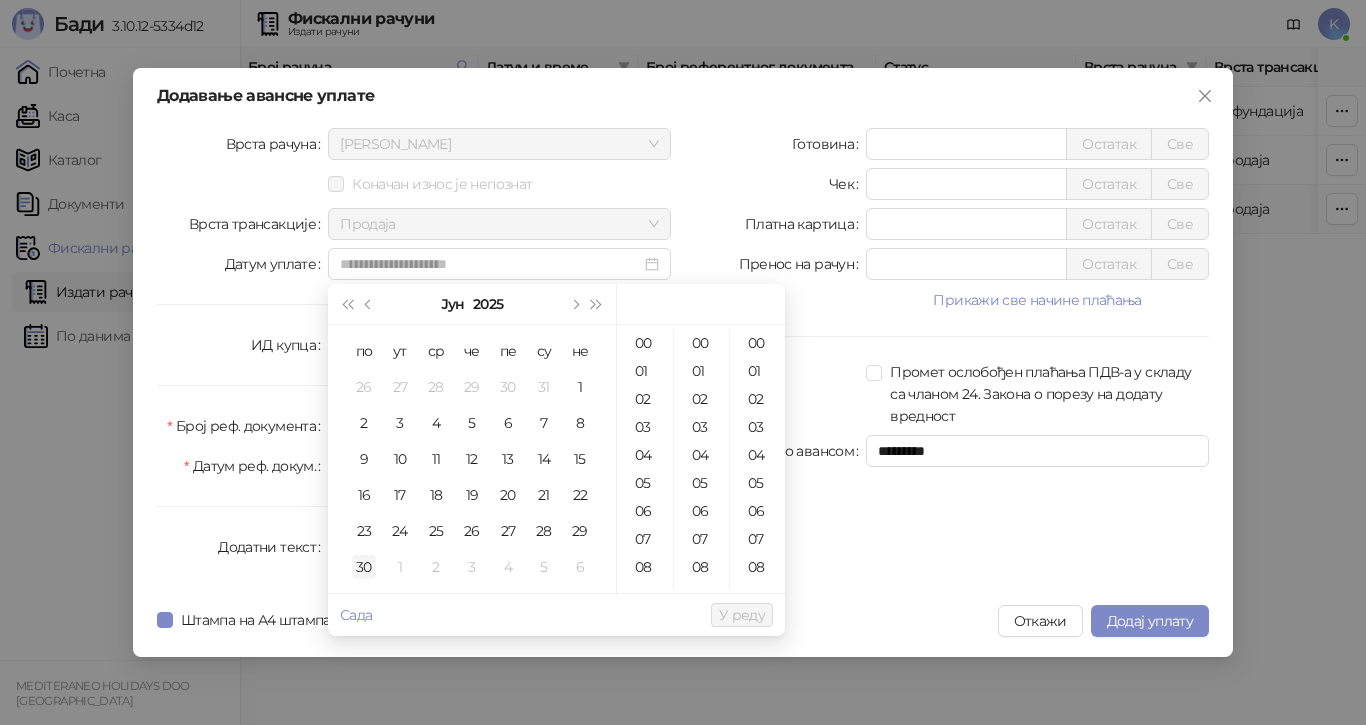 click on "30" at bounding box center (364, 567) 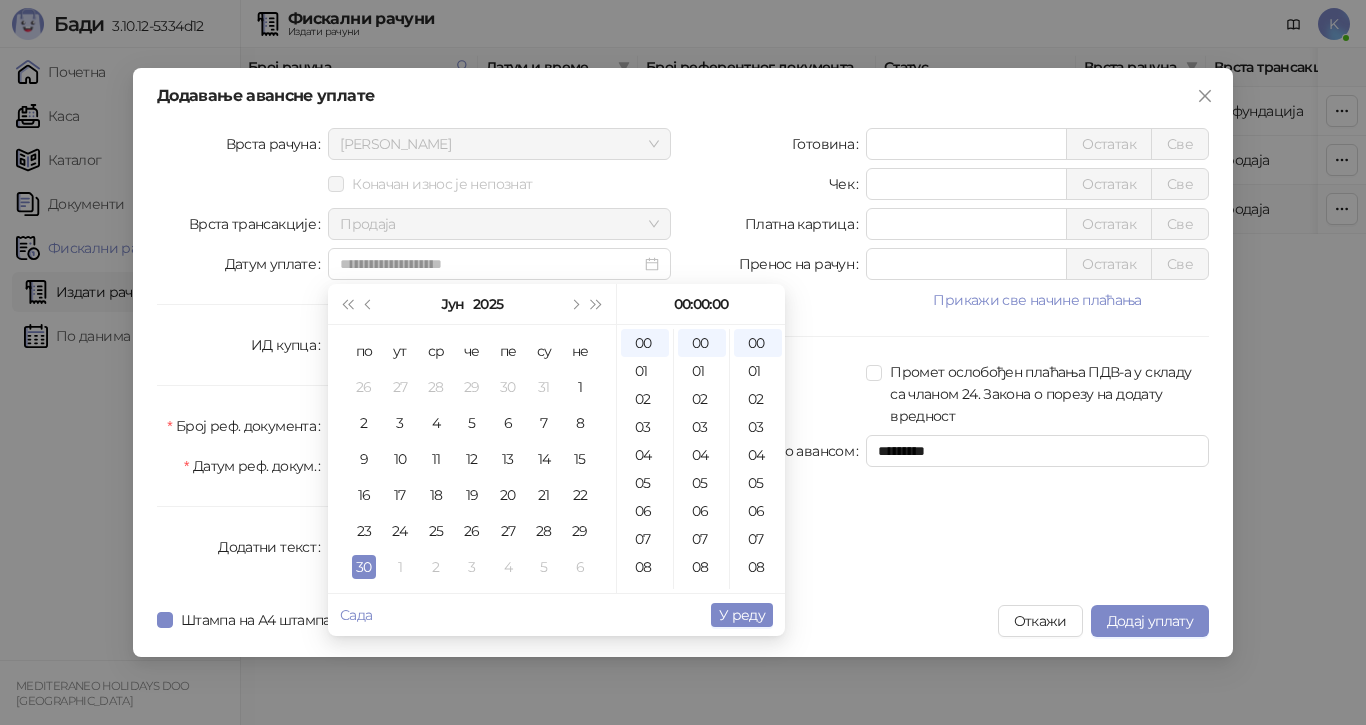 type on "**********" 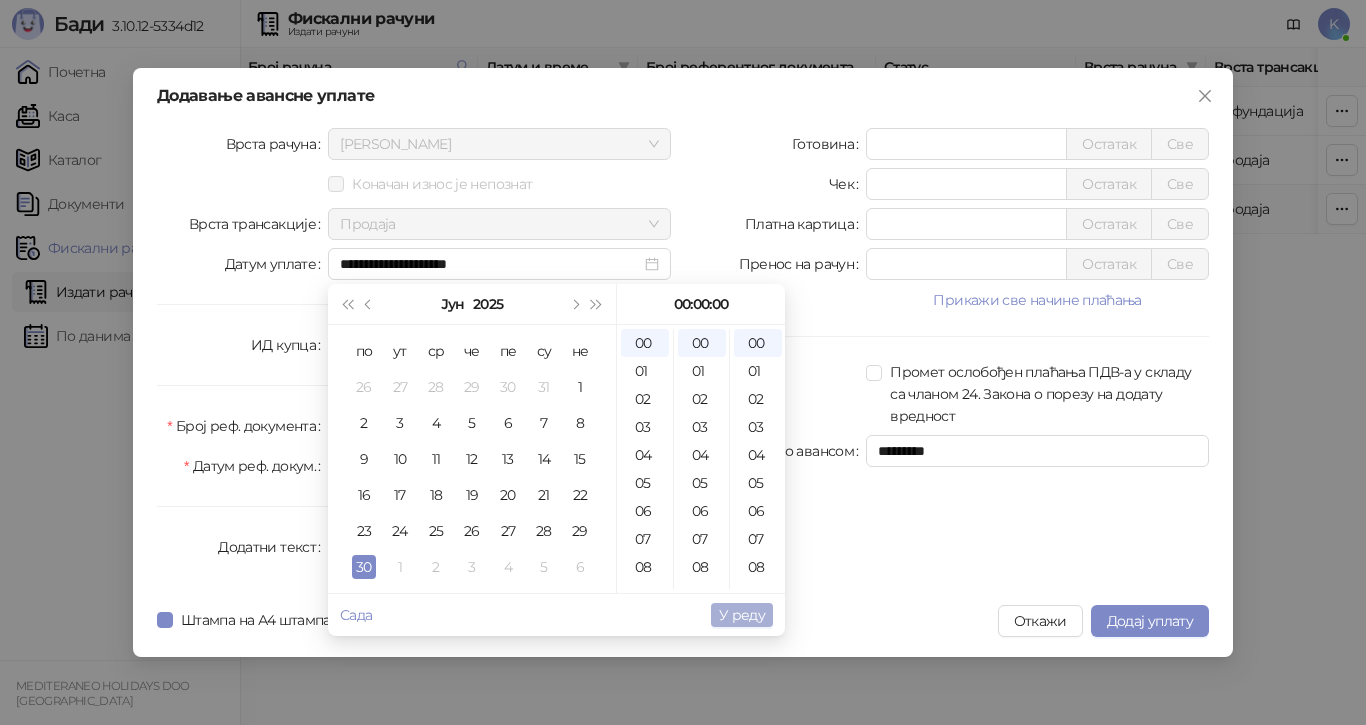 drag, startPoint x: 735, startPoint y: 612, endPoint x: 508, endPoint y: 611, distance: 227.0022 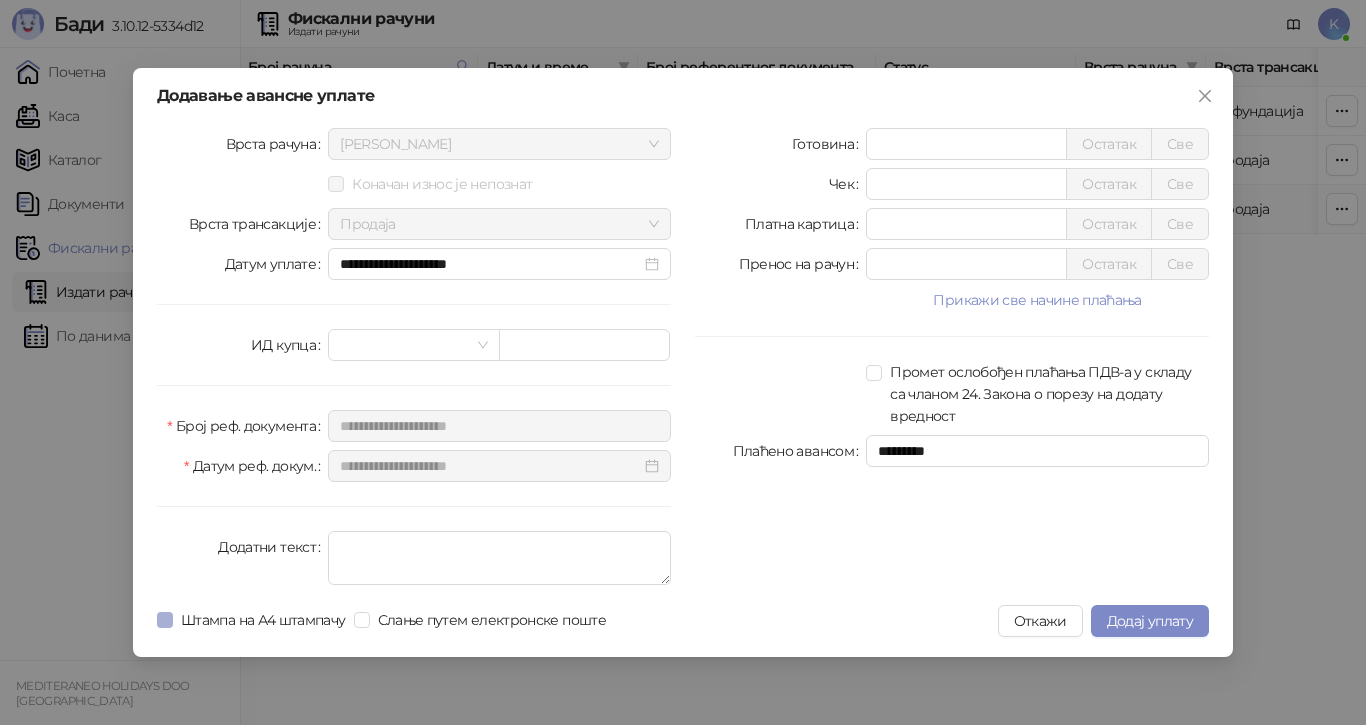 click on "Штампа на А4 штампачу" at bounding box center (263, 620) 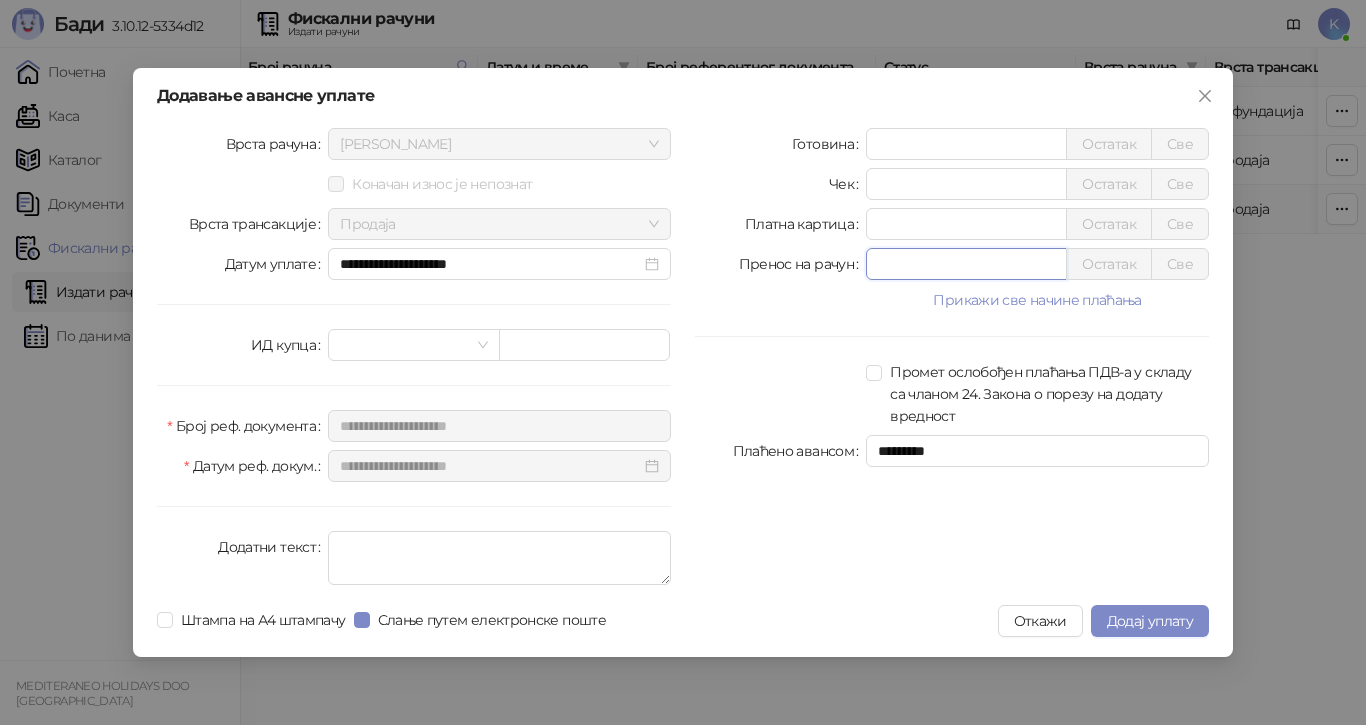 drag, startPoint x: 884, startPoint y: 260, endPoint x: 834, endPoint y: 286, distance: 56.35601 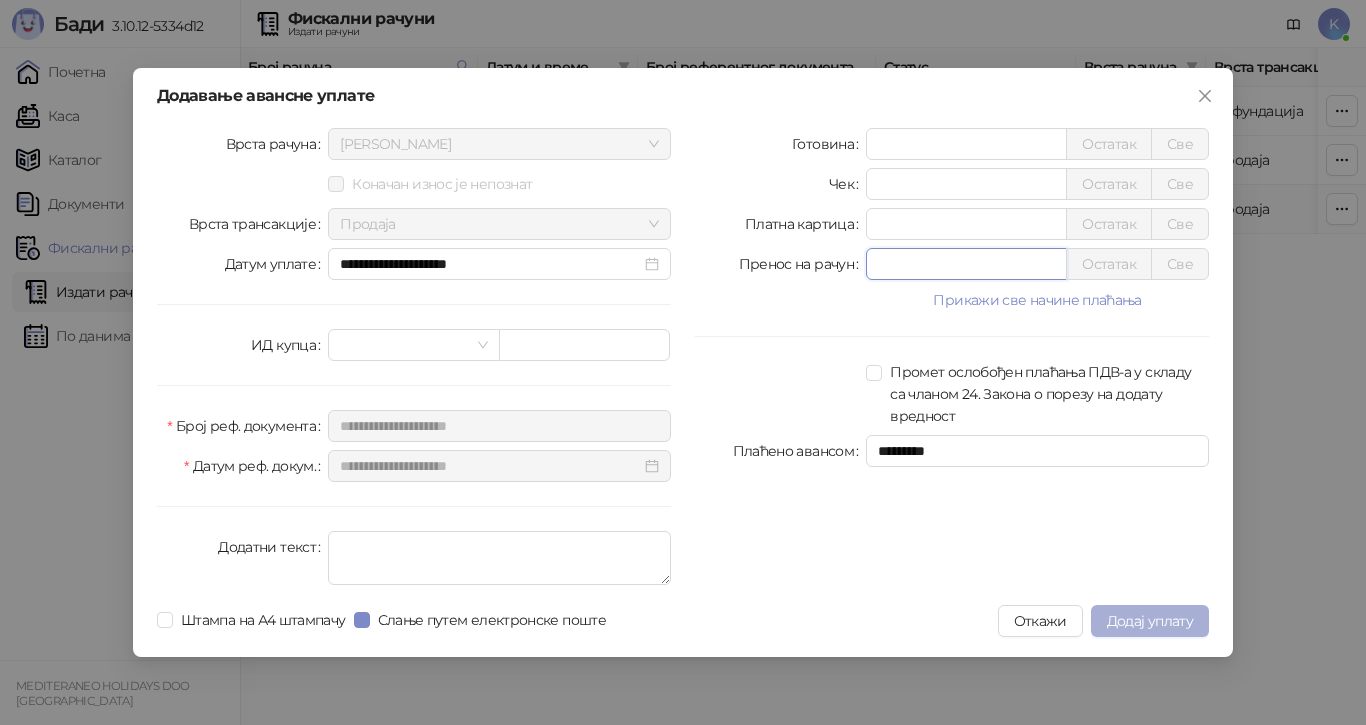 type on "*****" 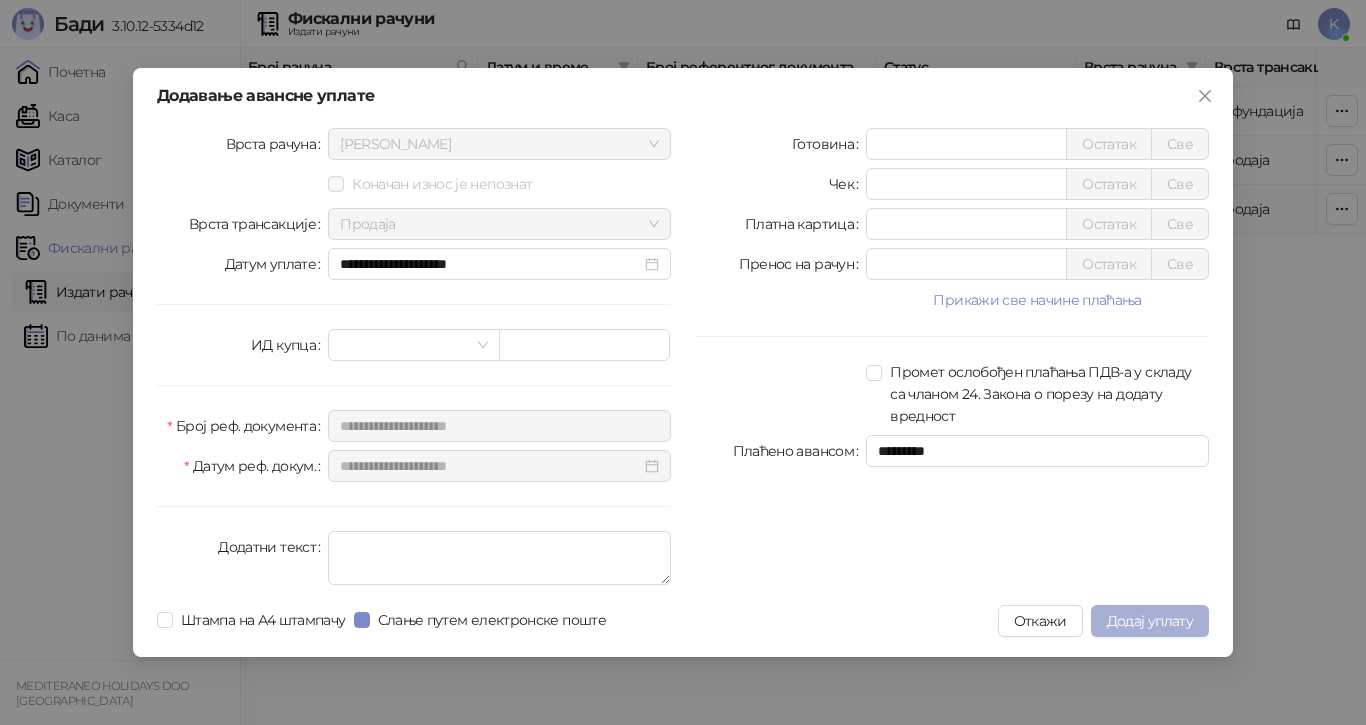 click on "Додај уплату" at bounding box center [1150, 621] 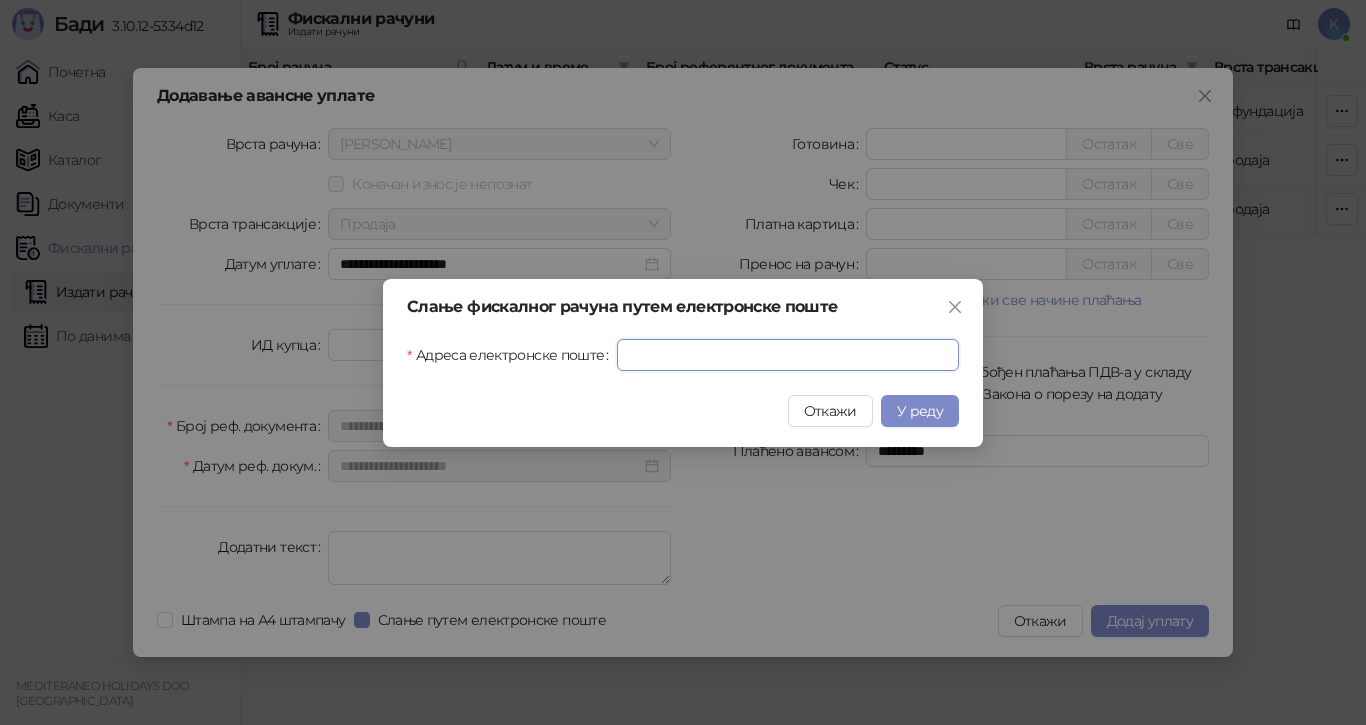 drag, startPoint x: 712, startPoint y: 343, endPoint x: 640, endPoint y: 412, distance: 99.724625 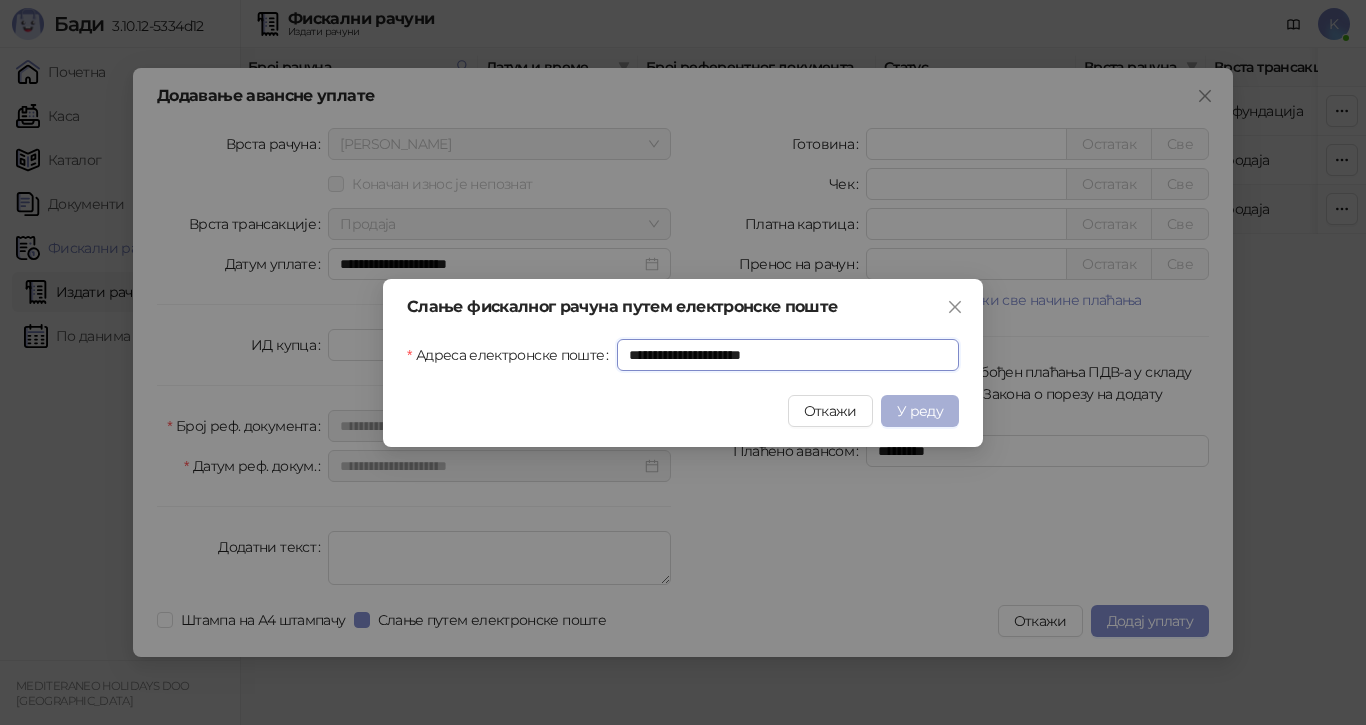 type on "**********" 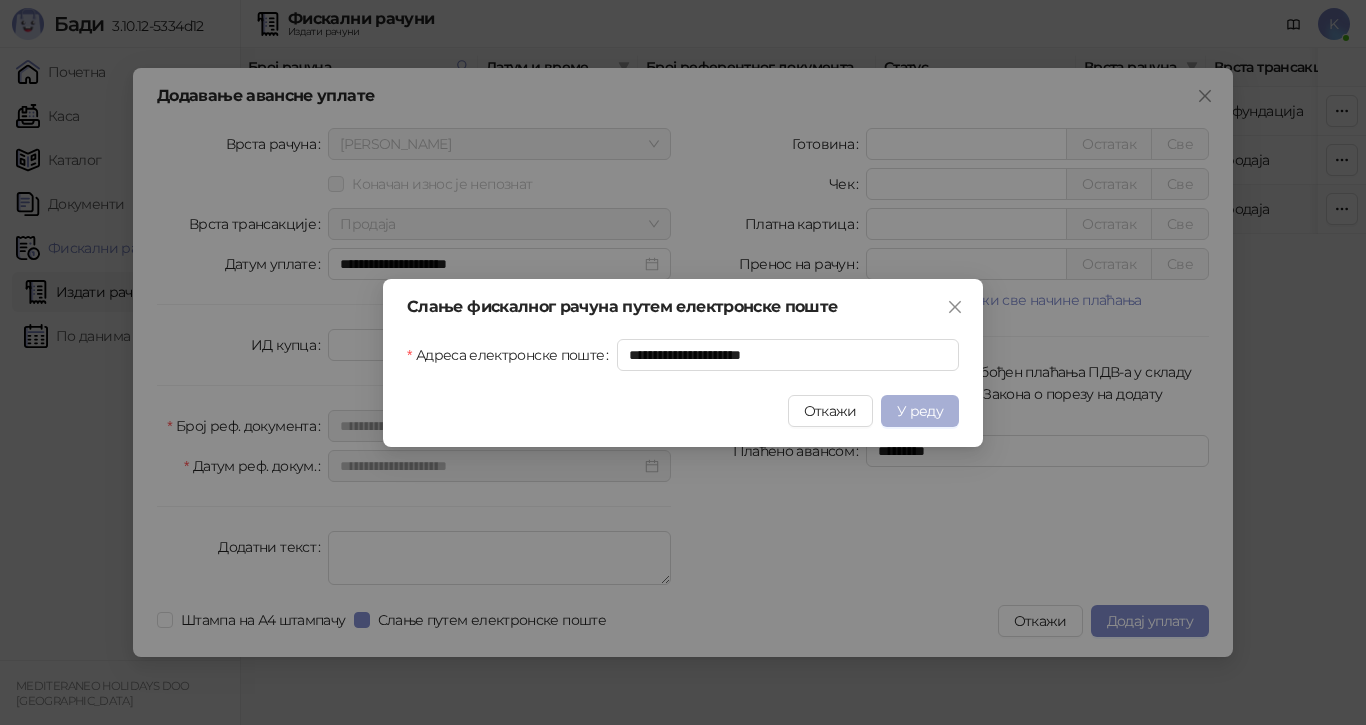 click on "У реду" at bounding box center (920, 411) 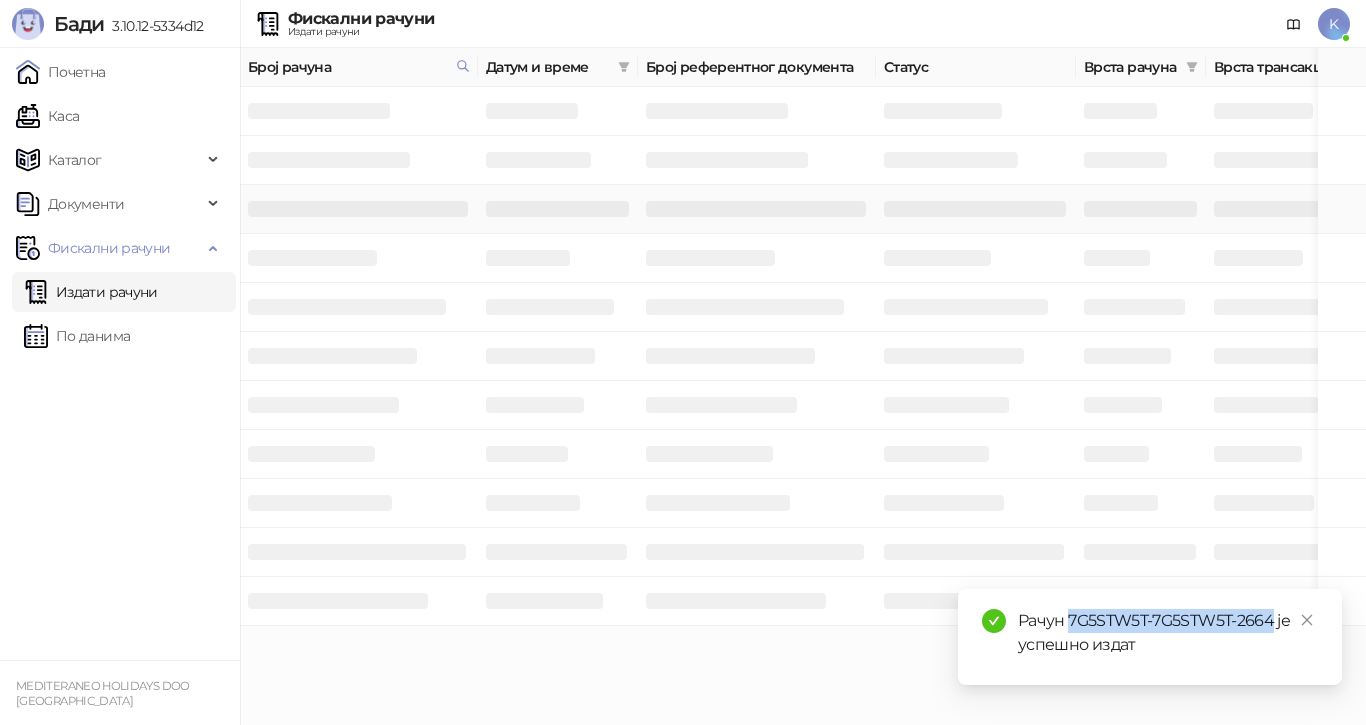 drag, startPoint x: 1228, startPoint y: 623, endPoint x: 1072, endPoint y: 622, distance: 156.0032 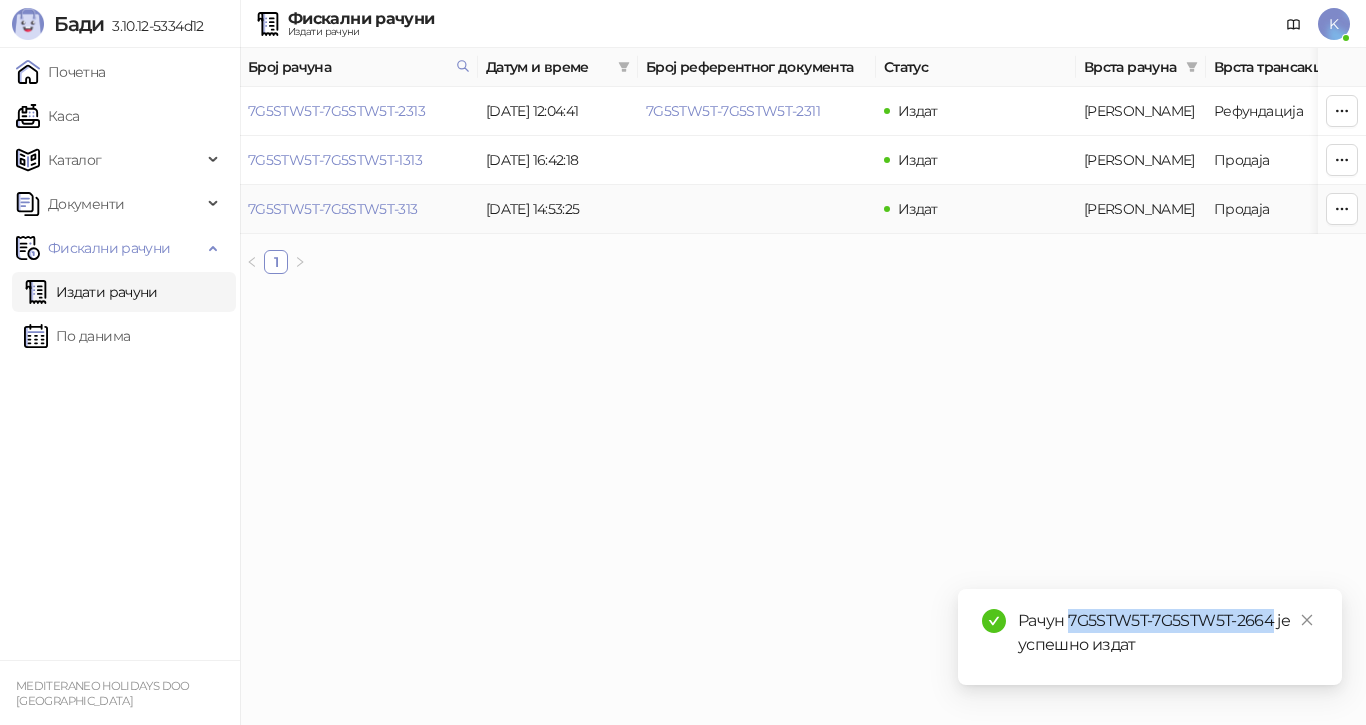 copy on "7G5STW5T-7G5STW5T-2664" 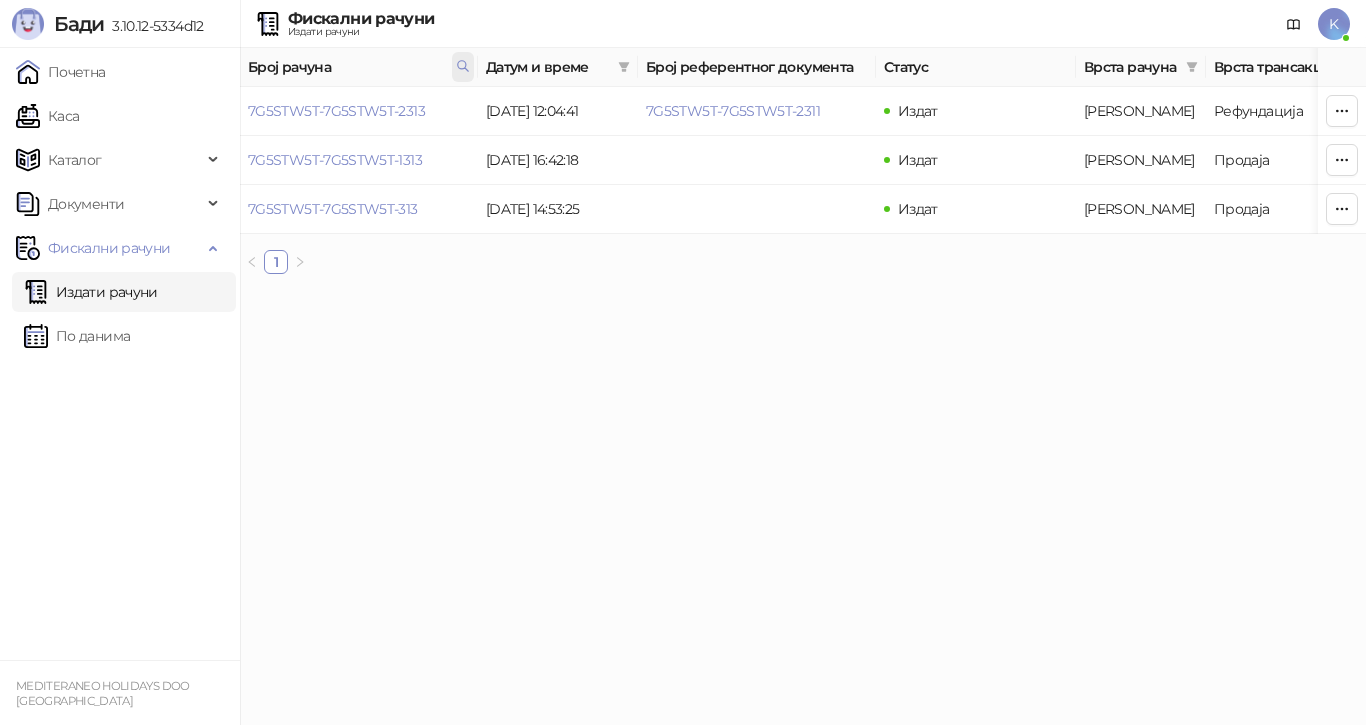 click at bounding box center [463, 67] 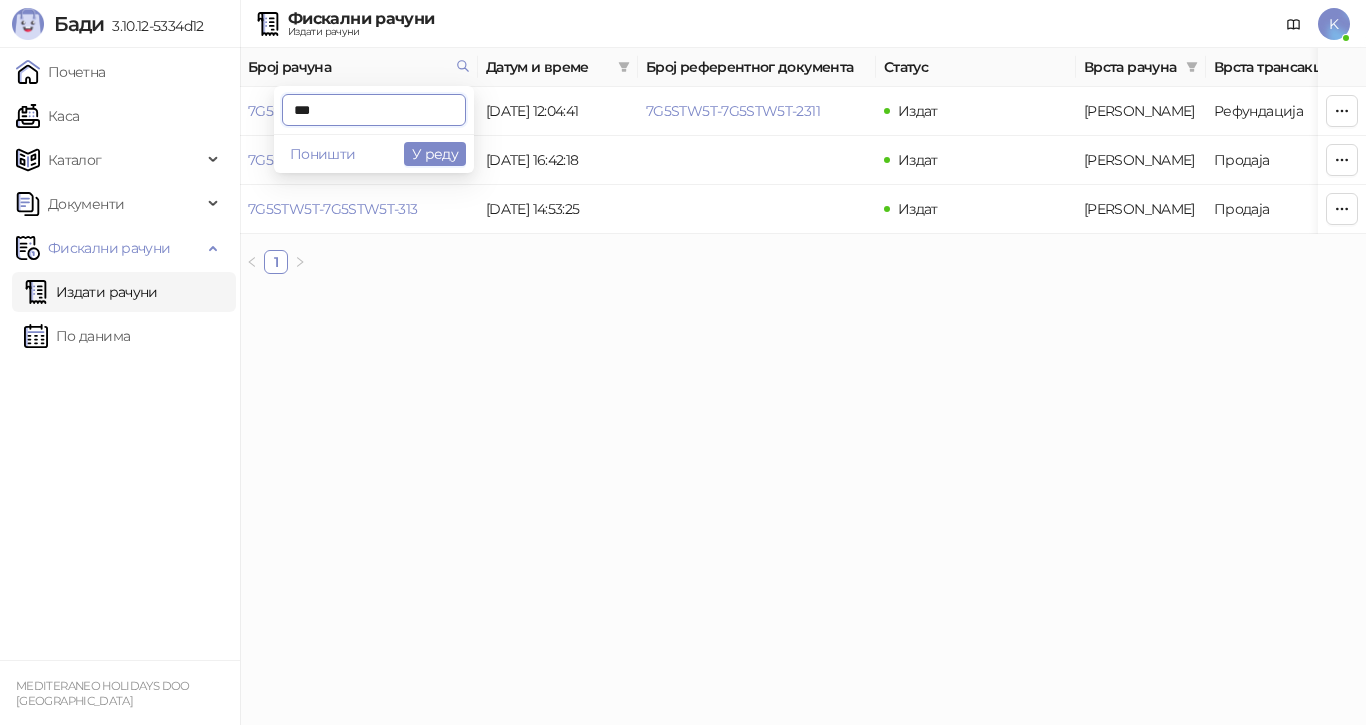 drag, startPoint x: 381, startPoint y: 112, endPoint x: 275, endPoint y: 110, distance: 106.01887 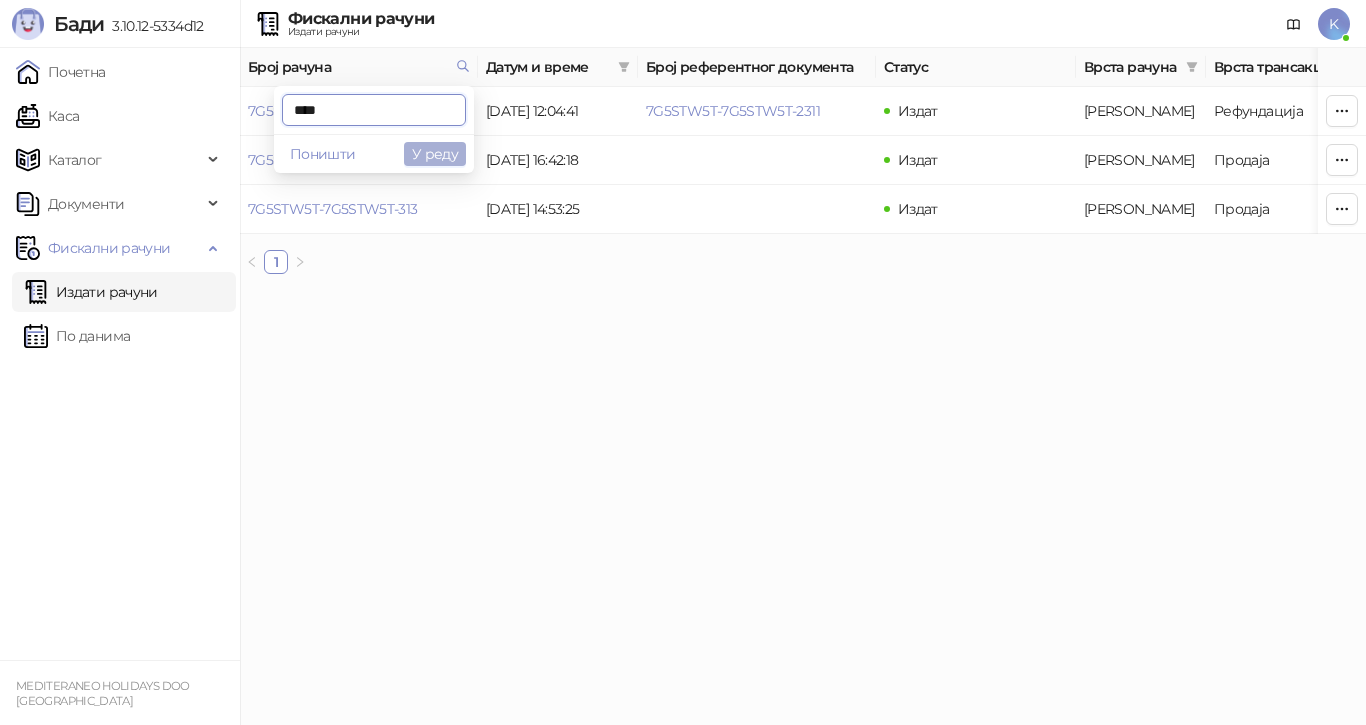 type on "****" 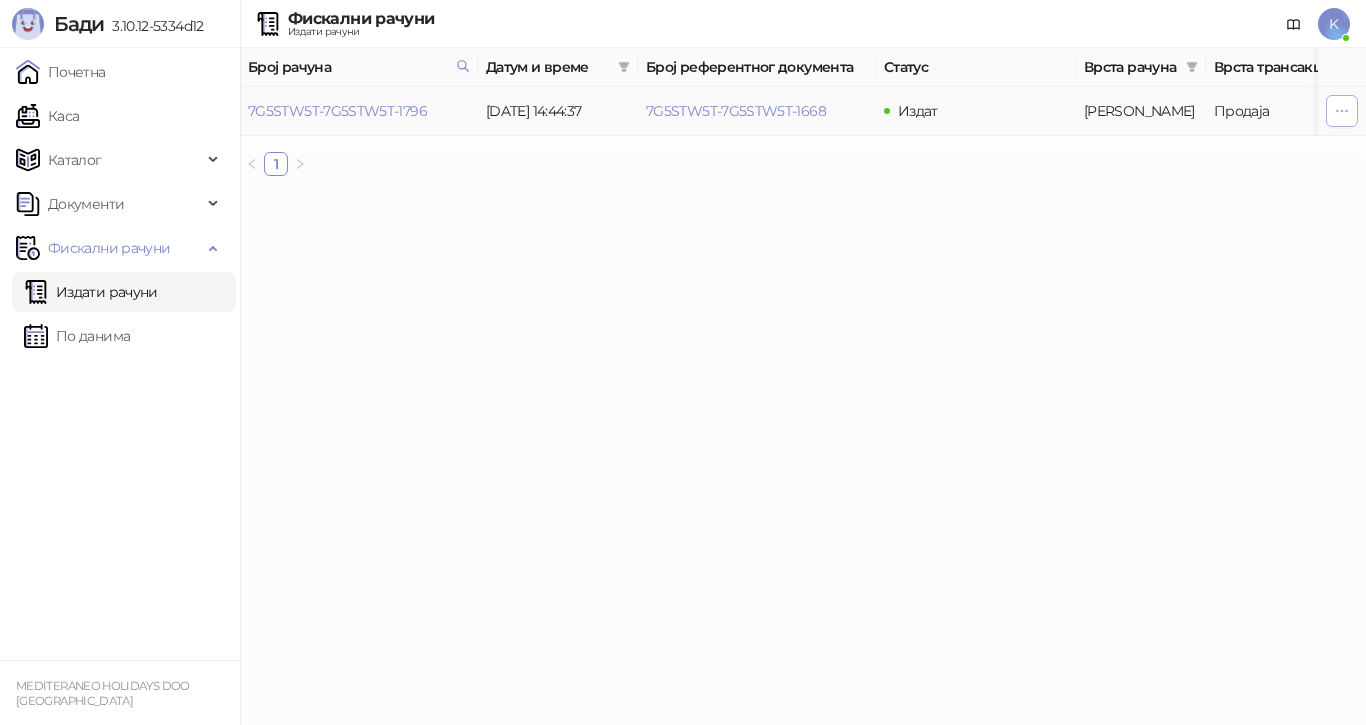 click 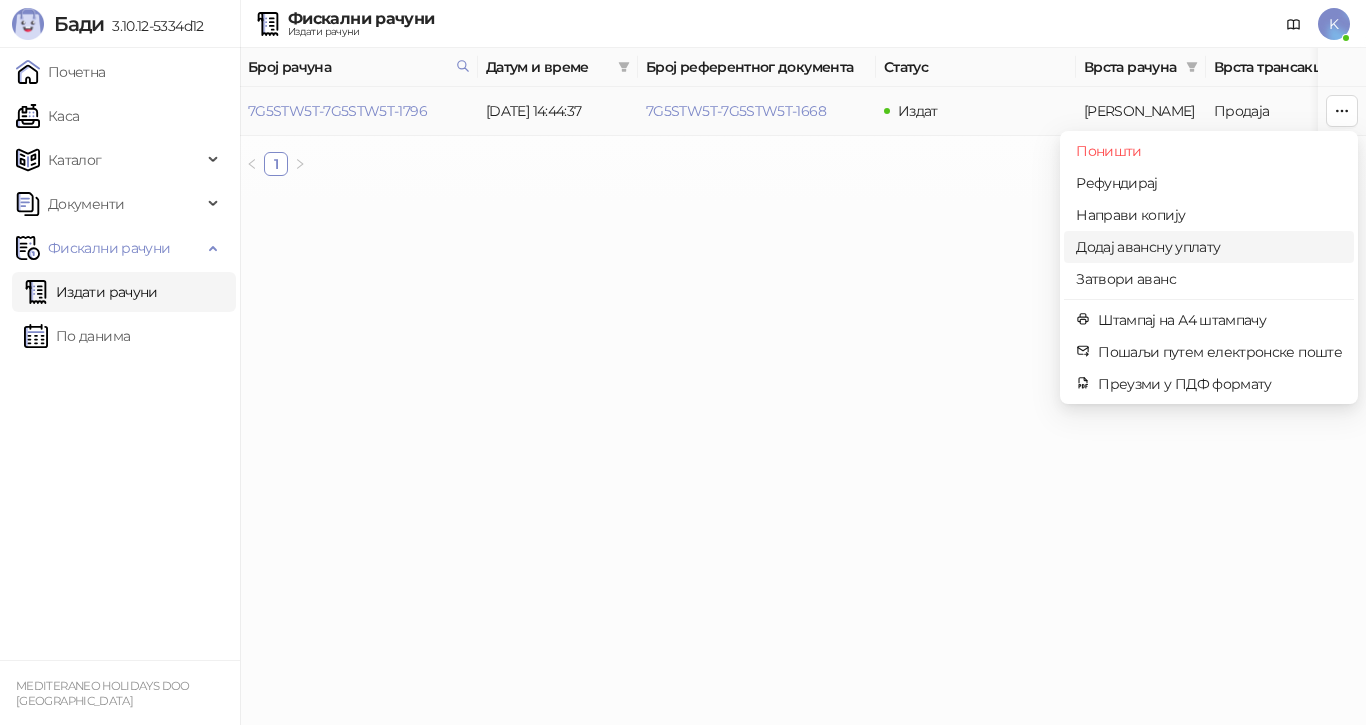 click on "Додај авансну уплату" at bounding box center (1209, 247) 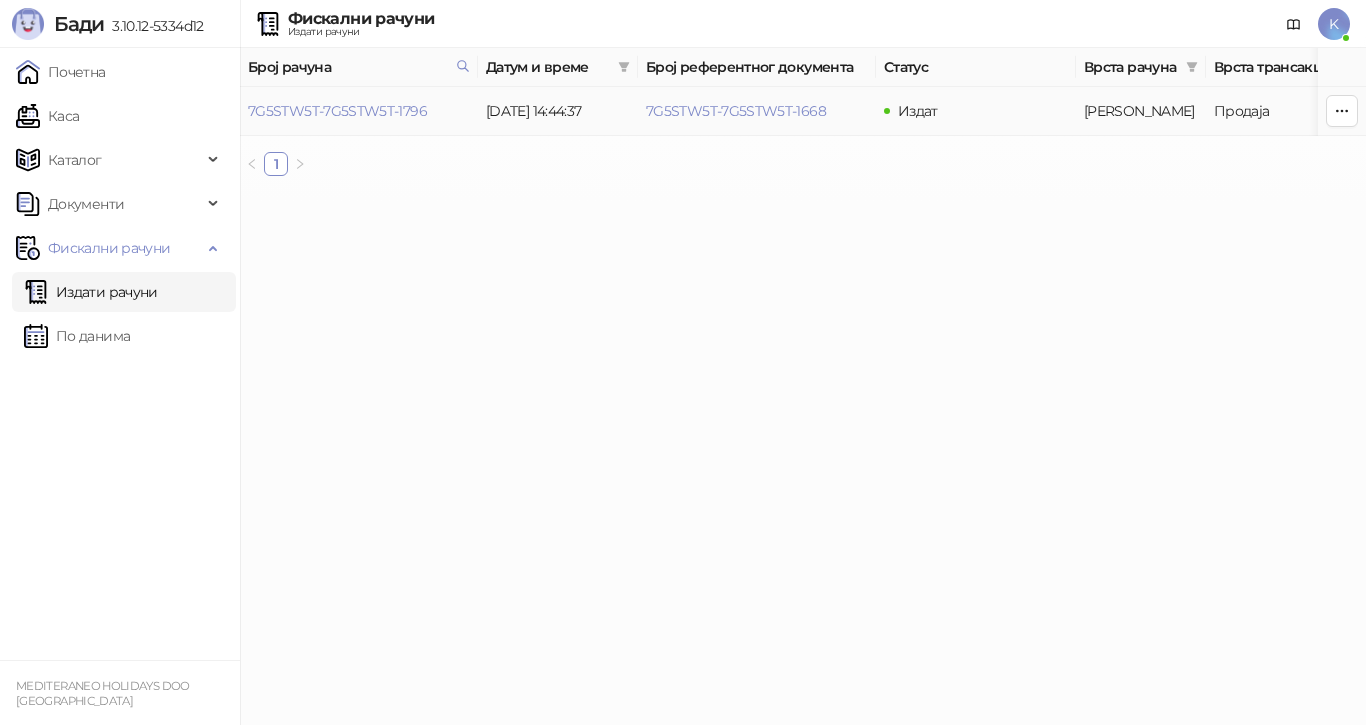 type on "**********" 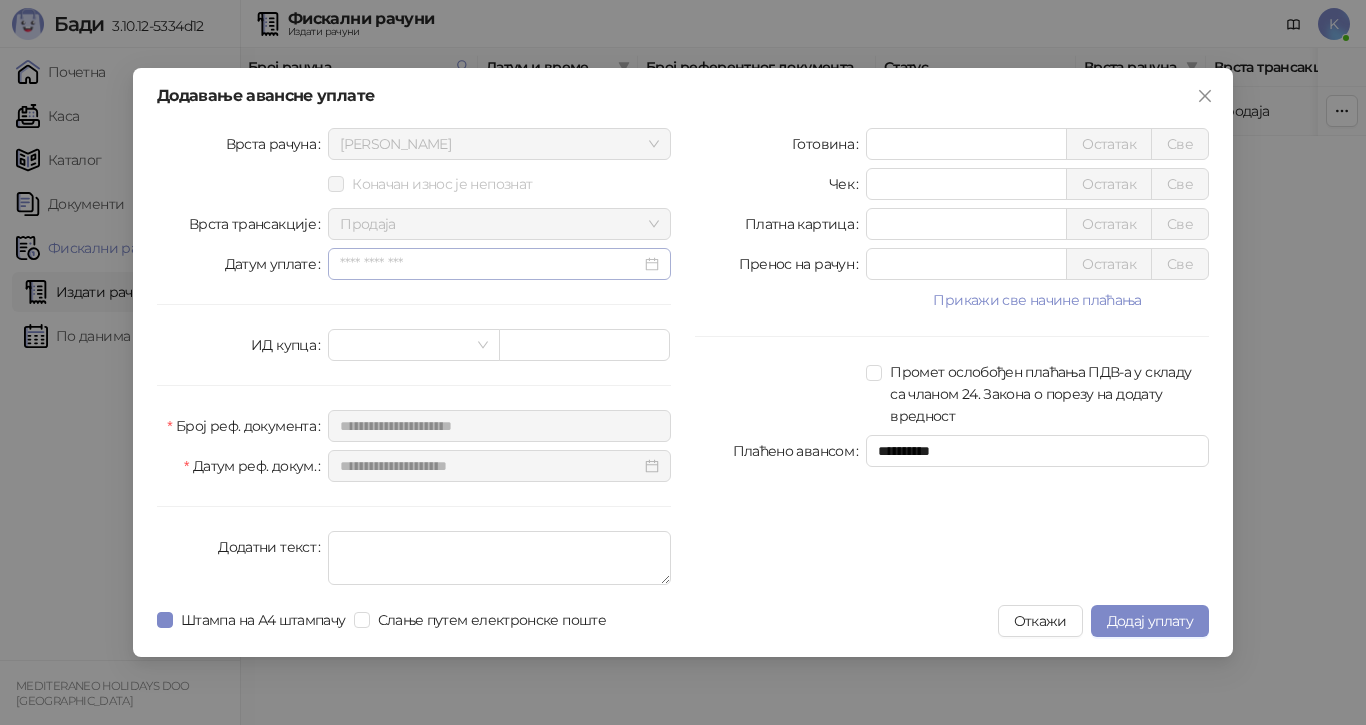 click at bounding box center [499, 264] 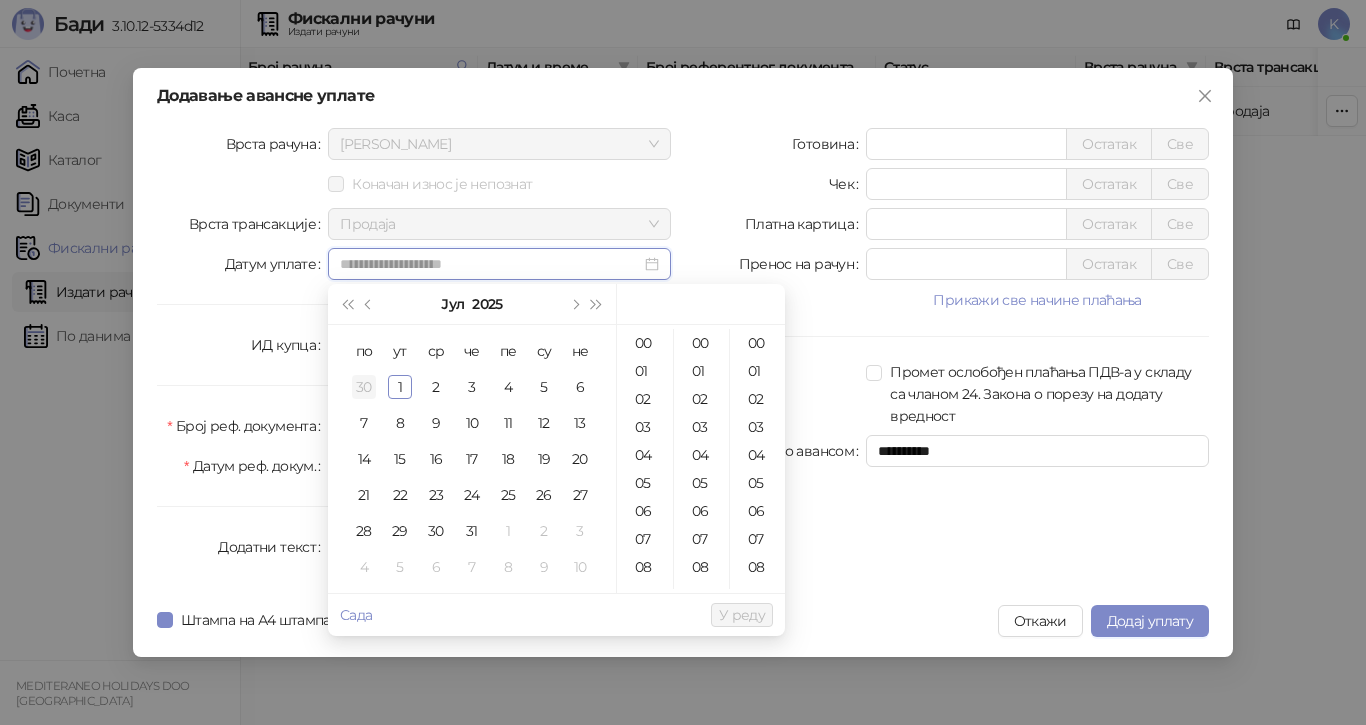 type on "**********" 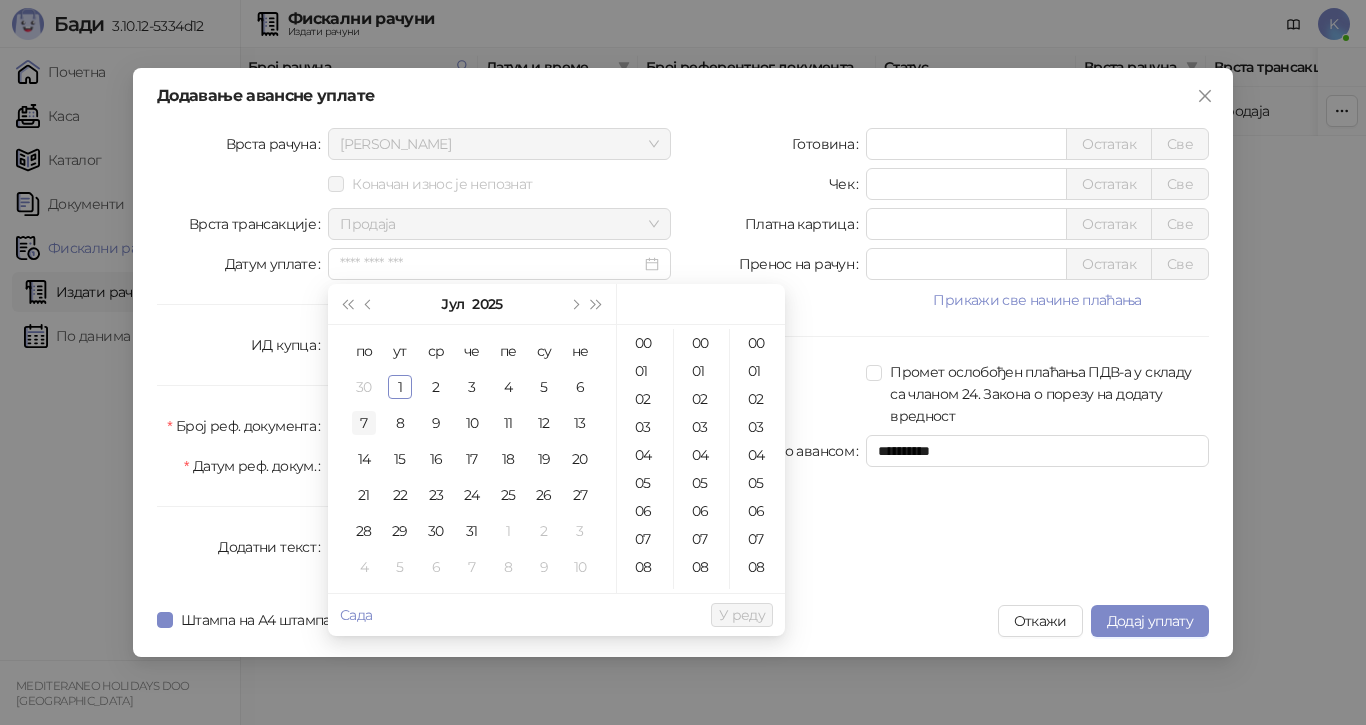 drag, startPoint x: 372, startPoint y: 306, endPoint x: 369, endPoint y: 422, distance: 116.03879 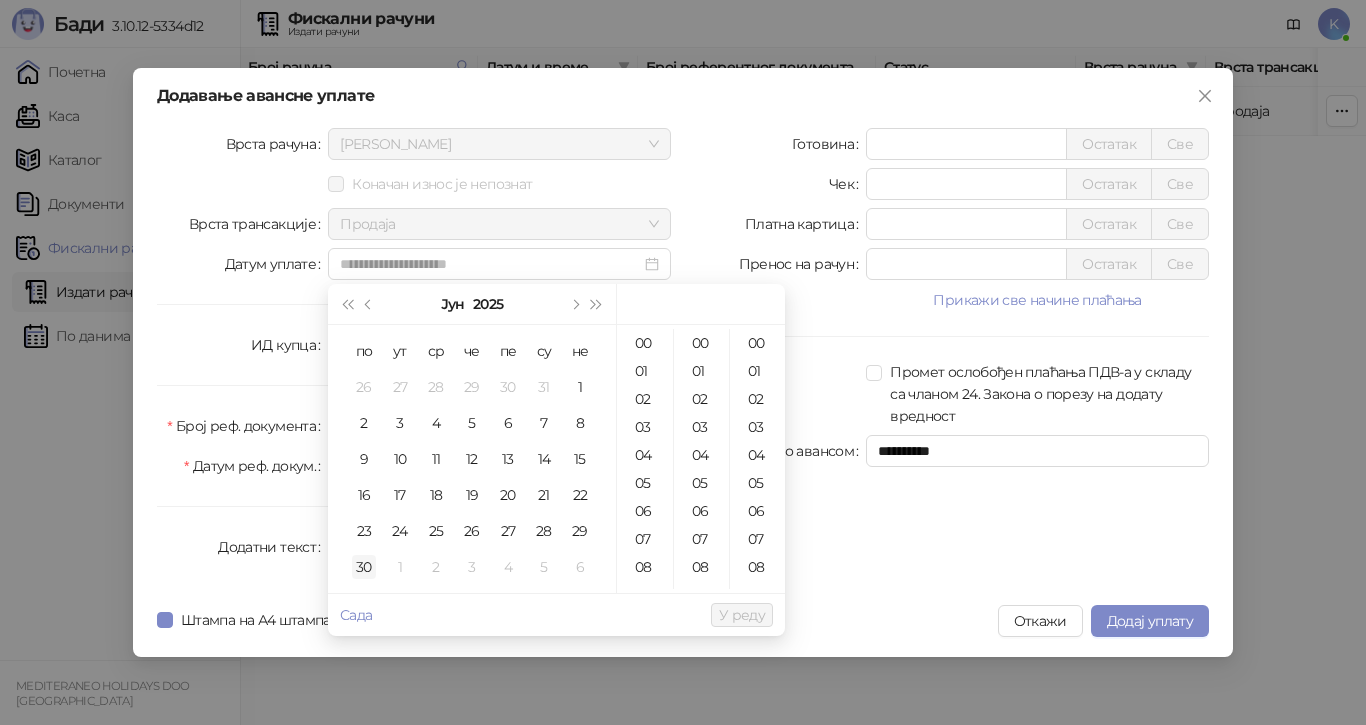 click on "30" at bounding box center [364, 567] 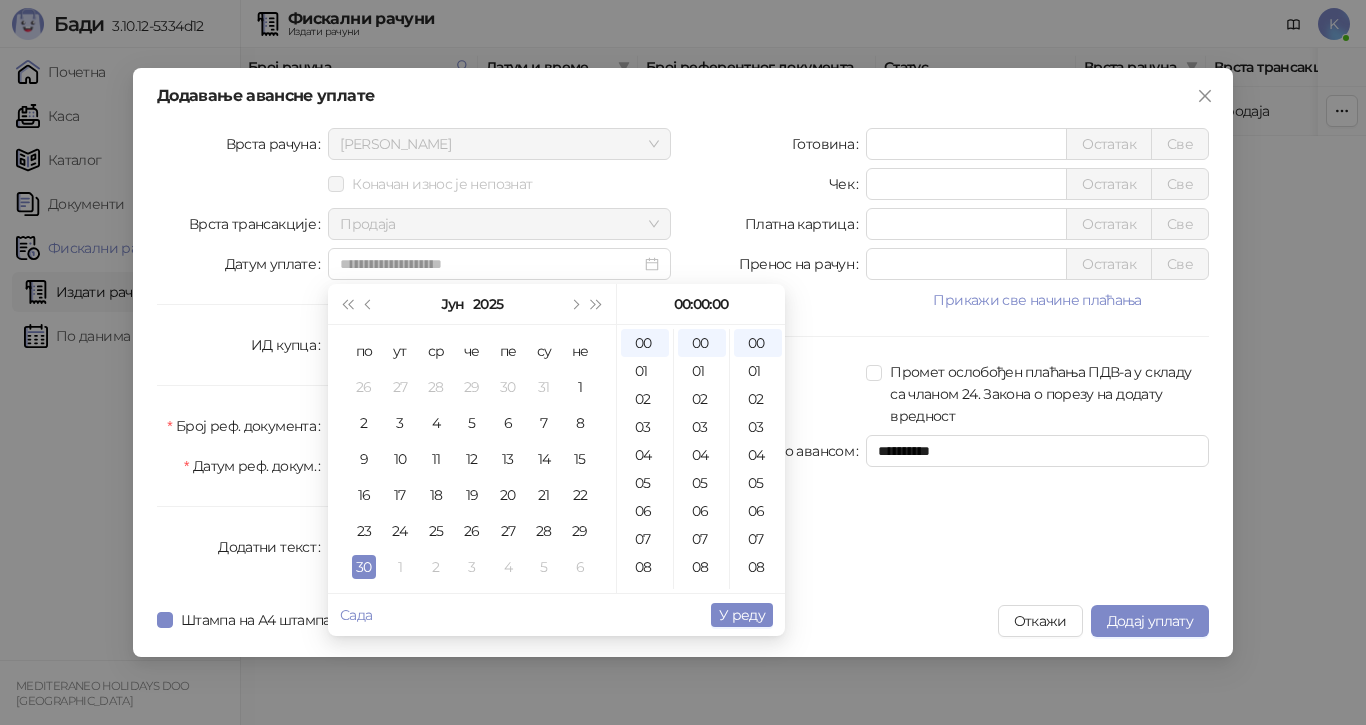 type on "**********" 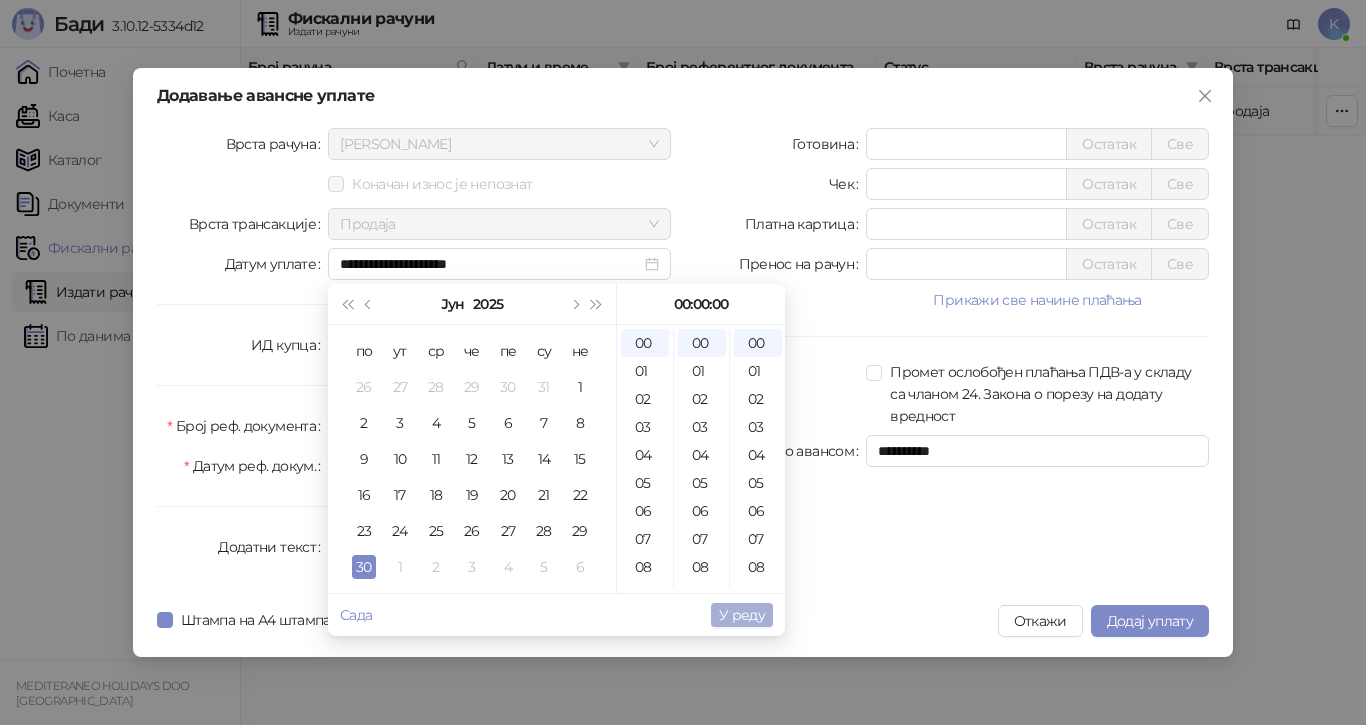 click on "У реду" at bounding box center [742, 615] 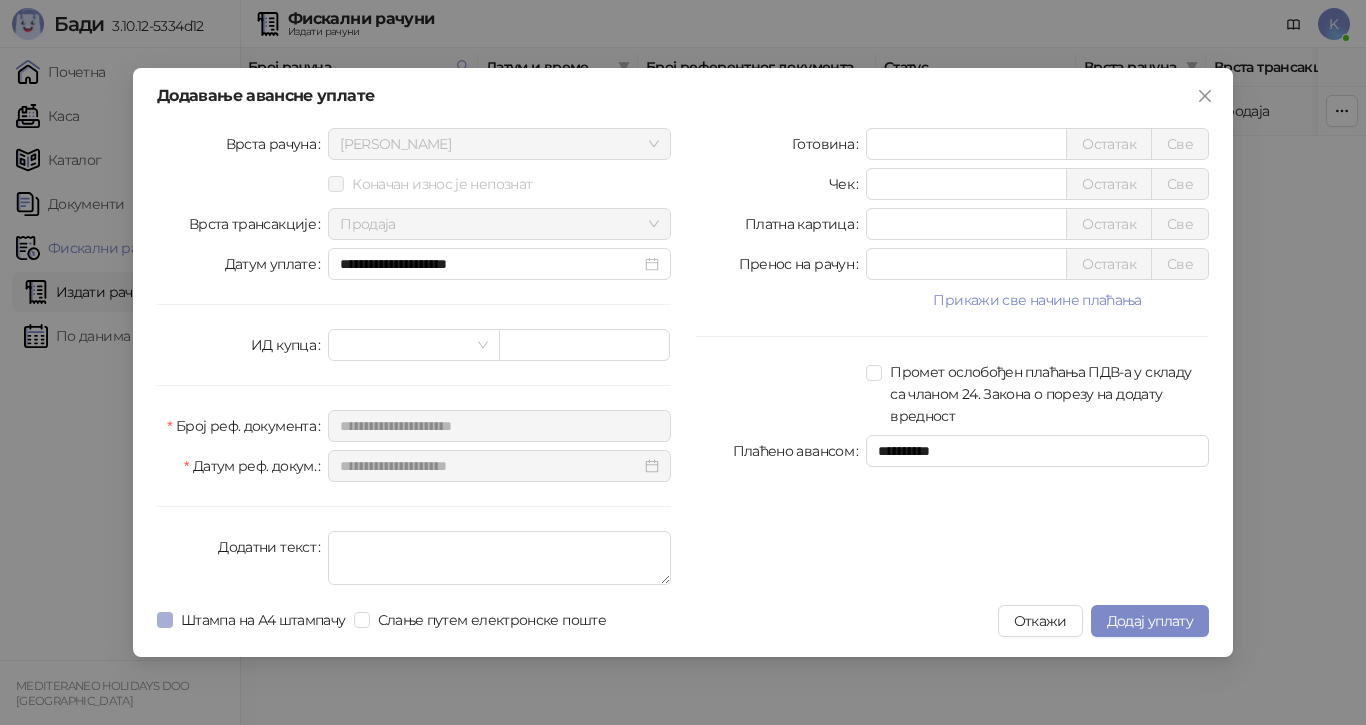 click on "Штампа на А4 штампачу" at bounding box center (263, 620) 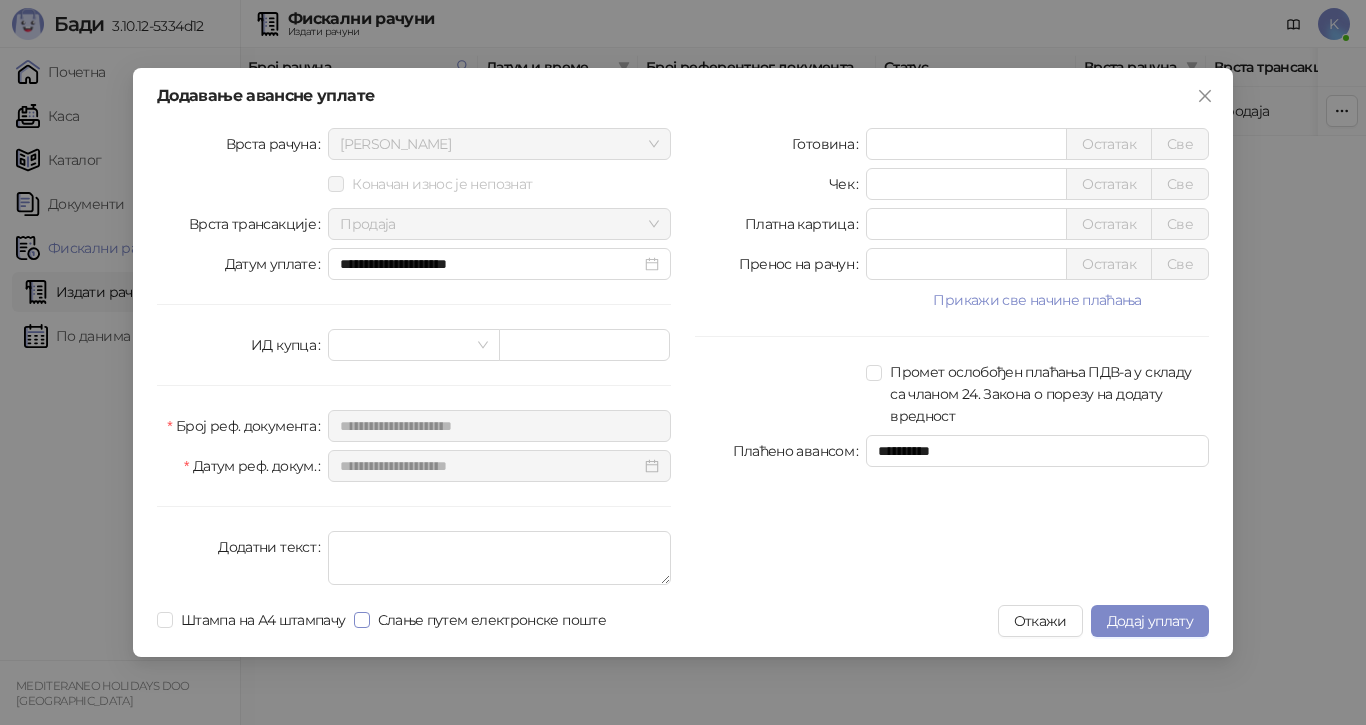 click on "Слање путем електронске поште" at bounding box center [492, 620] 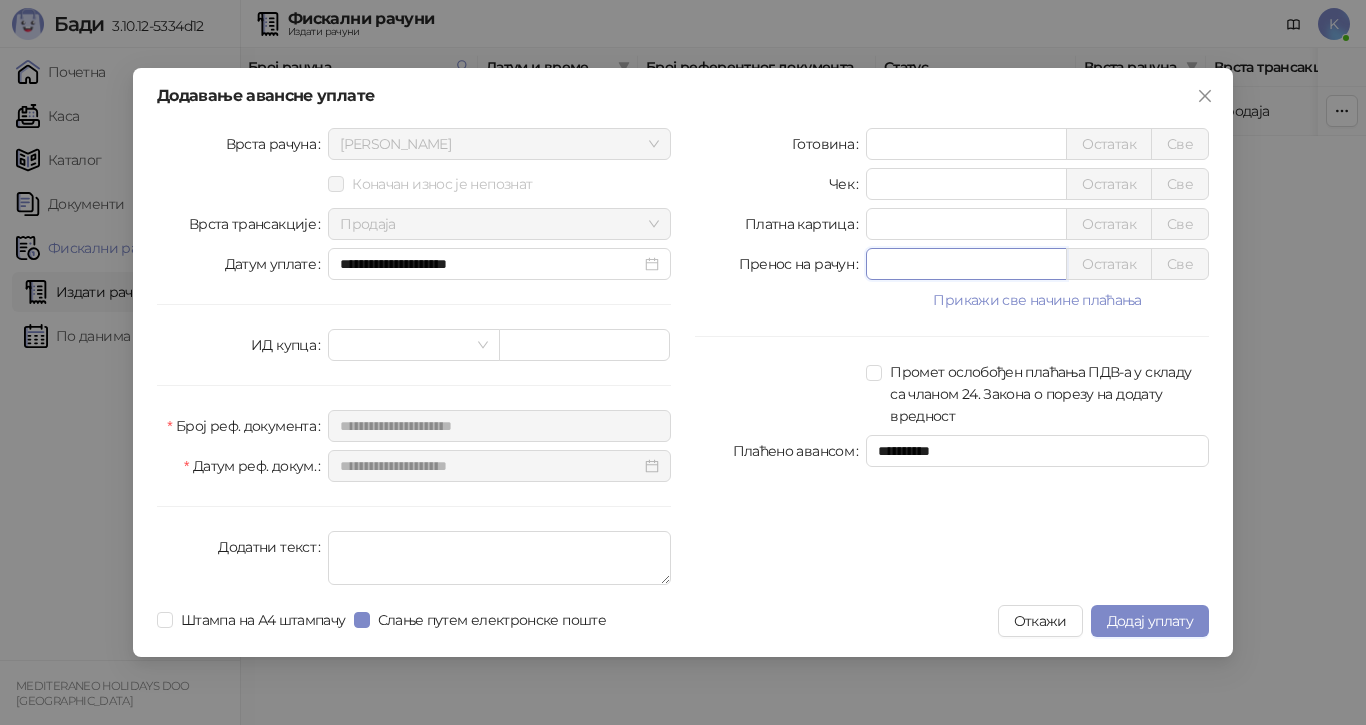 drag, startPoint x: 890, startPoint y: 259, endPoint x: 844, endPoint y: 279, distance: 50.159744 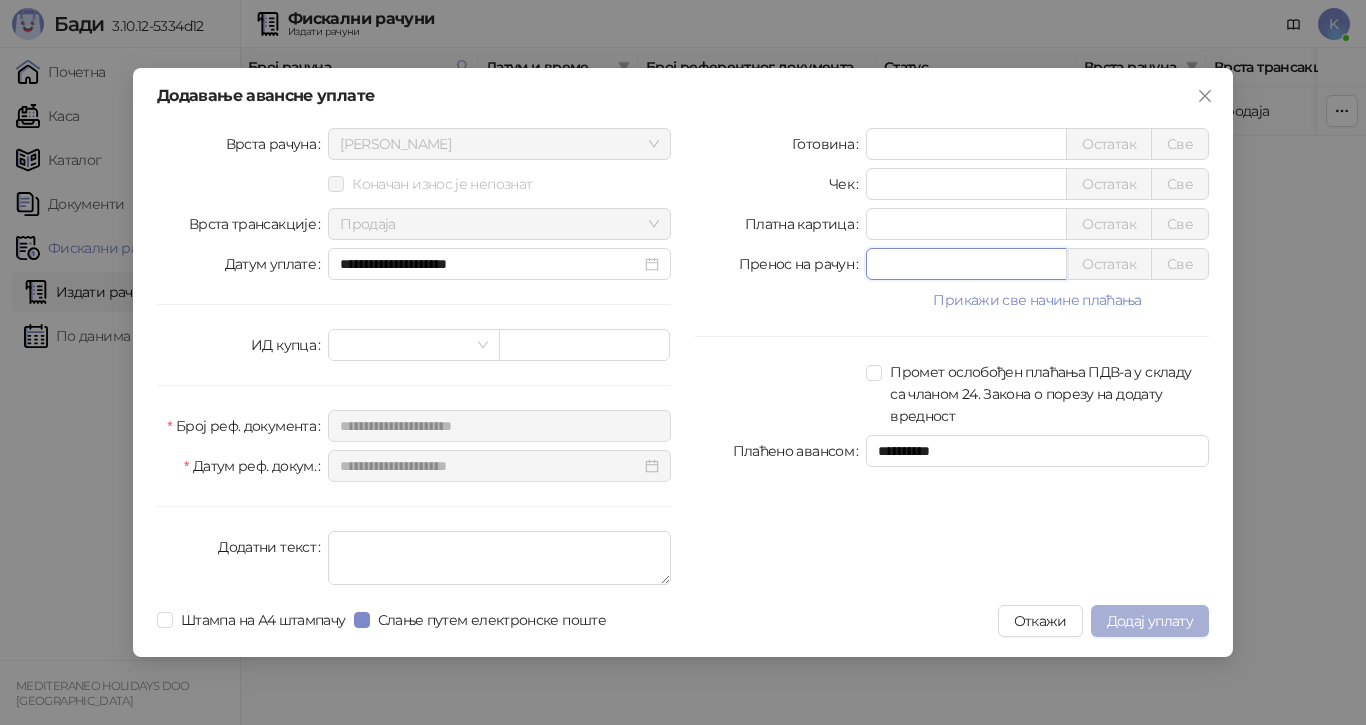 type on "*****" 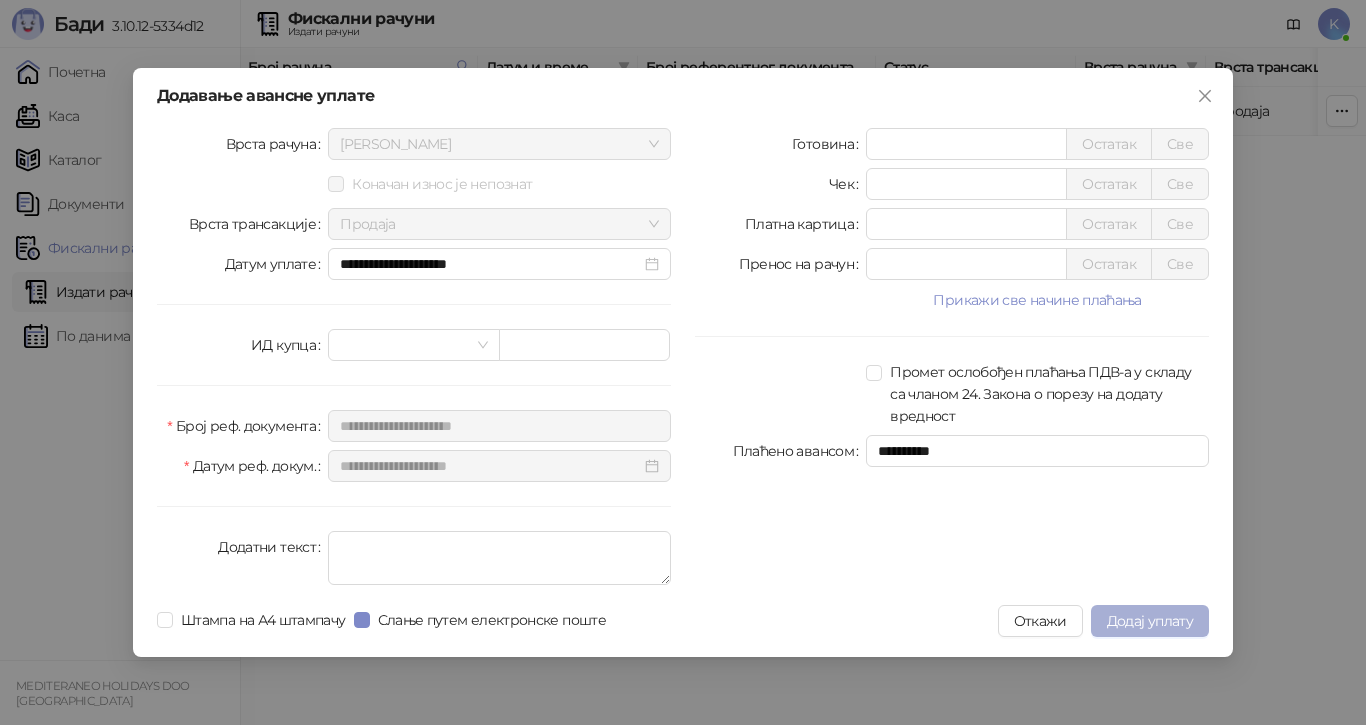 click on "Додај уплату" at bounding box center [1150, 621] 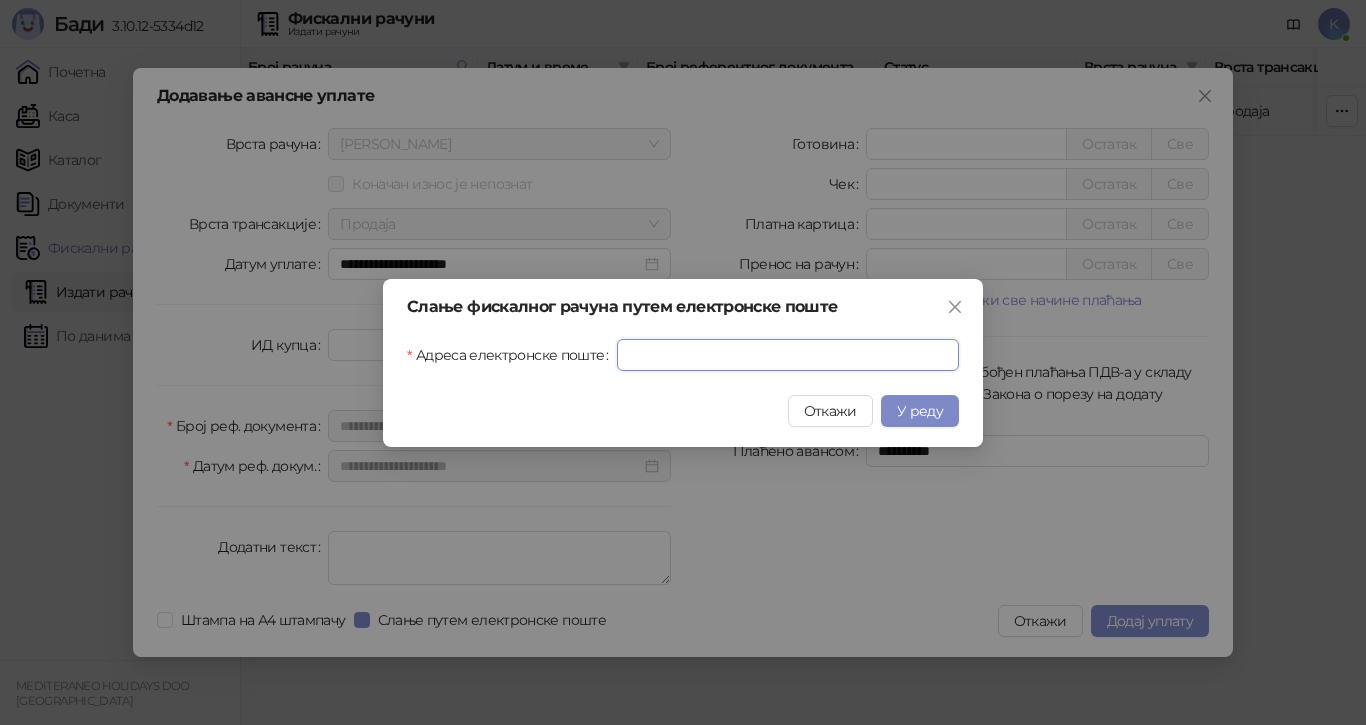 click on "Адреса електронске поште" at bounding box center (788, 355) 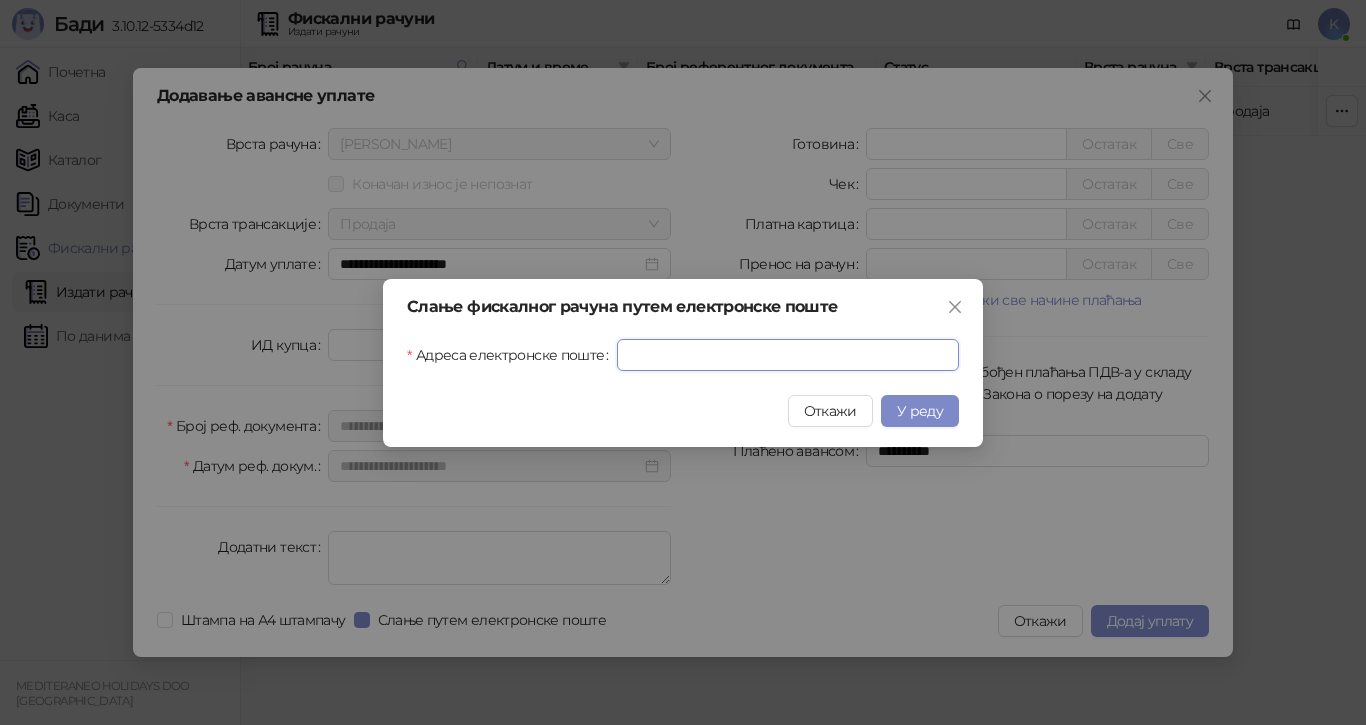 paste on "**********" 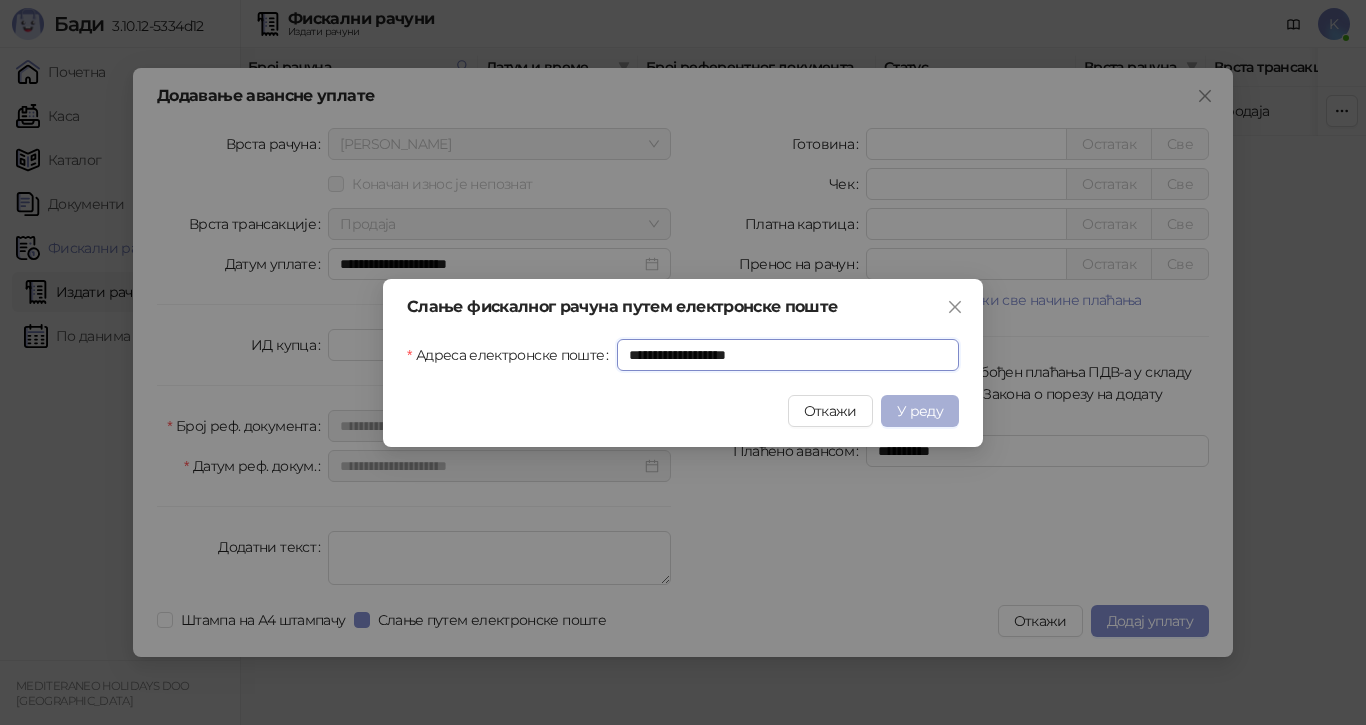 type on "**********" 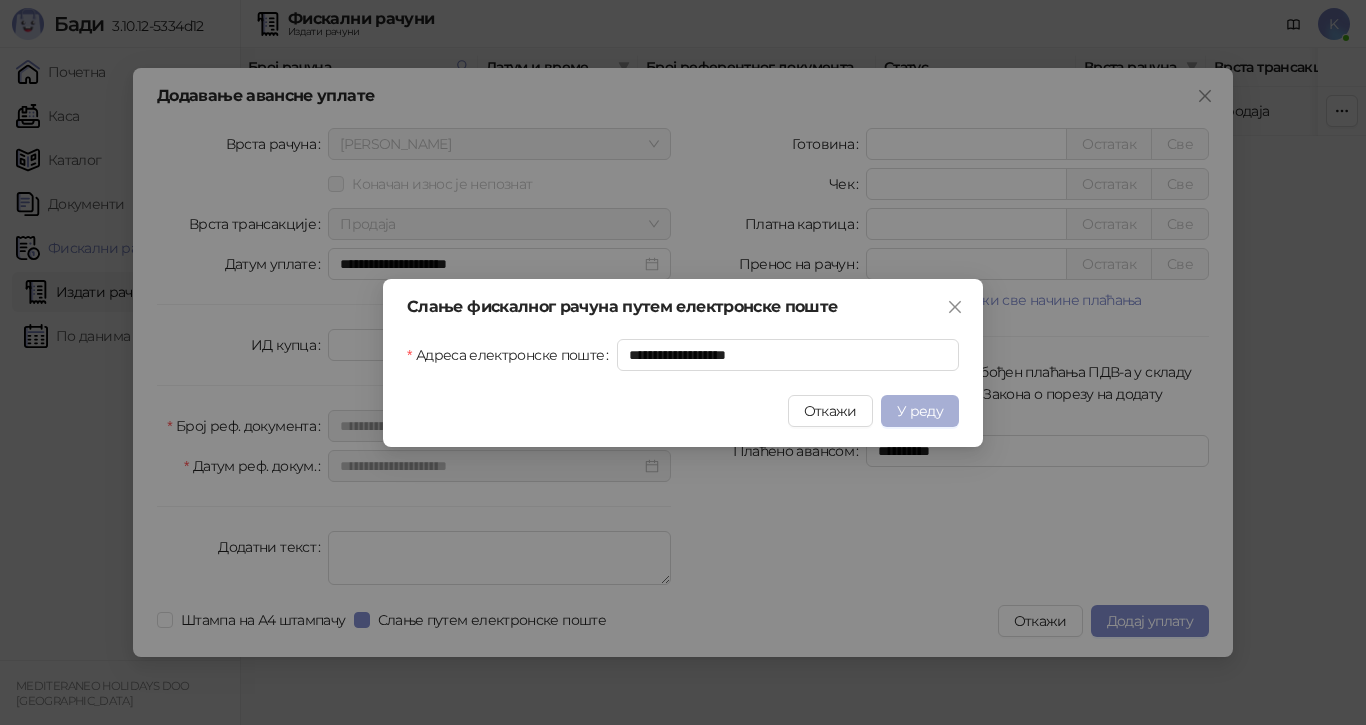 drag, startPoint x: 909, startPoint y: 407, endPoint x: 893, endPoint y: 346, distance: 63.06346 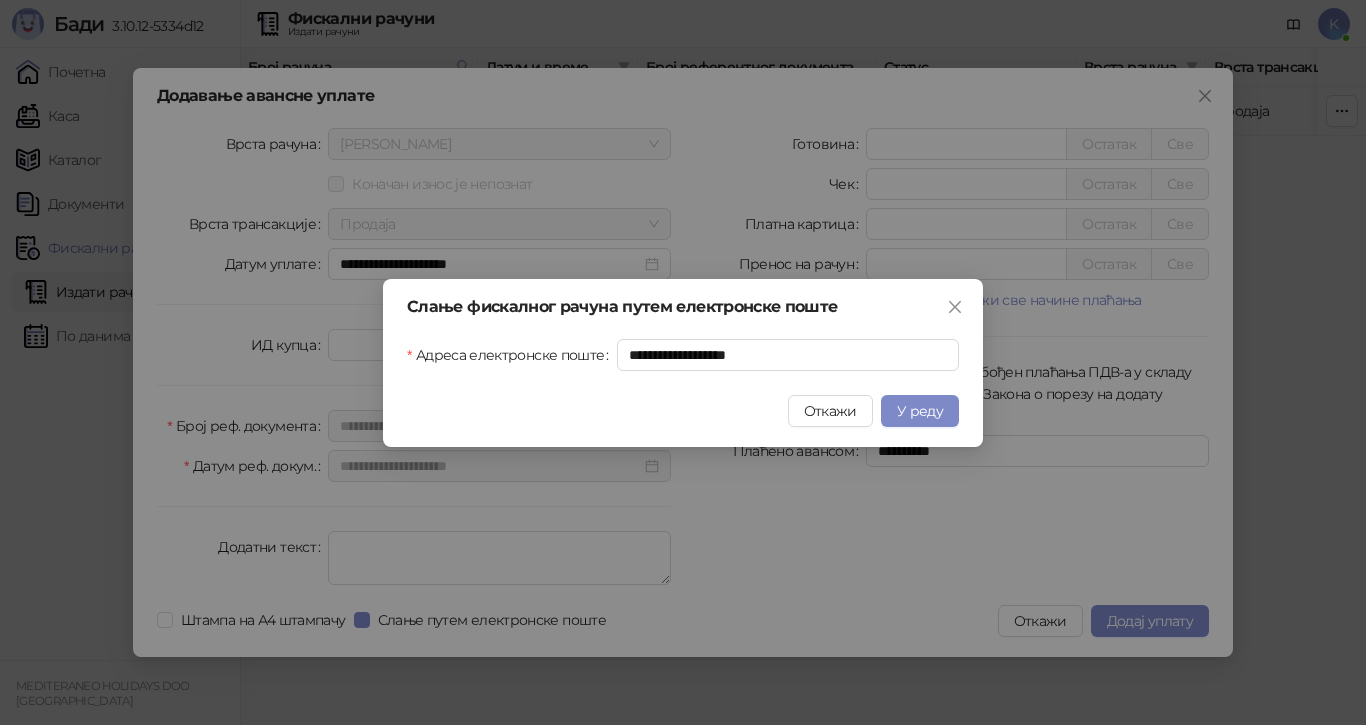 click on "У реду" at bounding box center (920, 411) 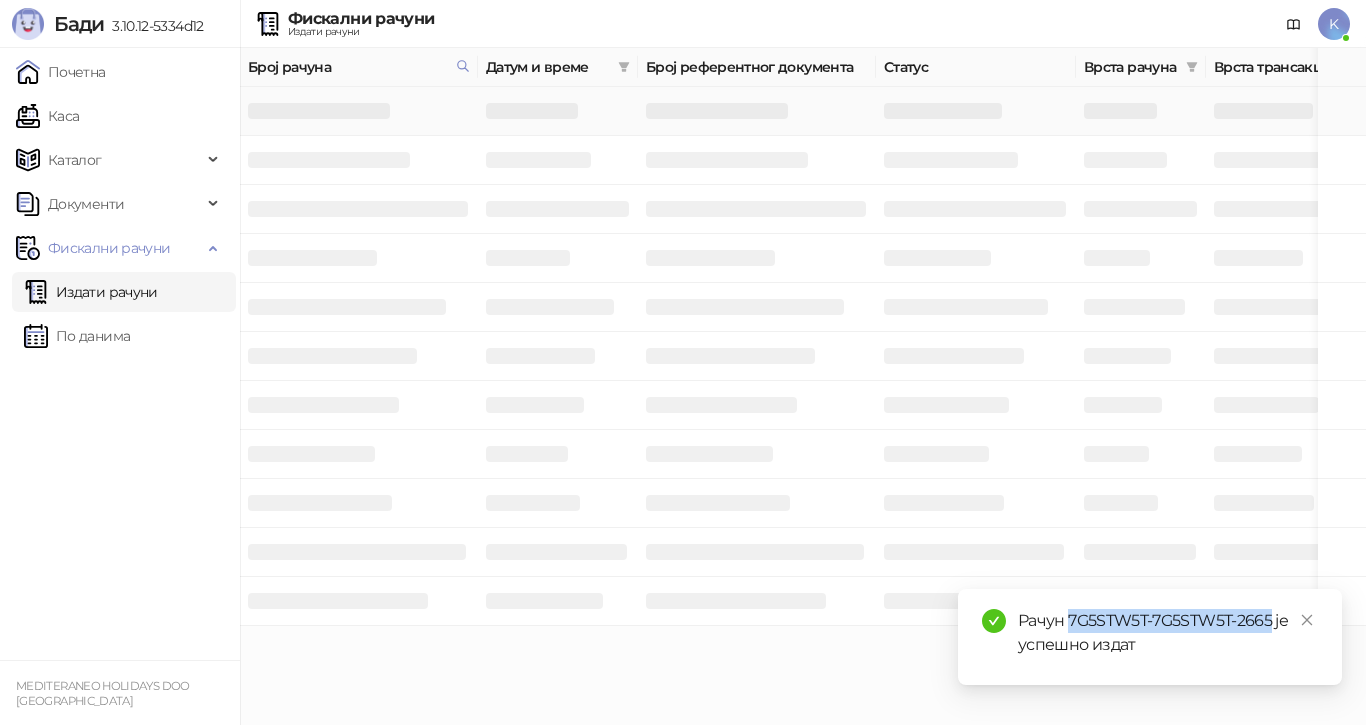 drag, startPoint x: 1270, startPoint y: 621, endPoint x: 1071, endPoint y: 622, distance: 199.00252 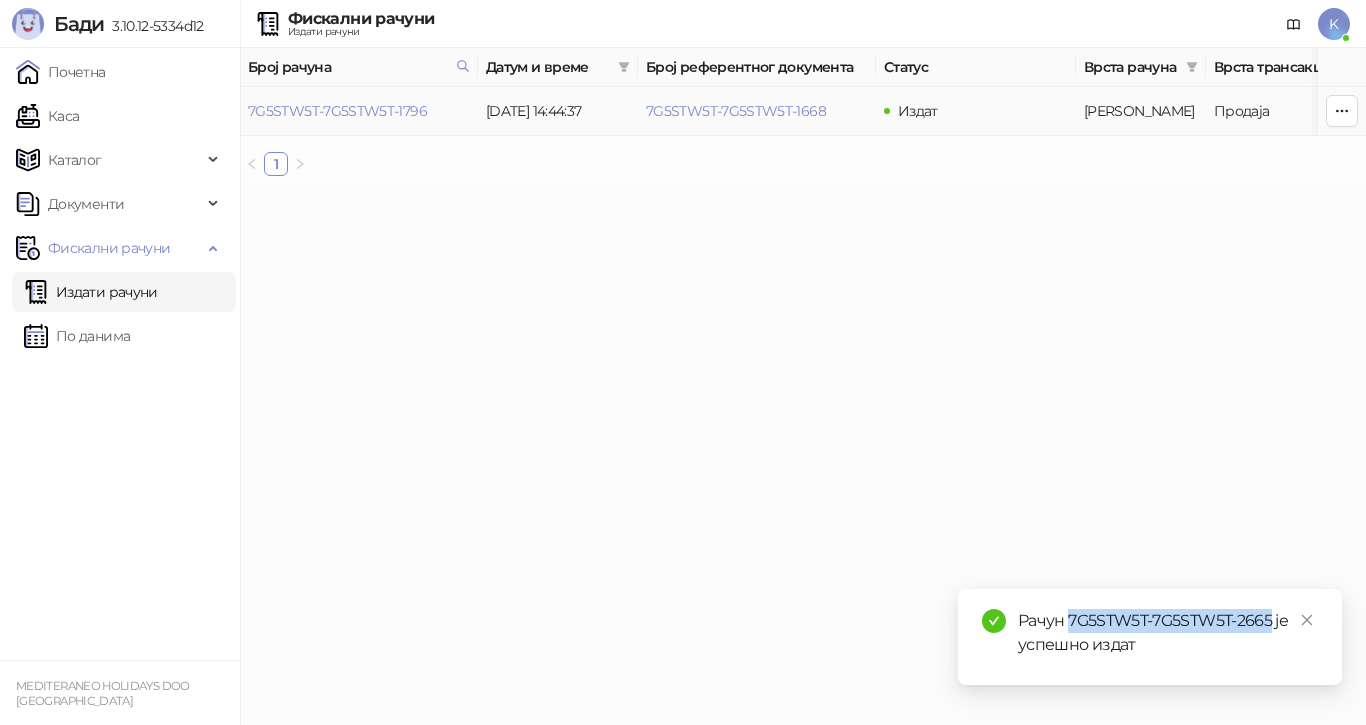copy on "7G5STW5T-7G5STW5T-2665" 